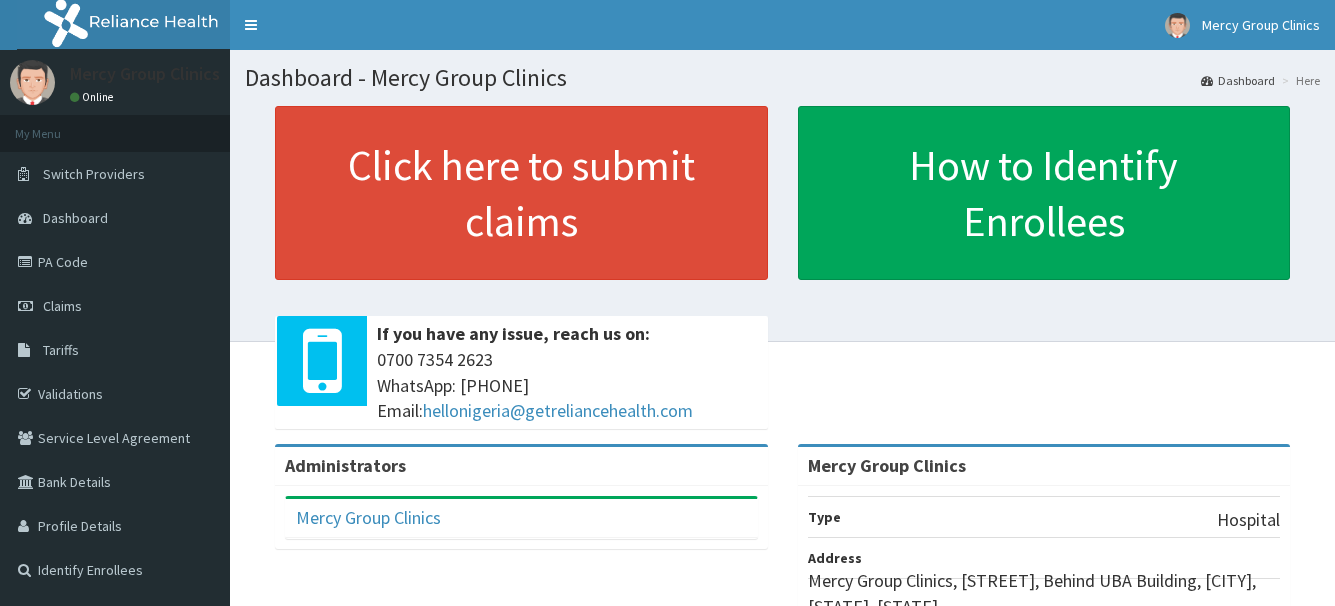 scroll, scrollTop: 0, scrollLeft: 0, axis: both 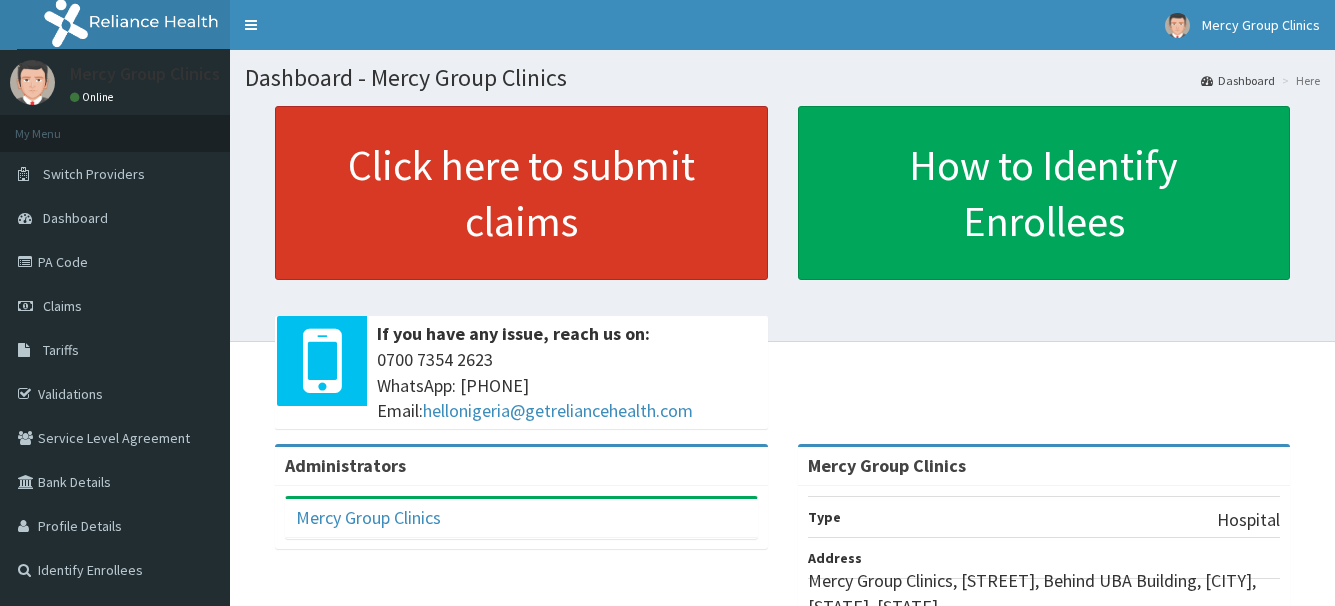 click on "Click here to submit claims" at bounding box center [521, 193] 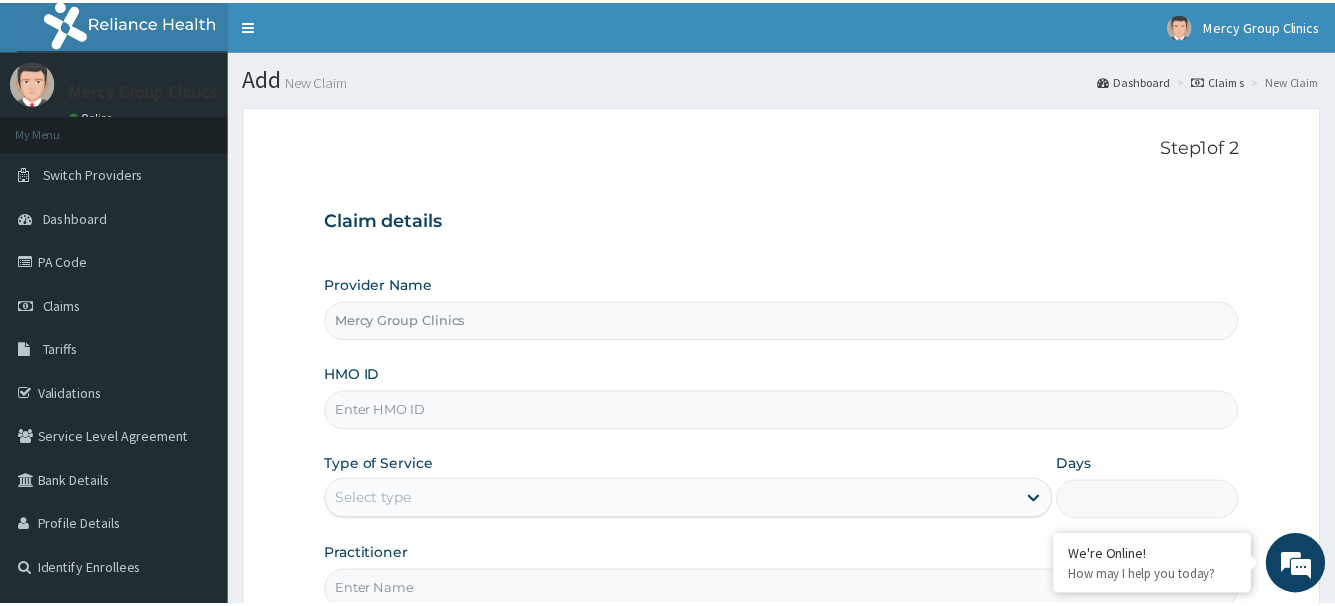 scroll, scrollTop: 0, scrollLeft: 0, axis: both 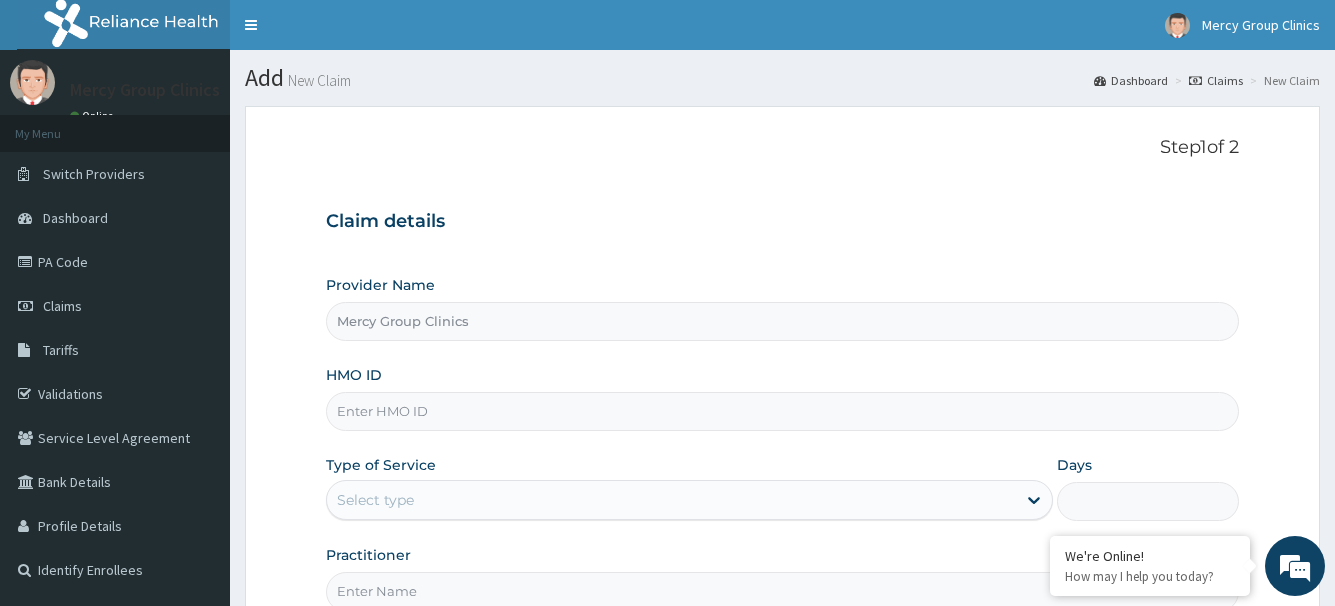 click on "HMO ID" at bounding box center (782, 411) 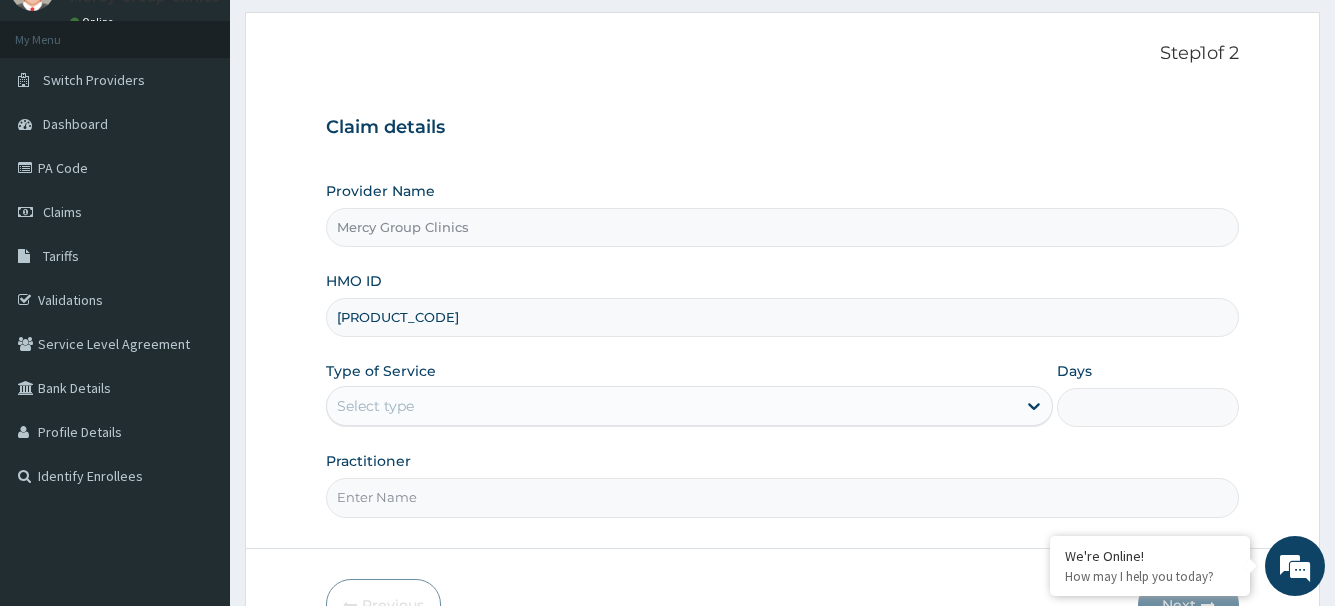 scroll, scrollTop: 216, scrollLeft: 0, axis: vertical 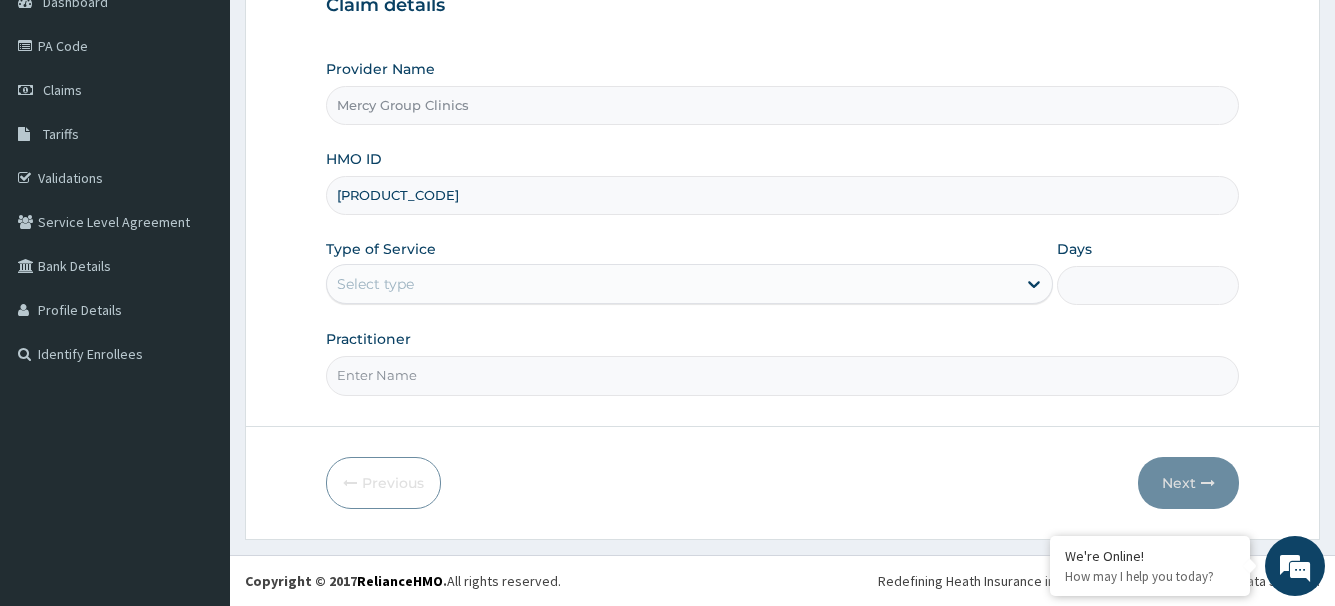 type on "FMC/11368/B" 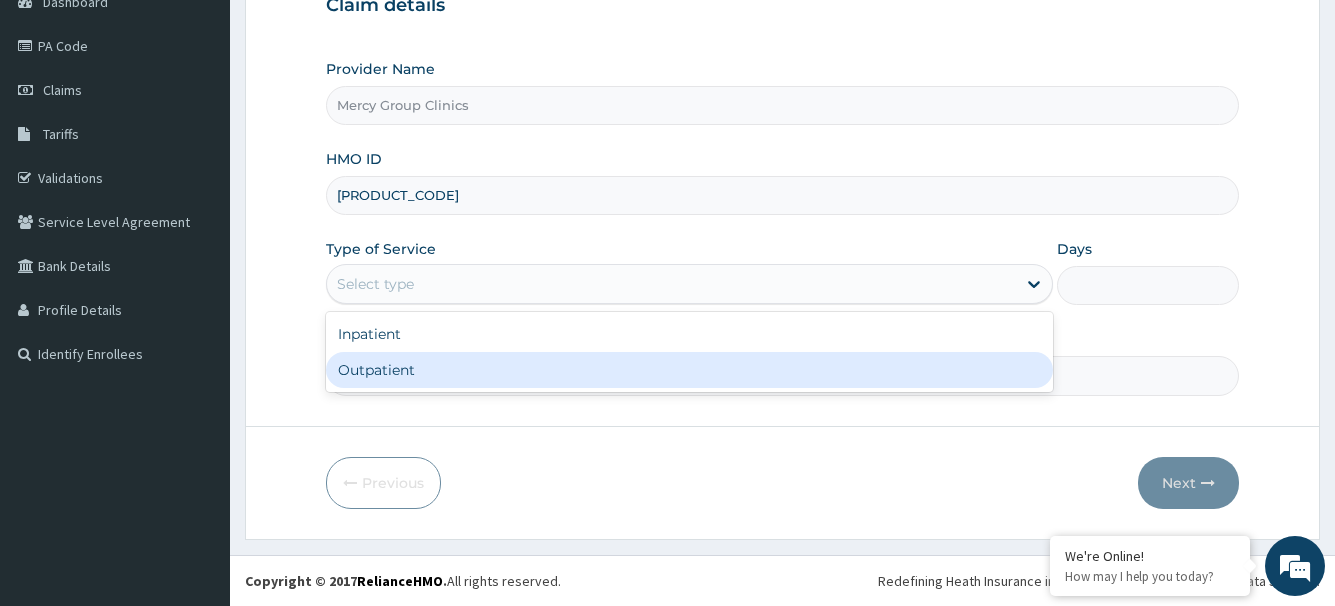click on "Outpatient" at bounding box center (689, 370) 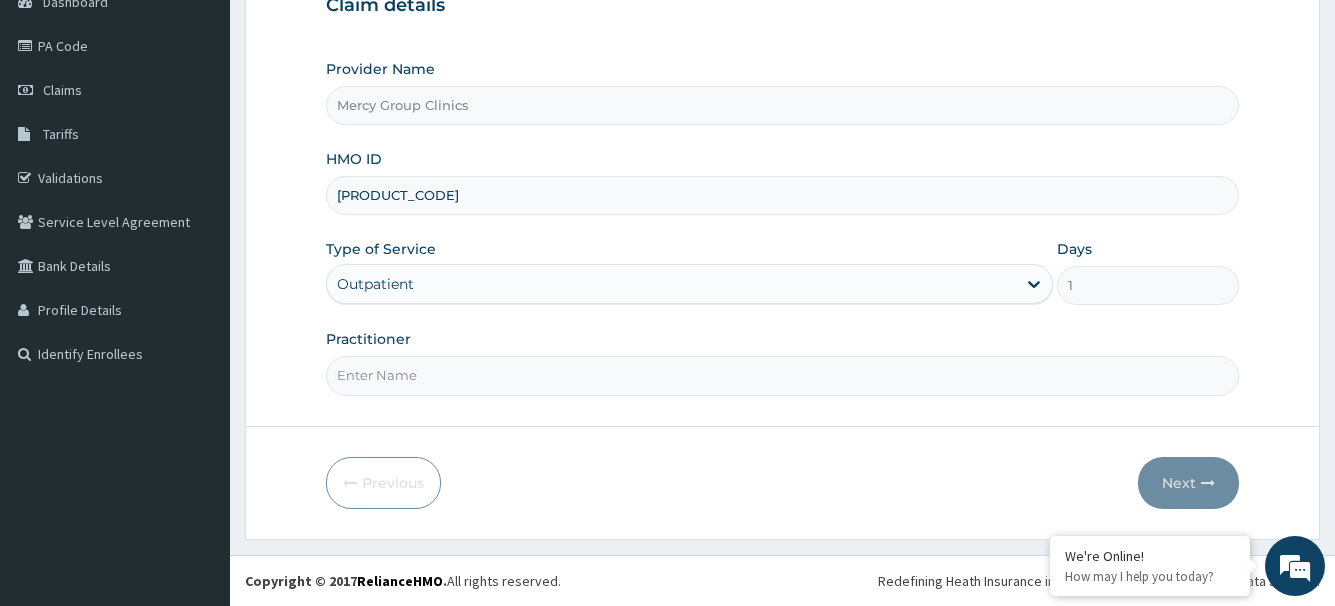 click on "Practitioner" at bounding box center (782, 375) 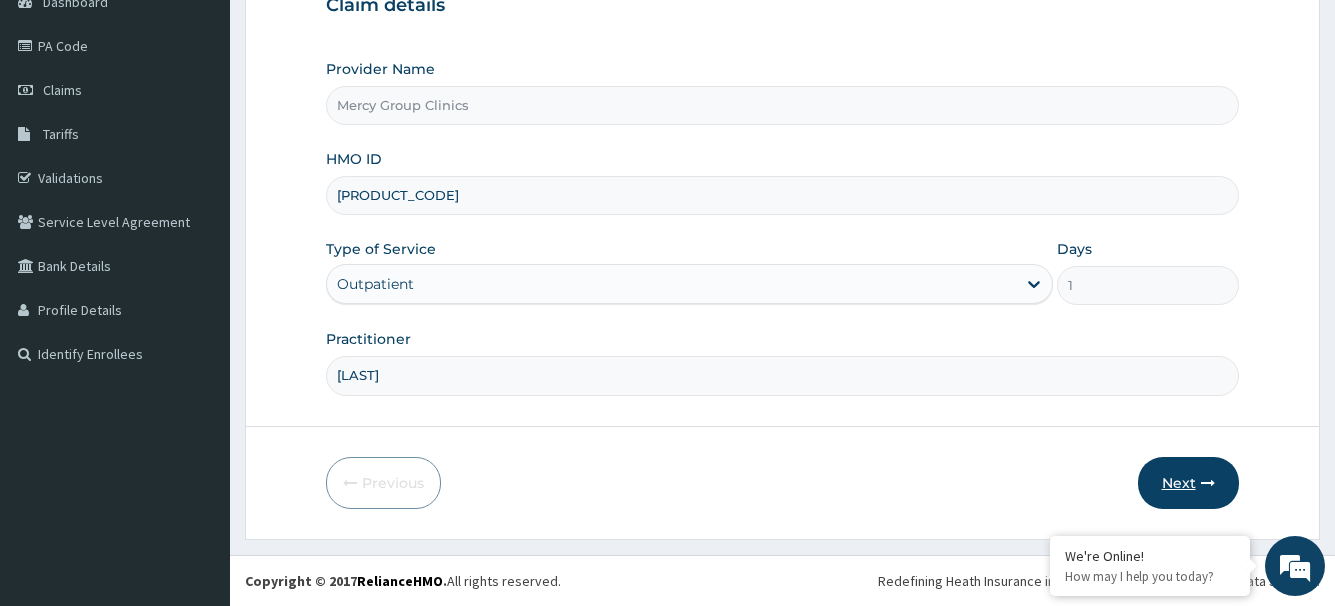 type on "[LAST]" 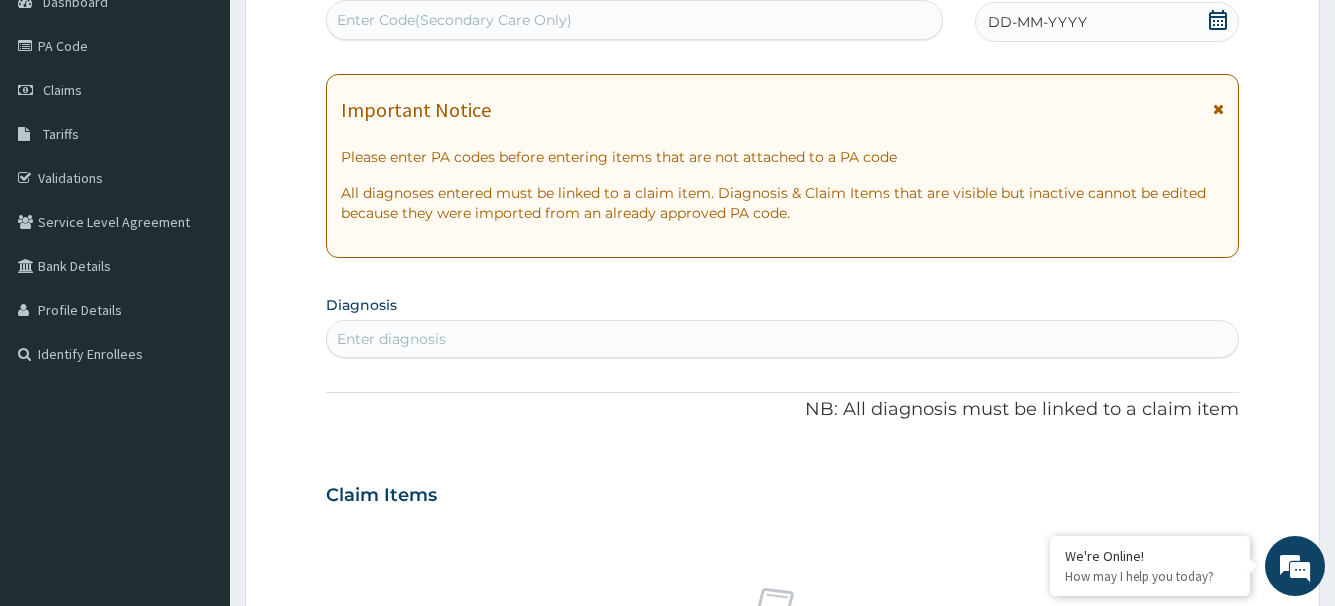 click 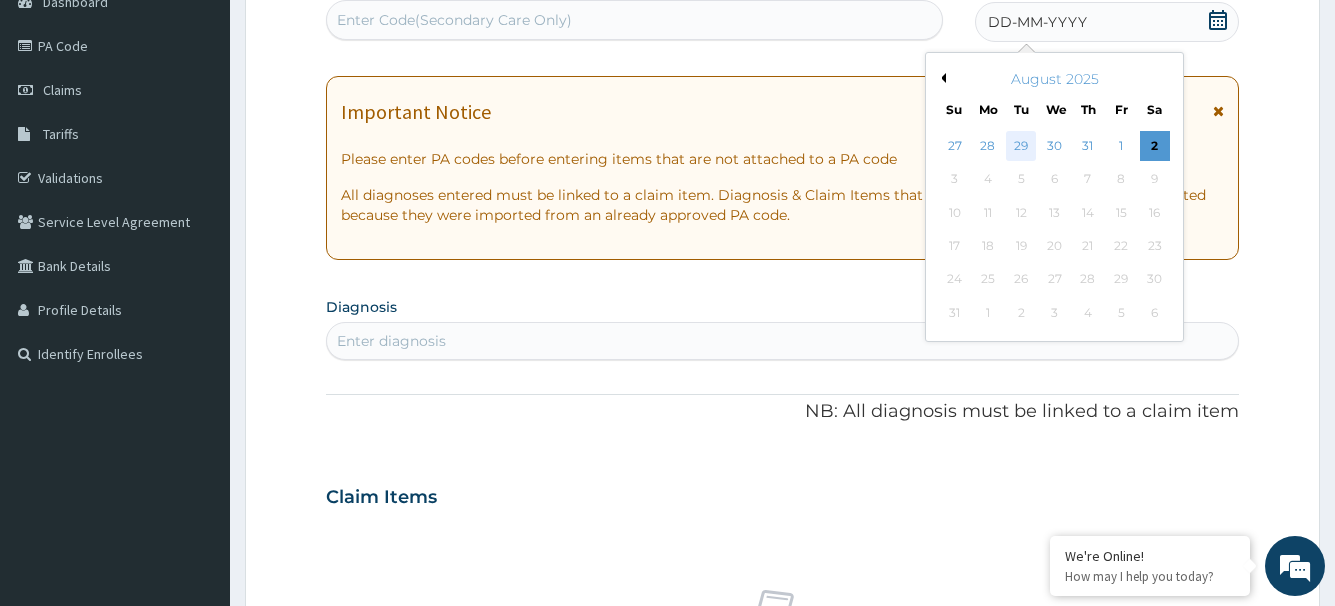 click on "29" at bounding box center [1021, 146] 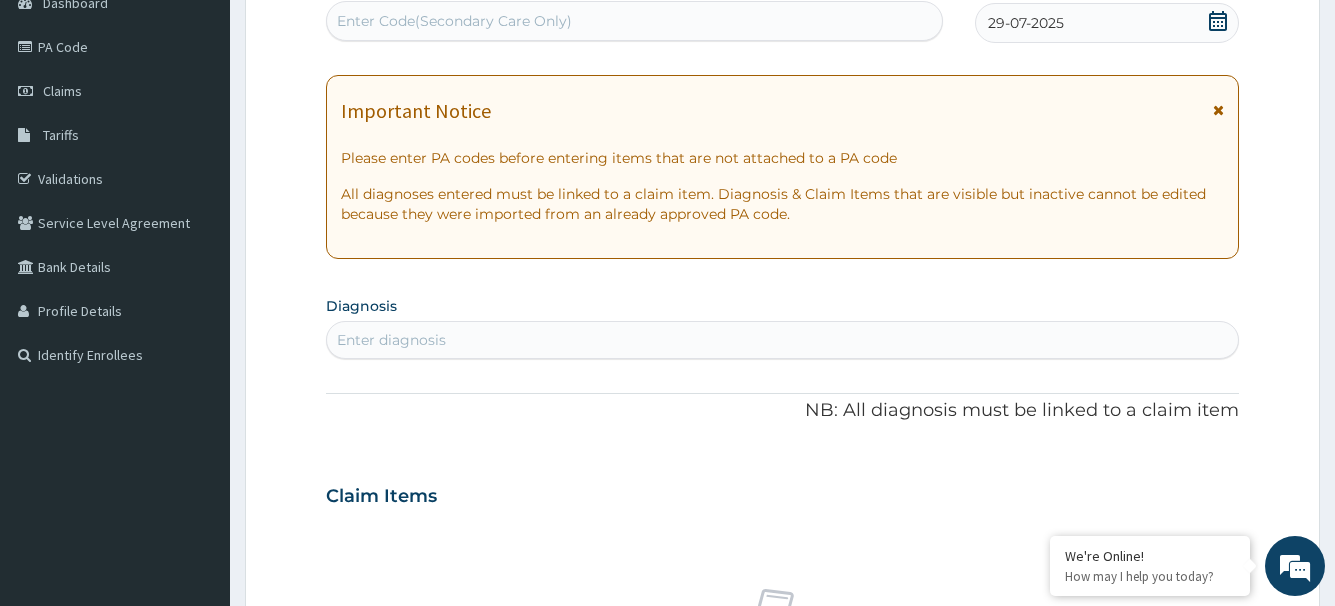 scroll, scrollTop: 216, scrollLeft: 0, axis: vertical 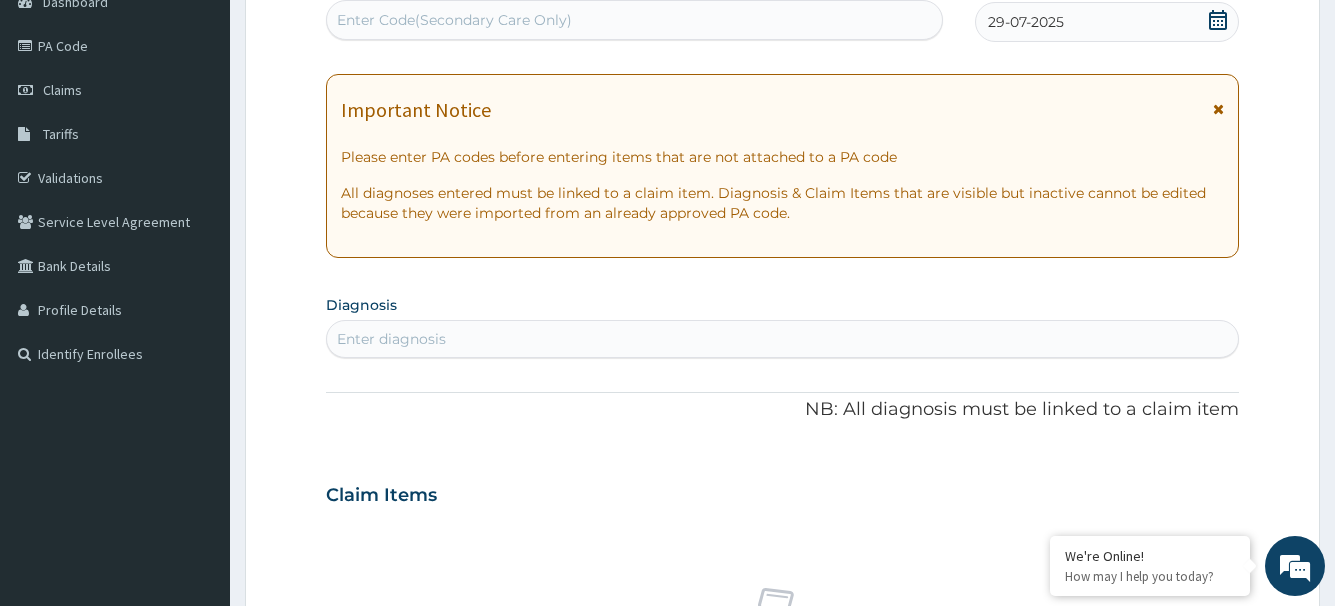 click on "Enter diagnosis" at bounding box center [391, 339] 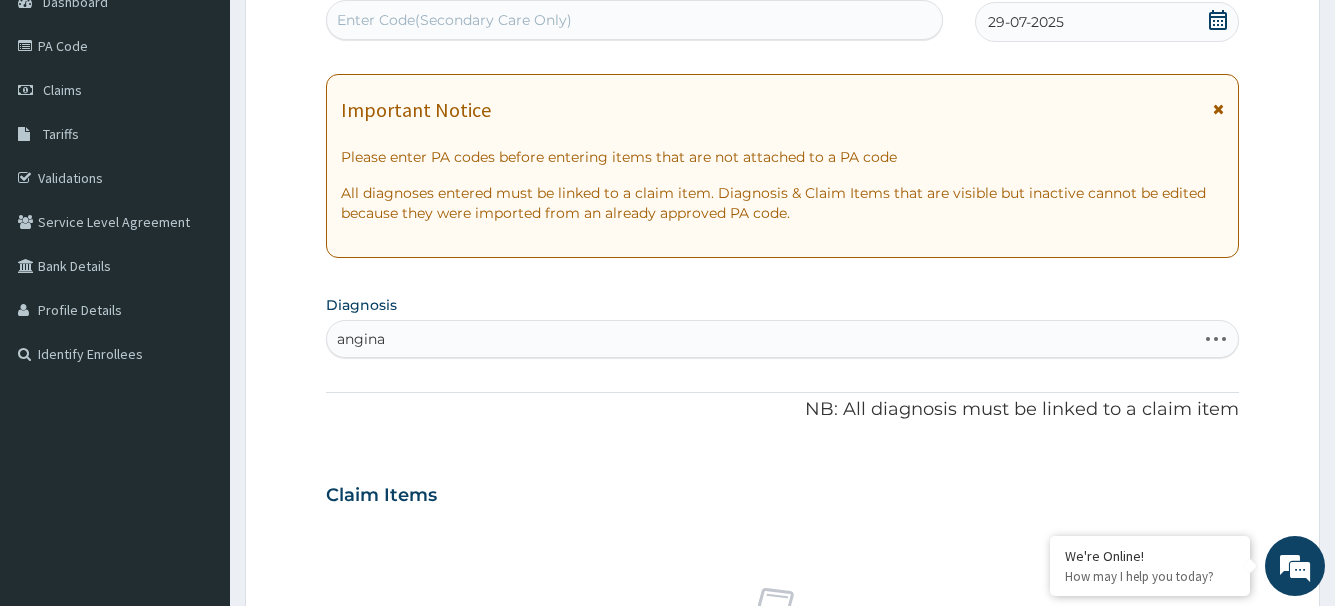 type on "angina" 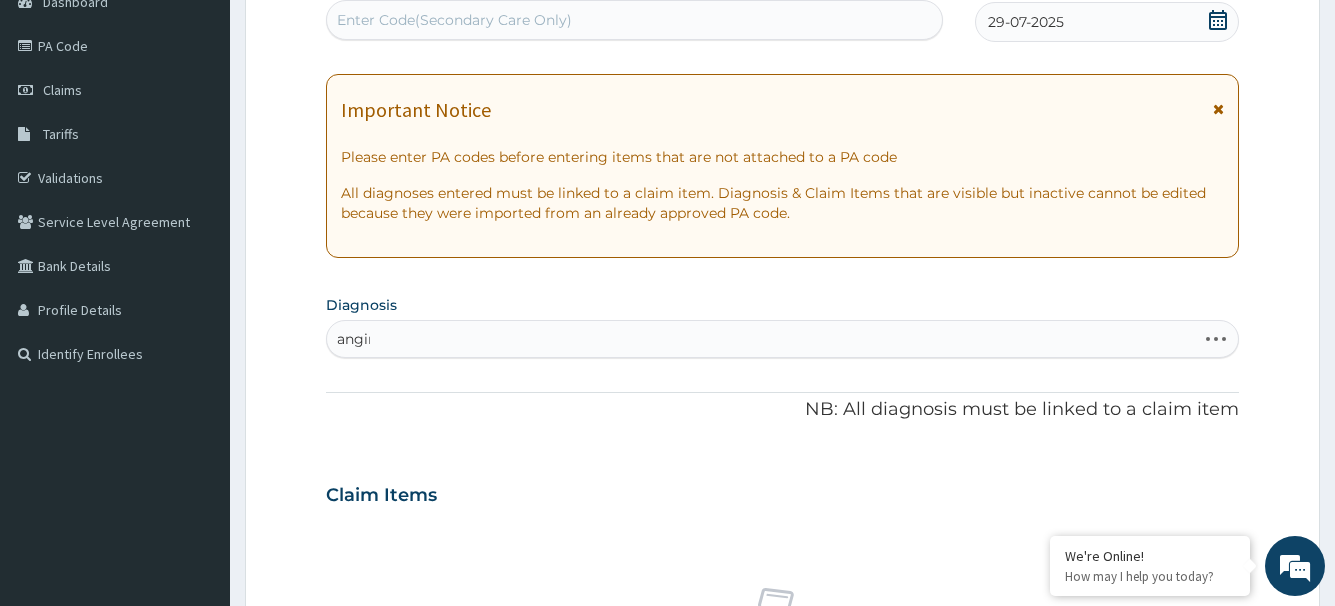 type on "angina" 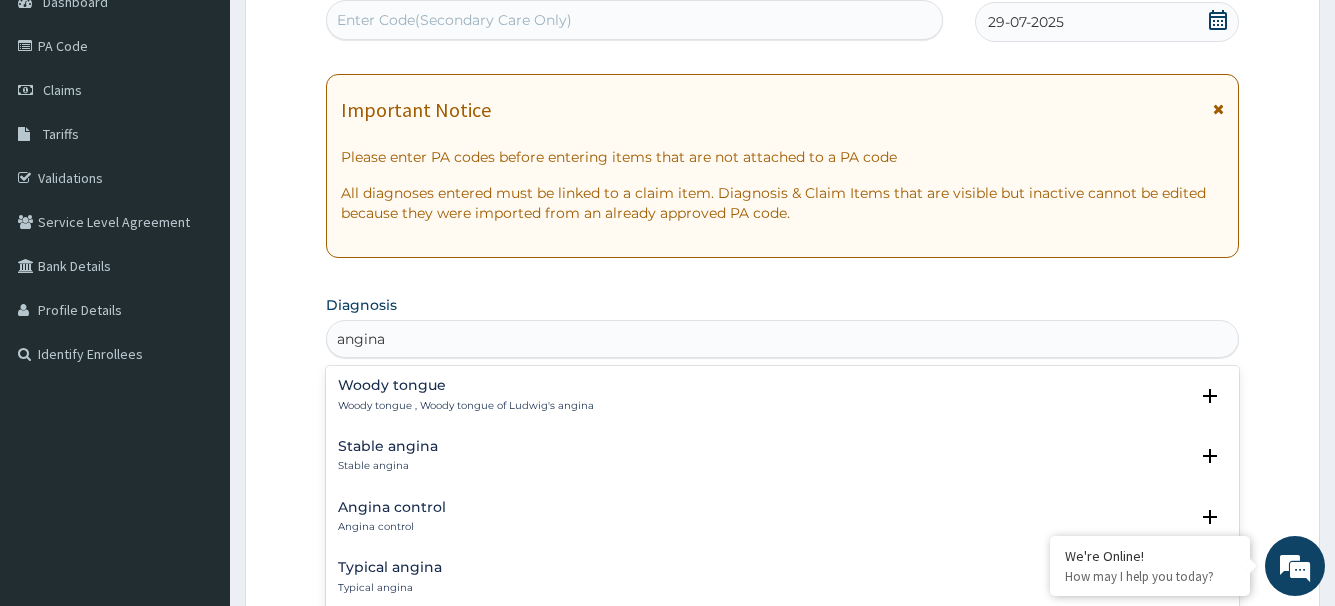 scroll, scrollTop: 100, scrollLeft: 0, axis: vertical 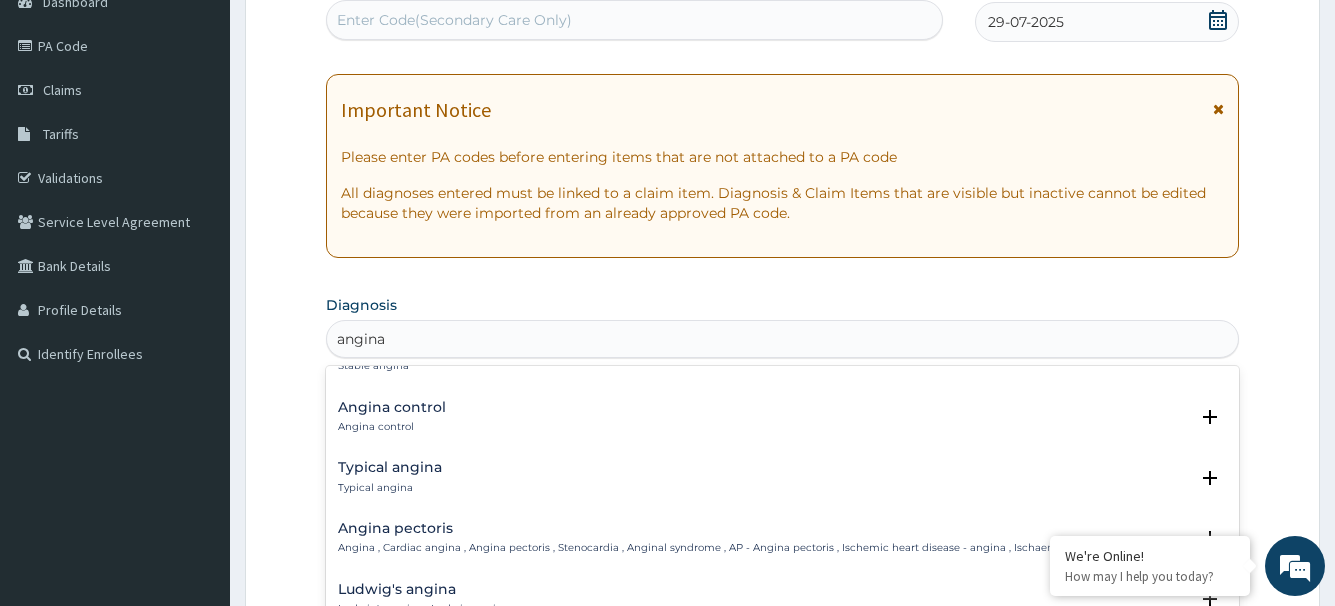 click on "Angina control" at bounding box center [392, 407] 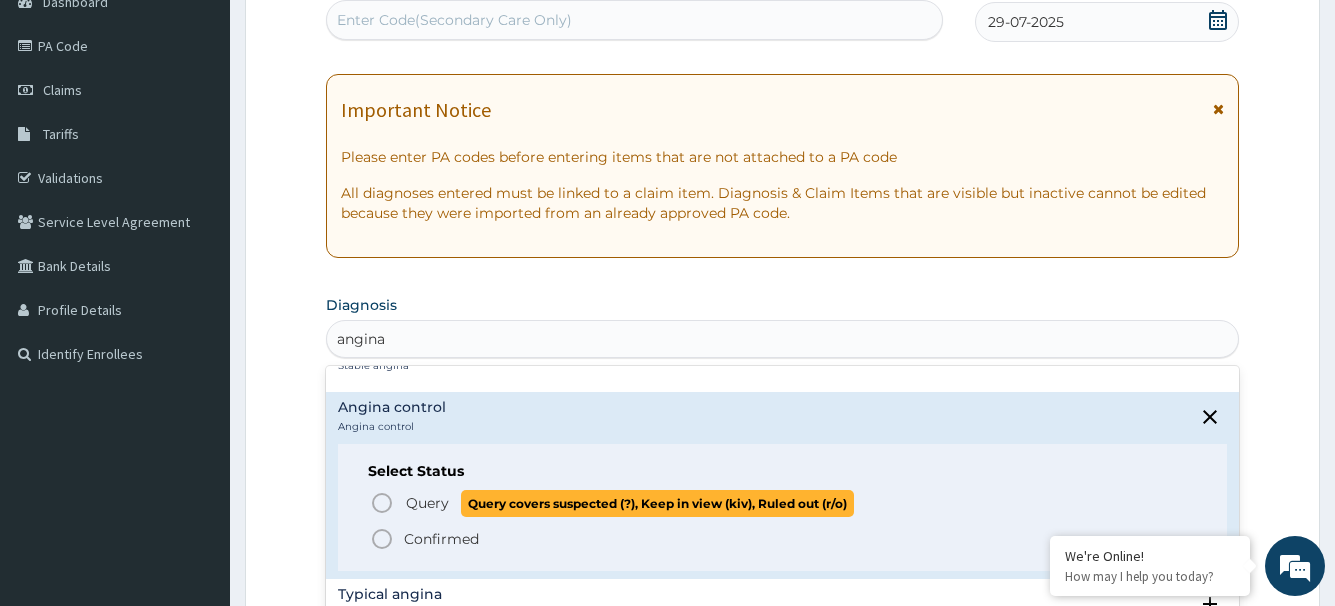 click 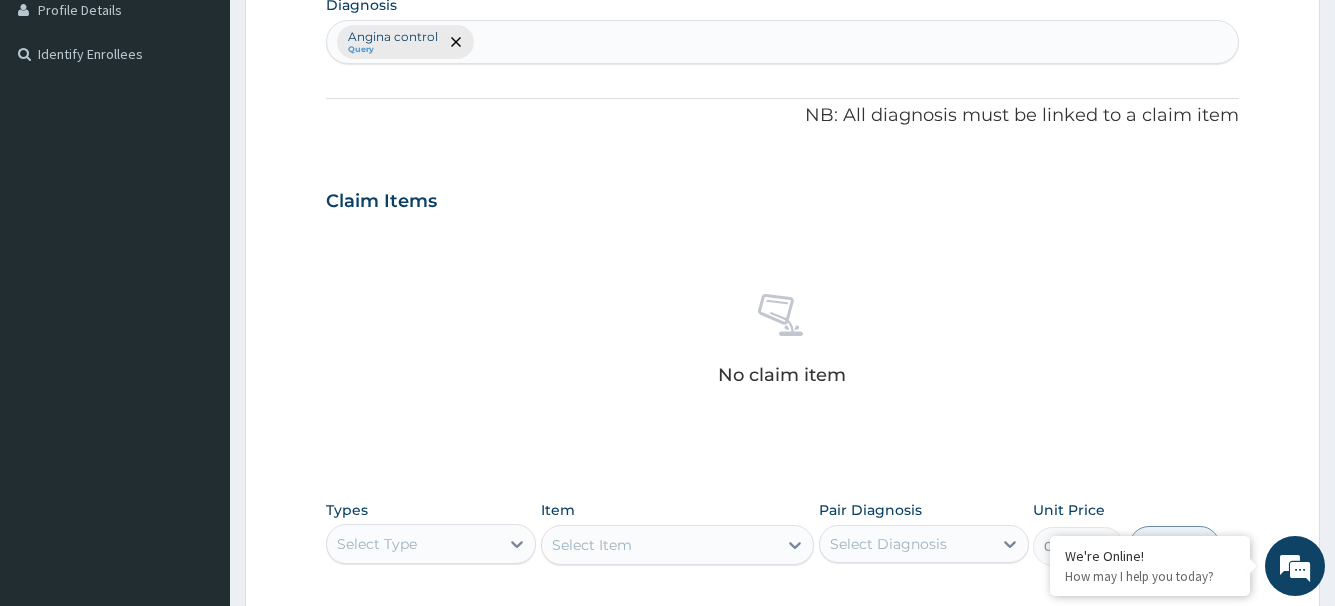 scroll, scrollTop: 816, scrollLeft: 0, axis: vertical 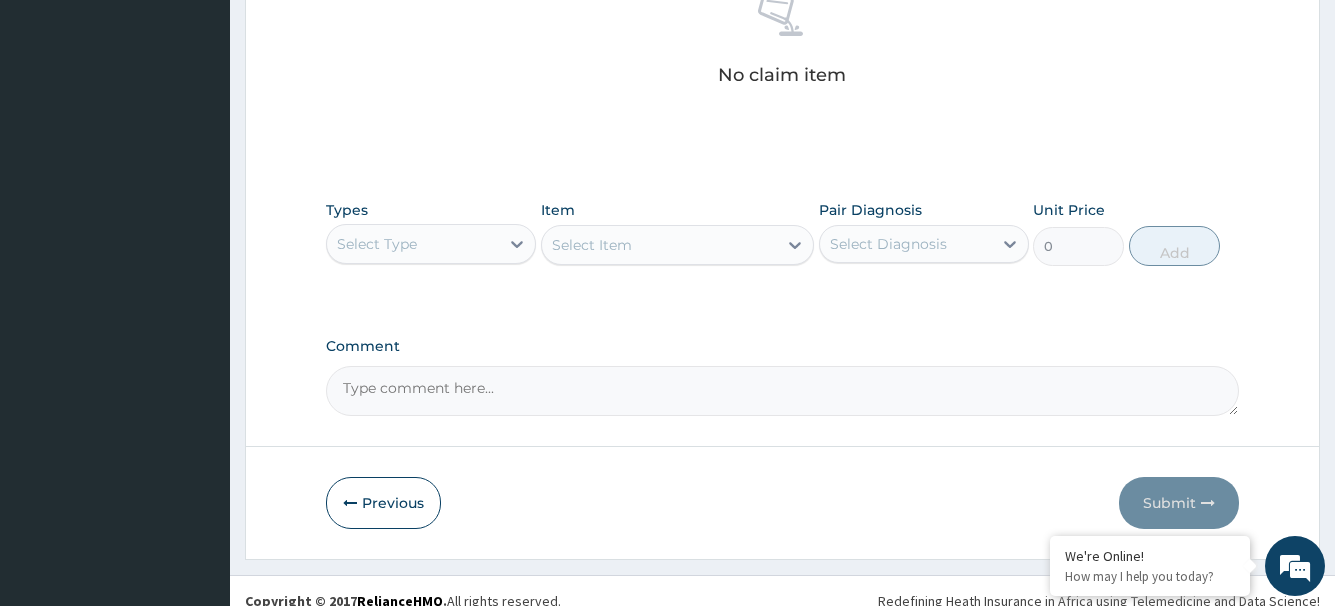 click on "Select Type" at bounding box center [413, 244] 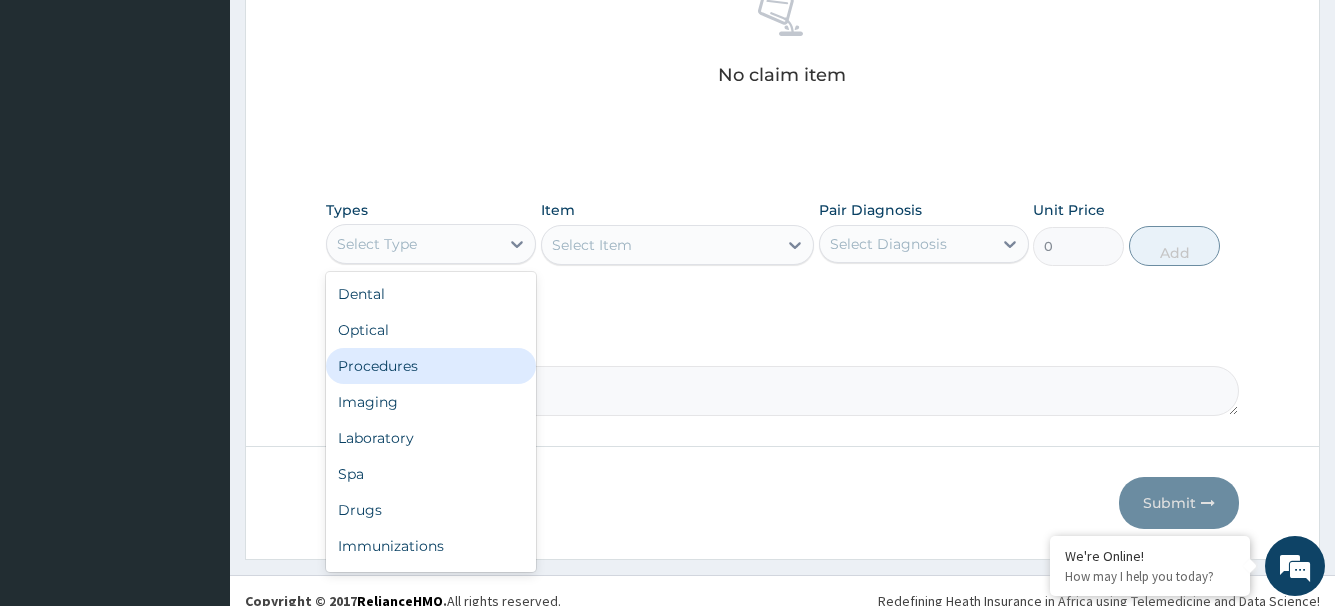 click on "Procedures" at bounding box center [431, 366] 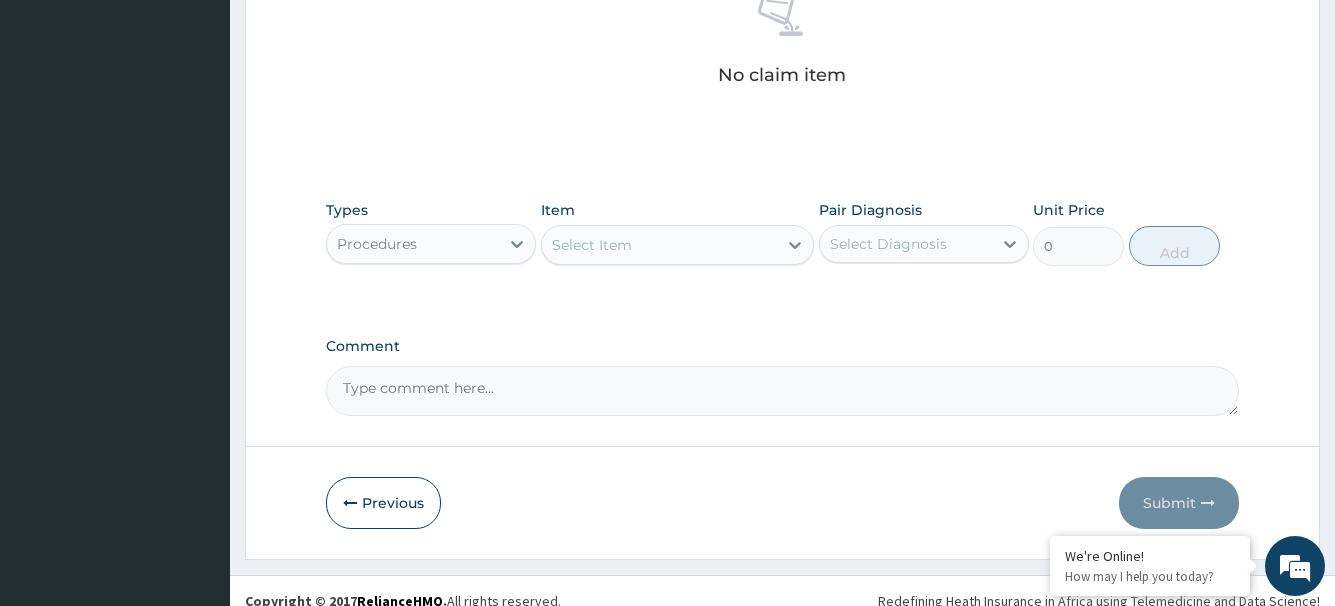 click on "Select Item" at bounding box center (660, 245) 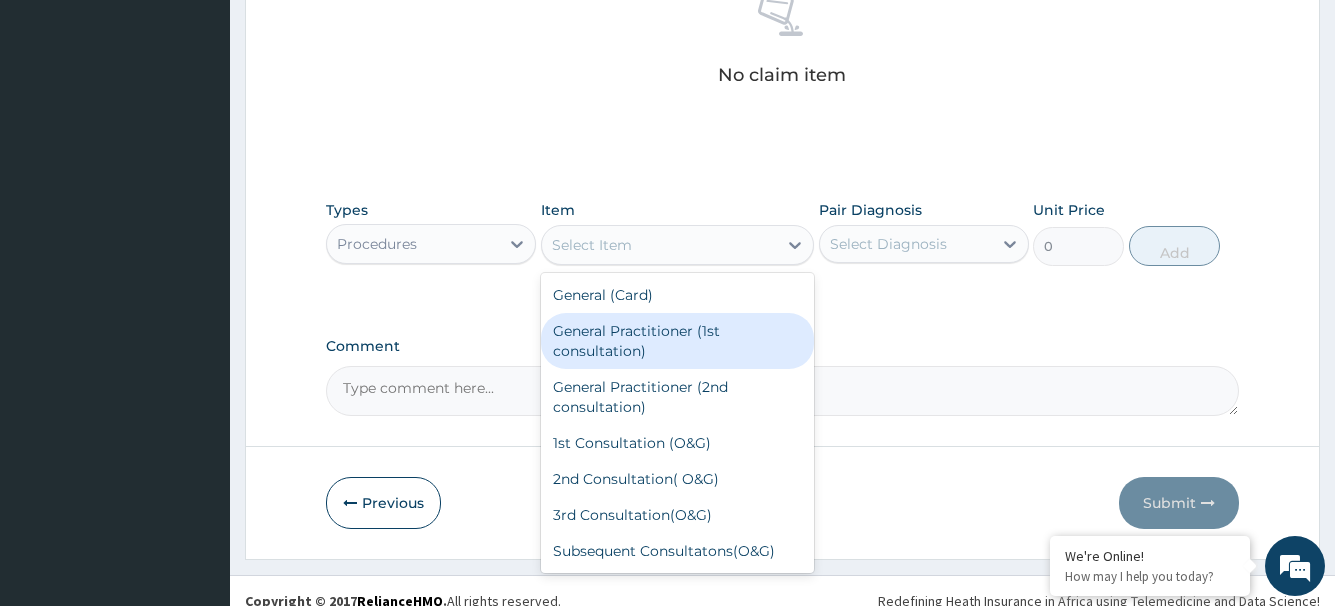 click on "General Practitioner (1st consultation)" at bounding box center (678, 341) 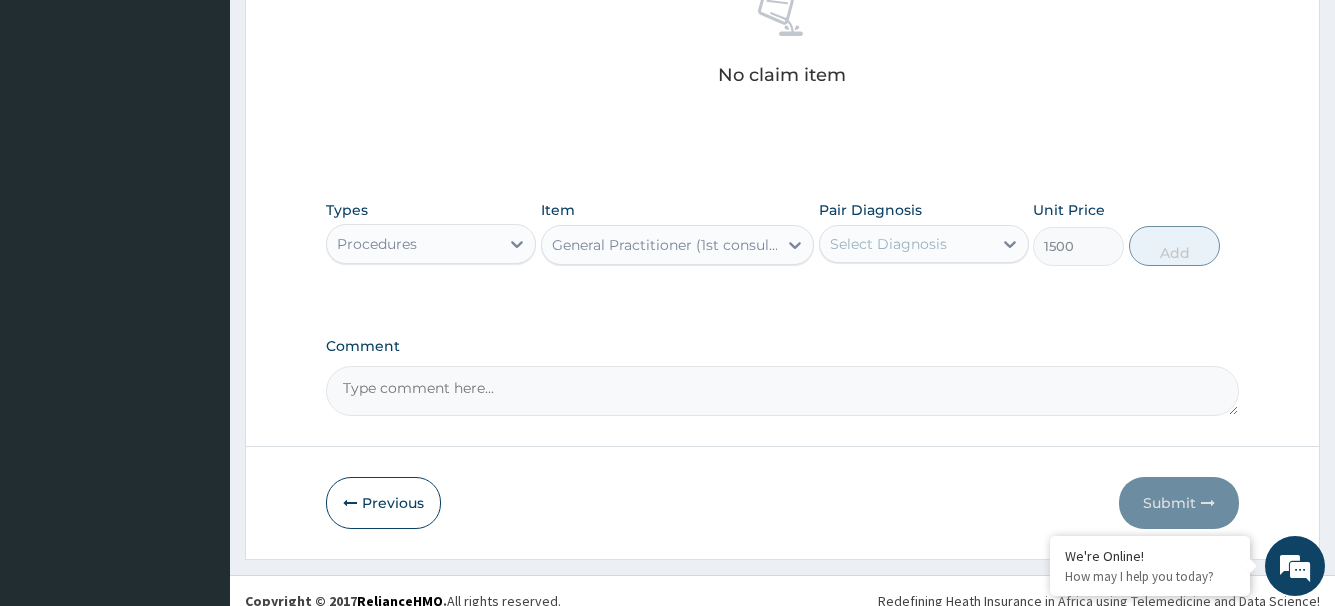 click on "Select Diagnosis" at bounding box center [888, 244] 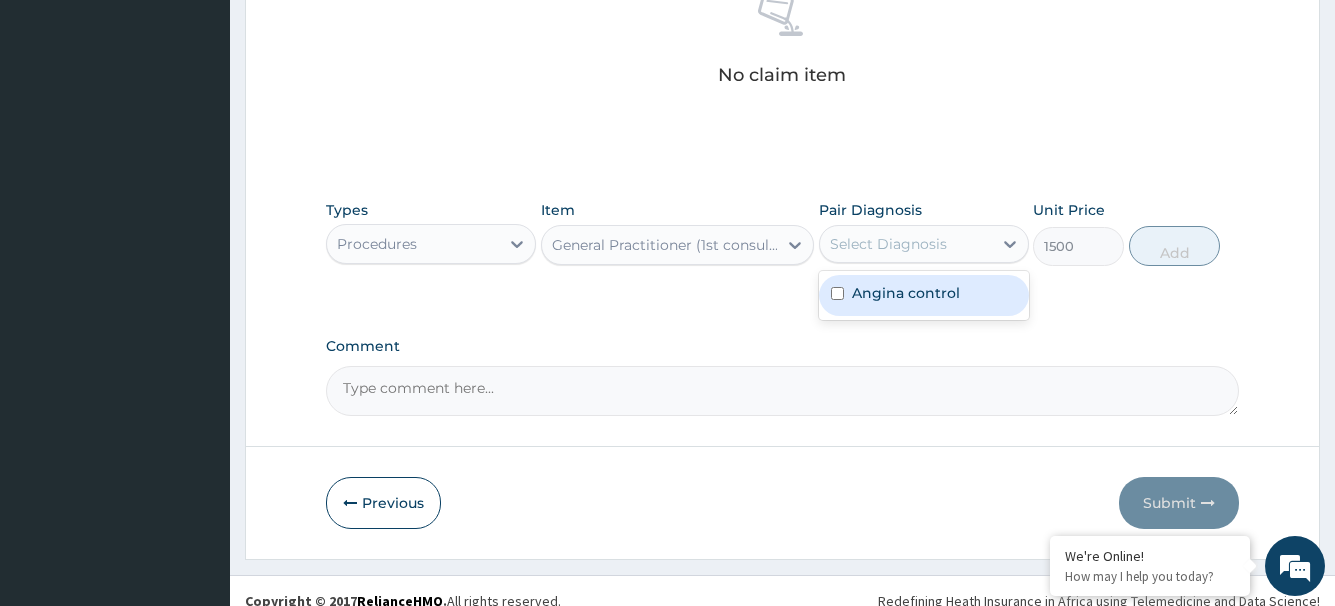click on "Angina control" at bounding box center [924, 295] 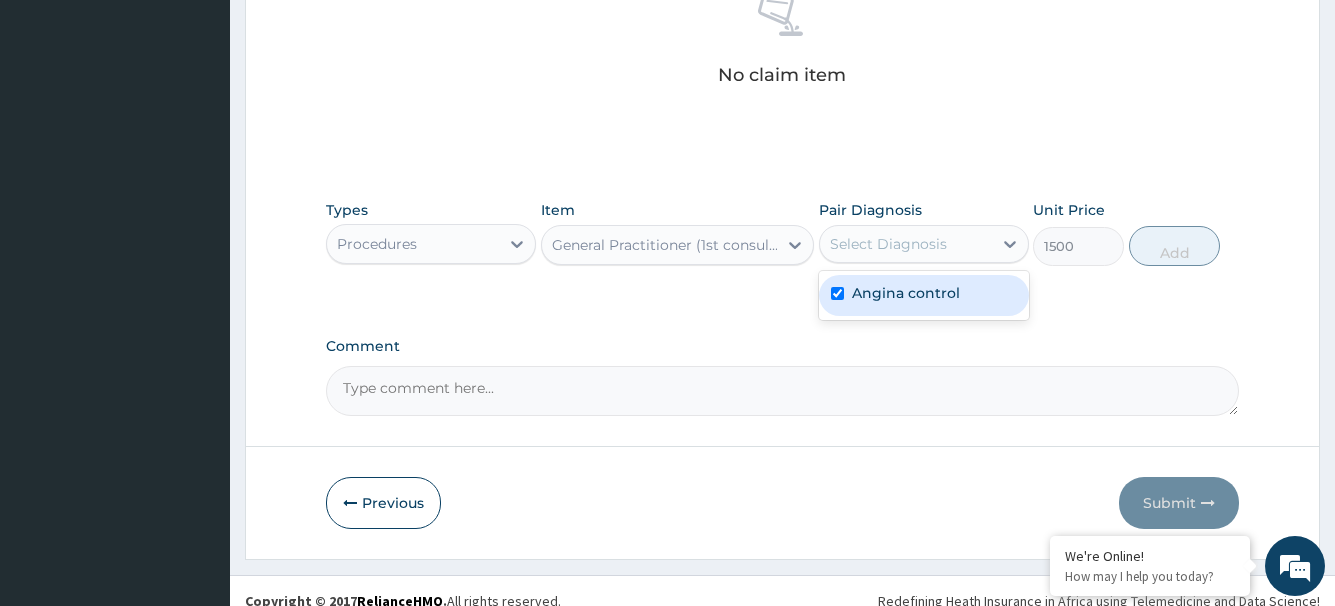checkbox on "true" 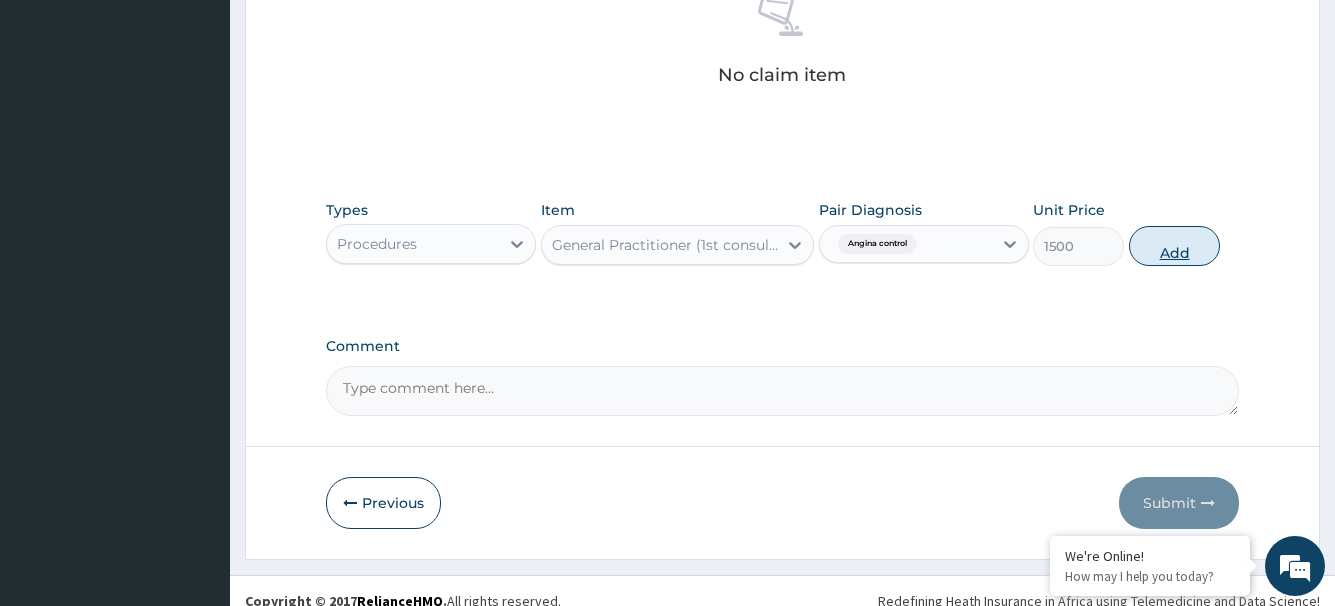 click on "Add" at bounding box center (1174, 246) 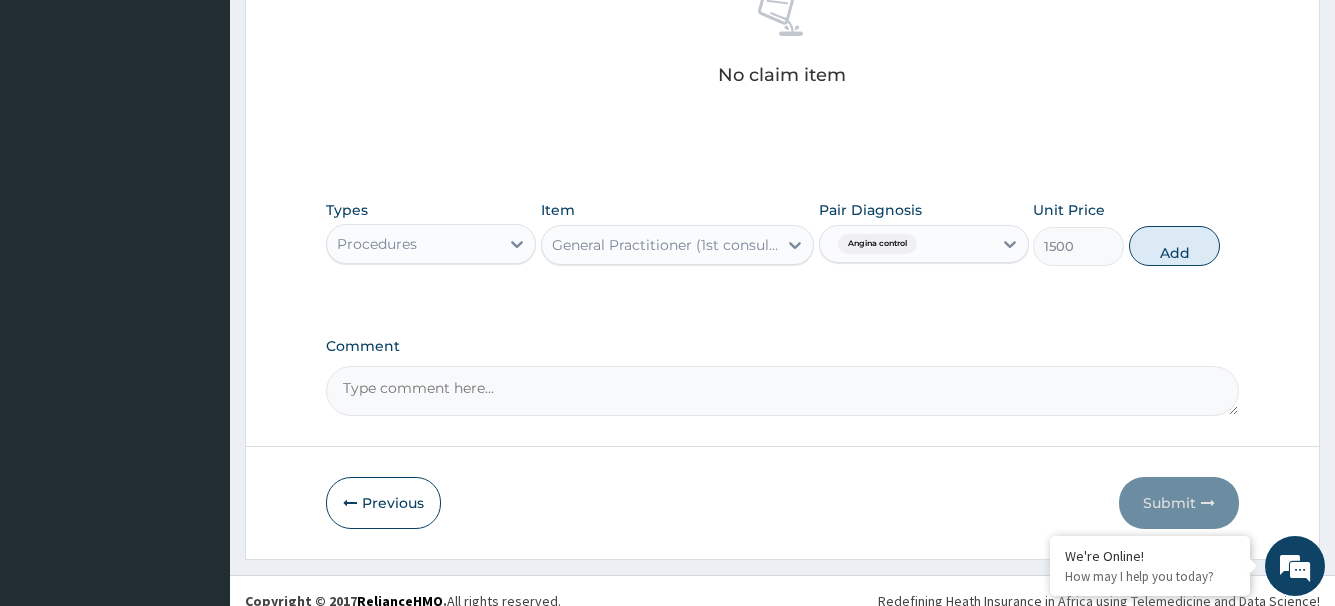 type on "0" 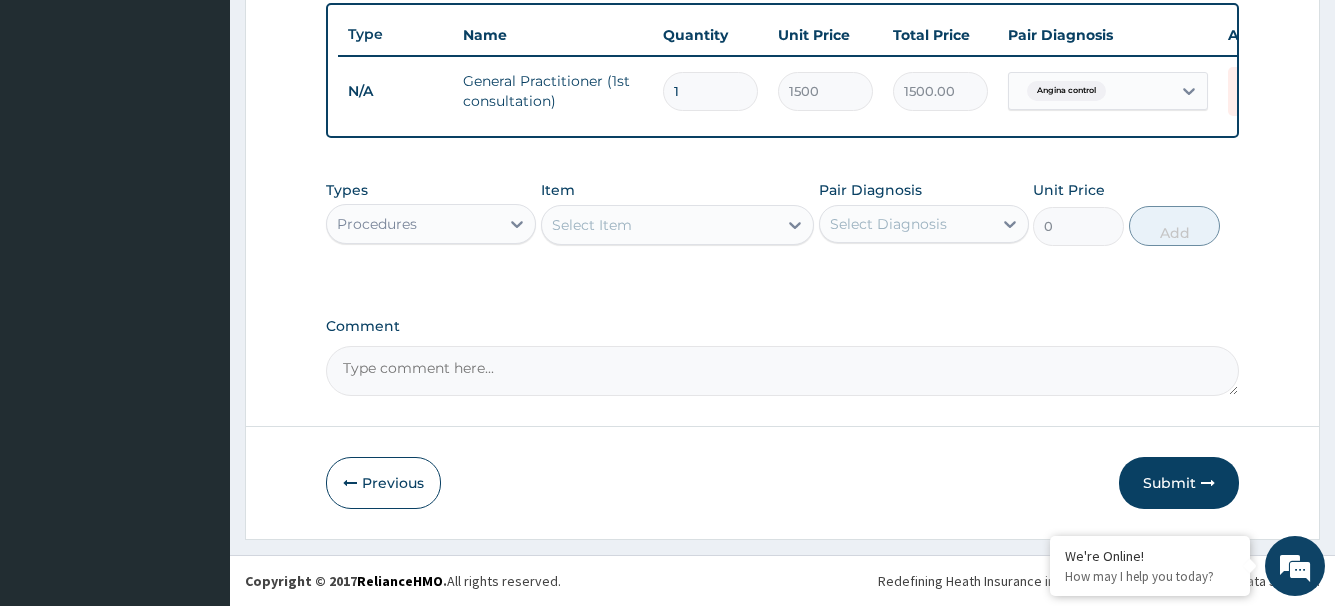 scroll, scrollTop: 756, scrollLeft: 0, axis: vertical 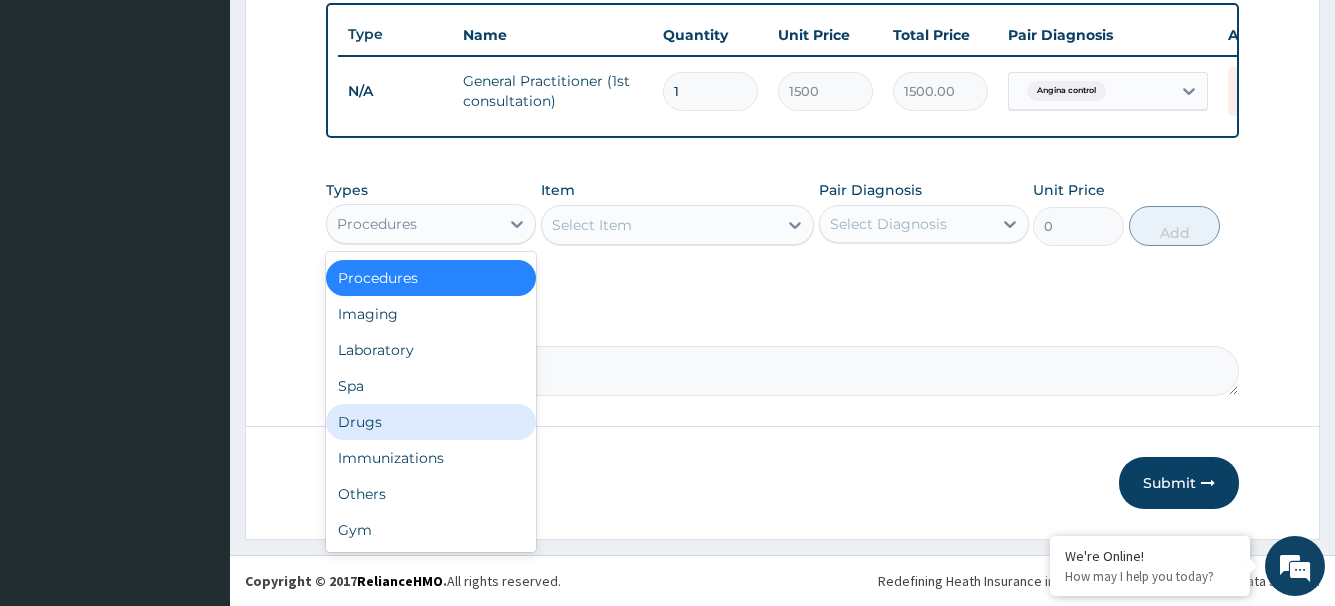 click on "Drugs" at bounding box center [431, 422] 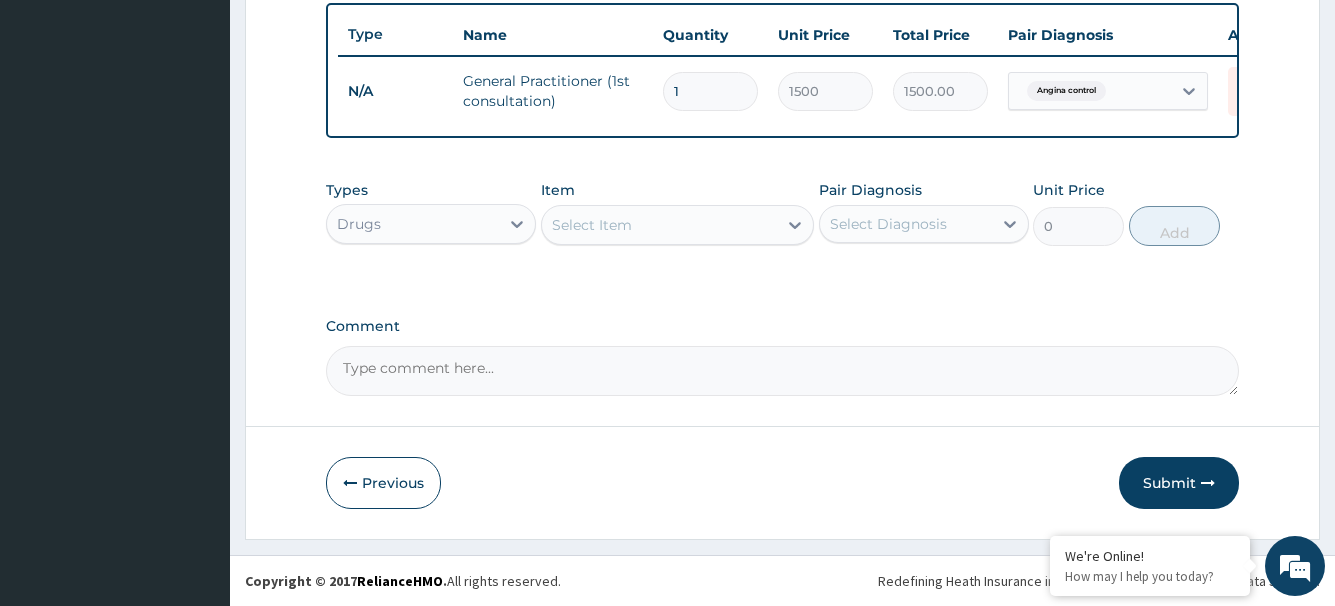 click on "Select Item" at bounding box center [660, 225] 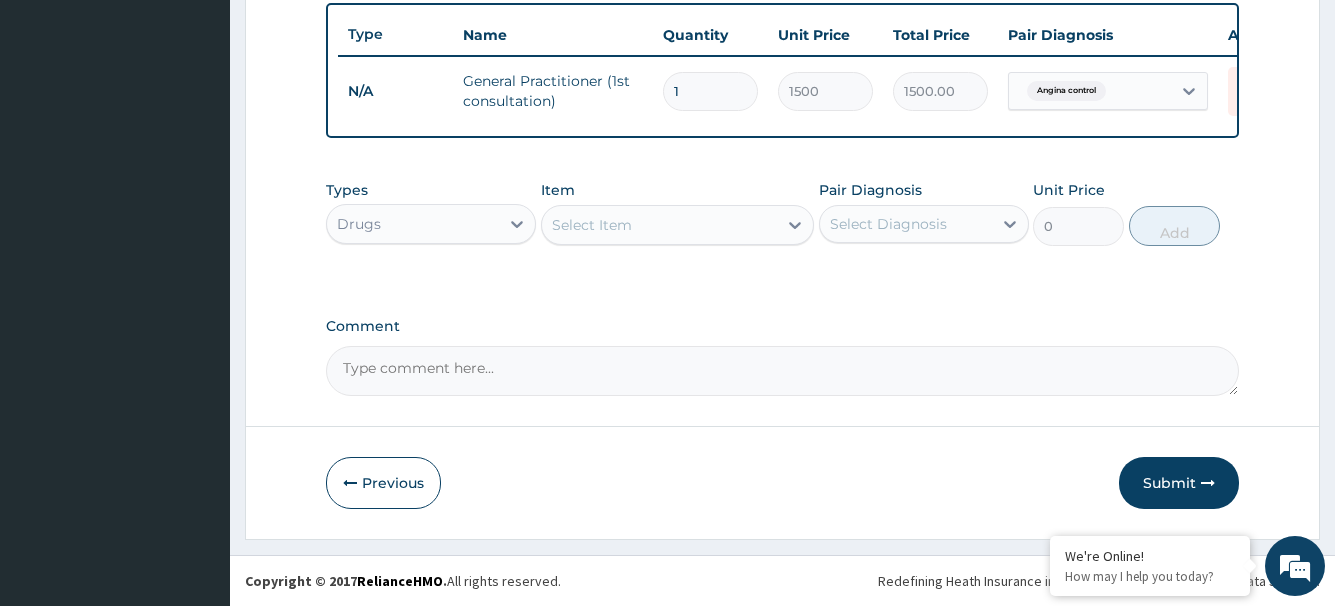 click on "Select Item" at bounding box center (660, 225) 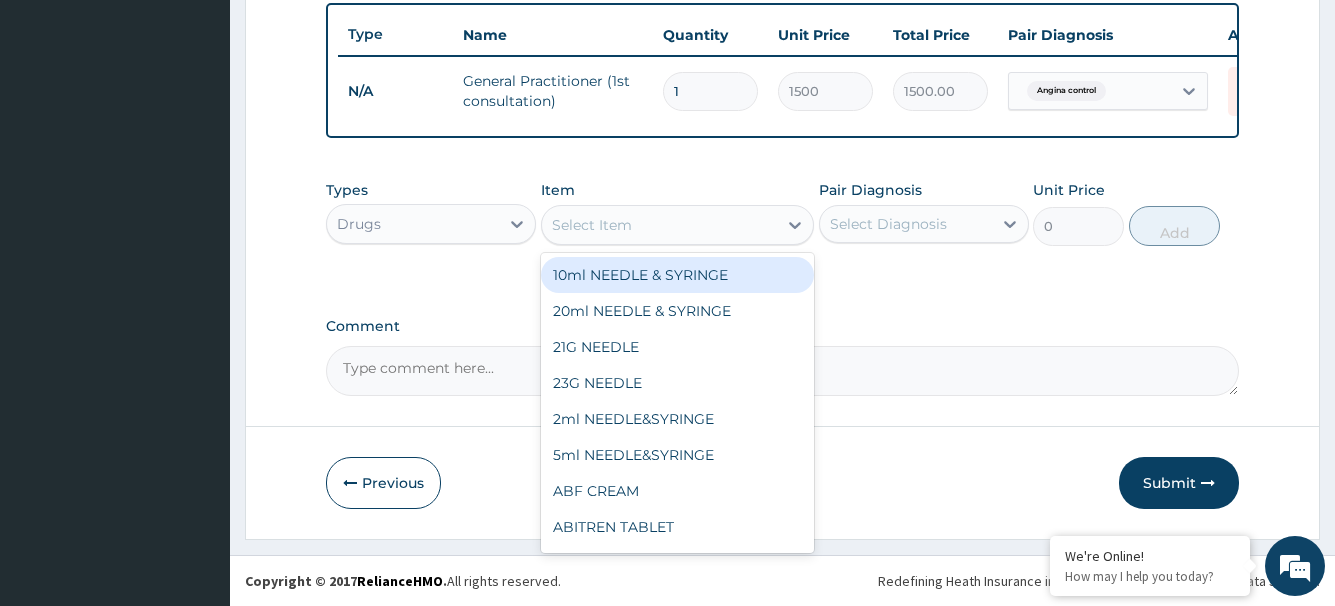 paste on "nitroglycerin" 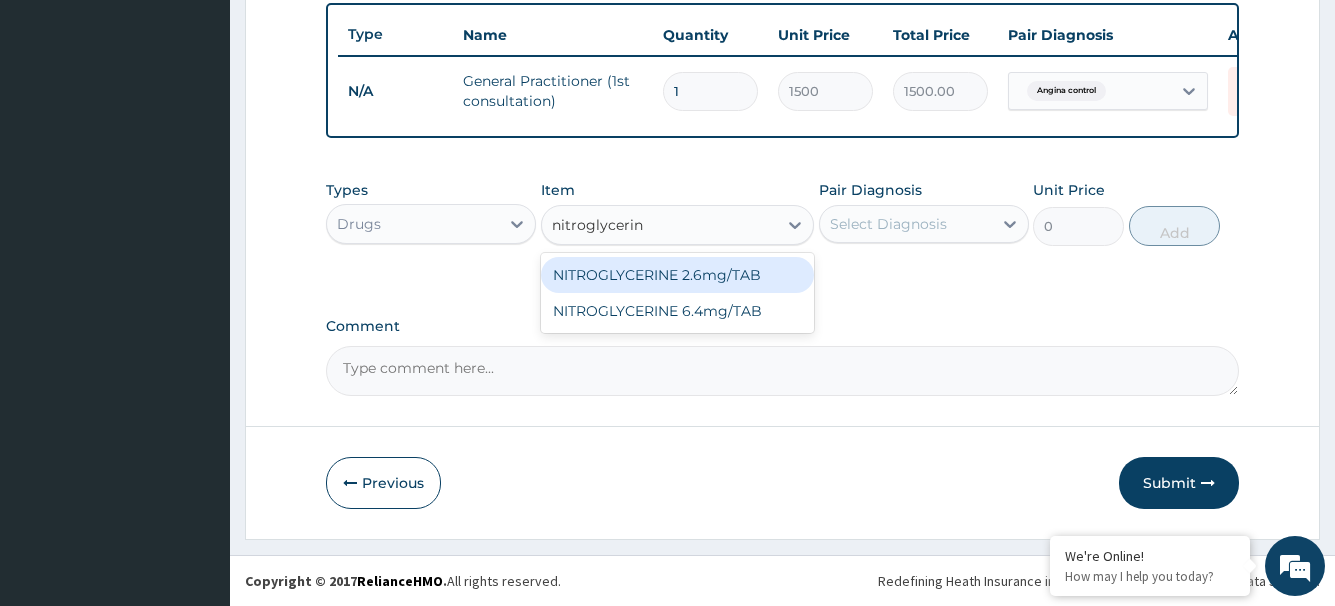 click on "NITROGLYCERINE 2.6mg/TAB" at bounding box center (678, 275) 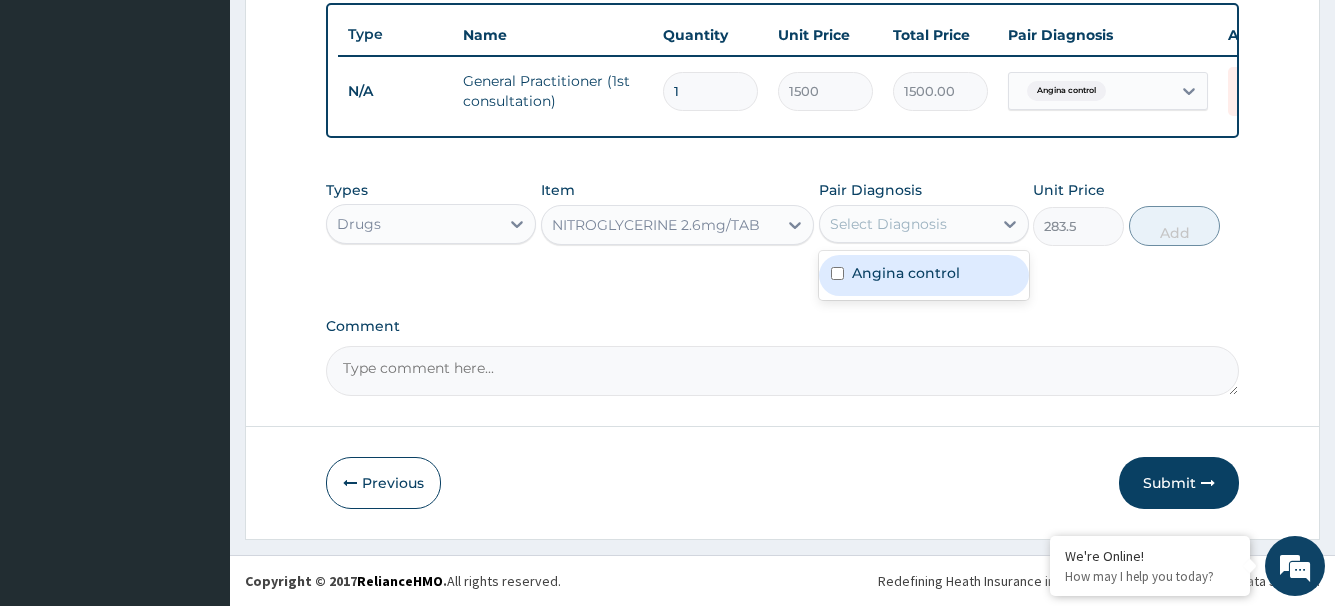 click on "Select Diagnosis" at bounding box center [888, 224] 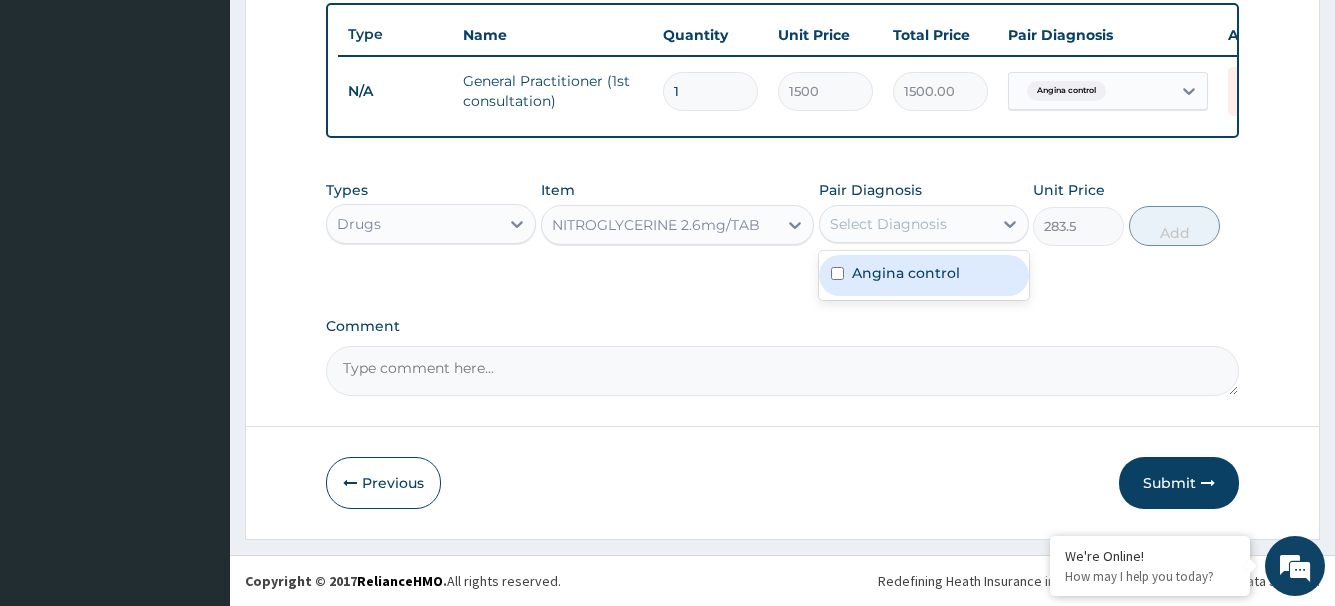 click on "Angina control" at bounding box center (906, 273) 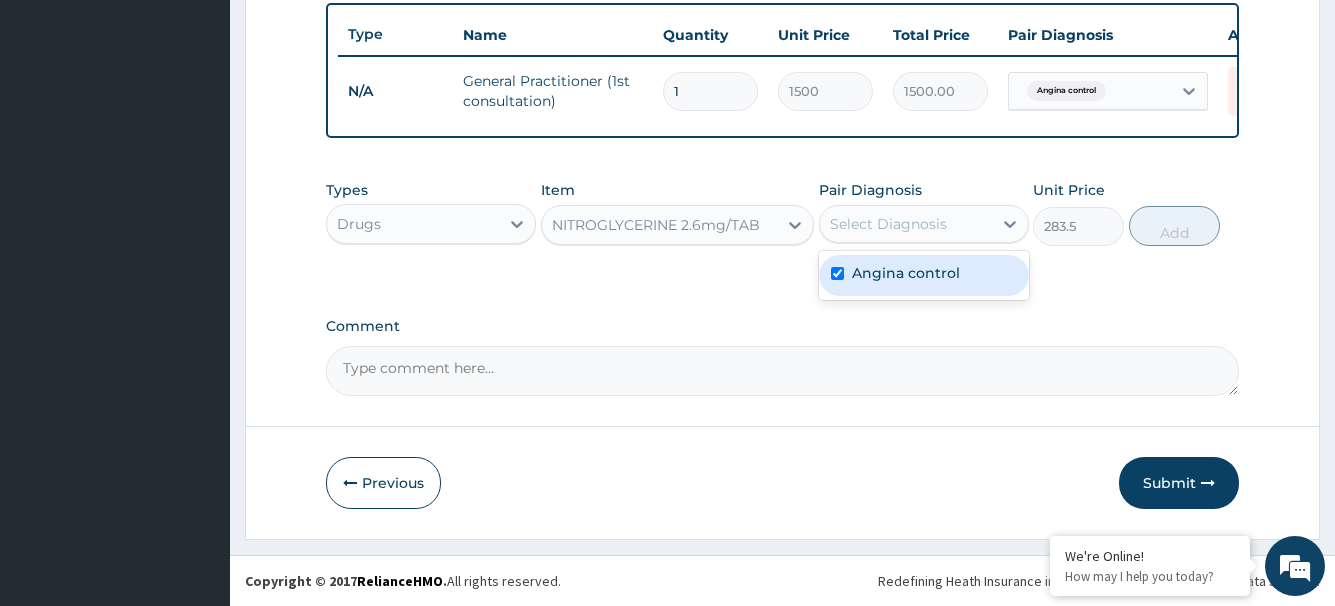 checkbox on "true" 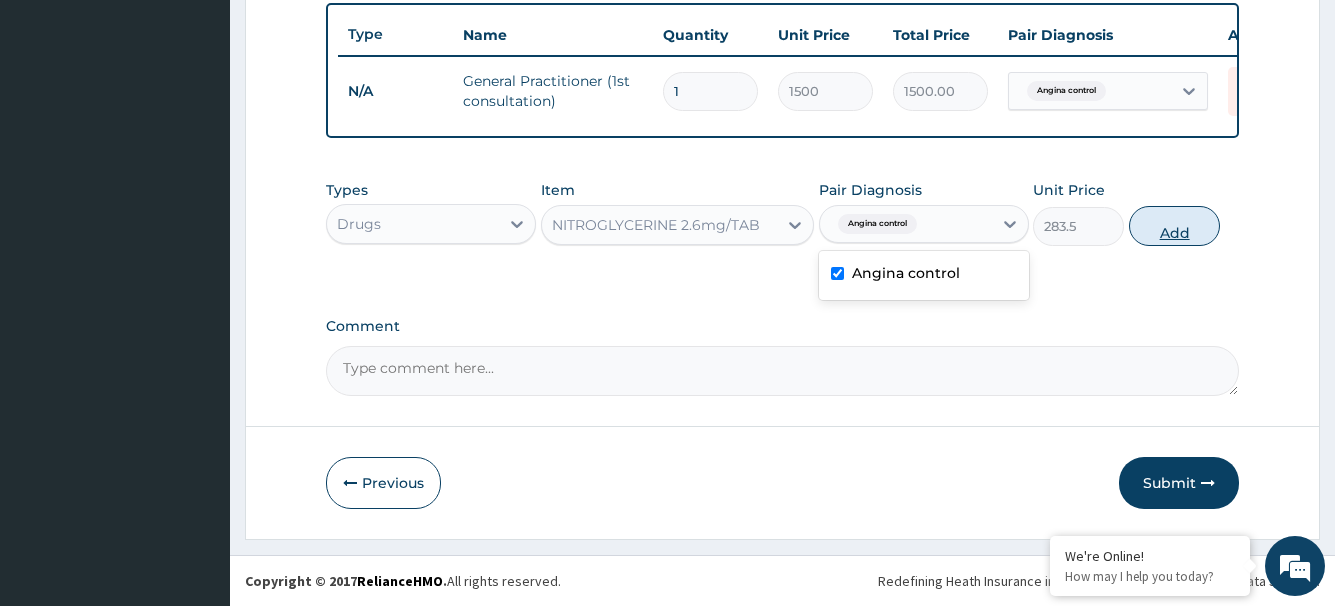 click on "Add" at bounding box center (1174, 226) 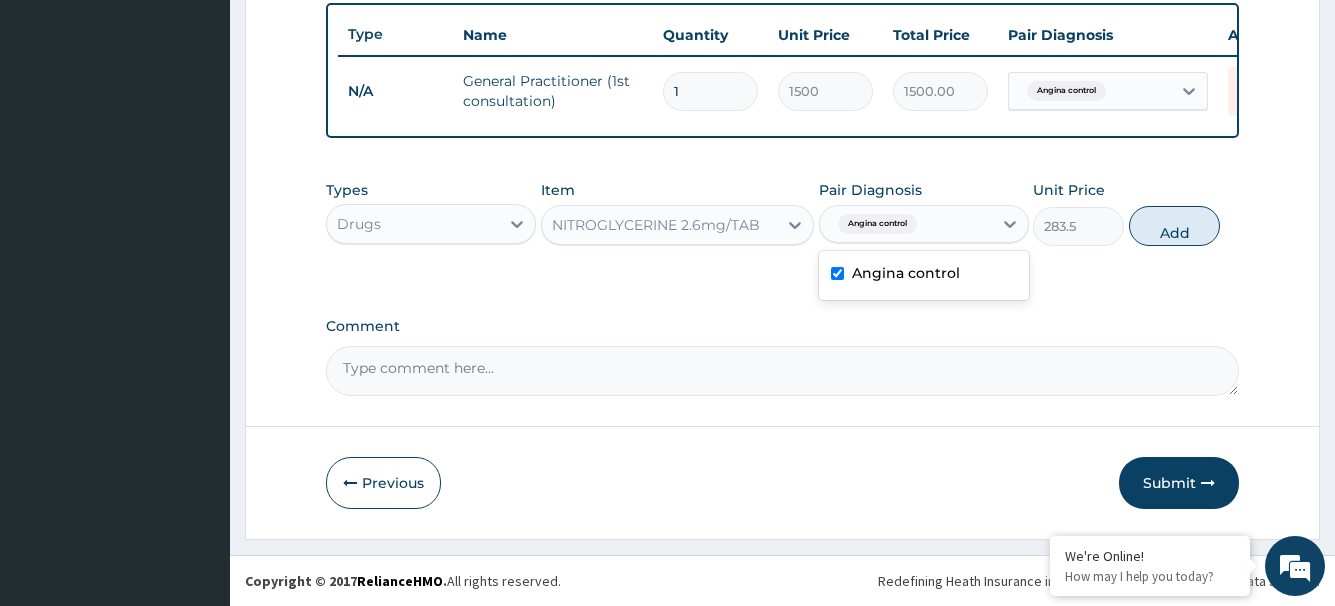 type on "0" 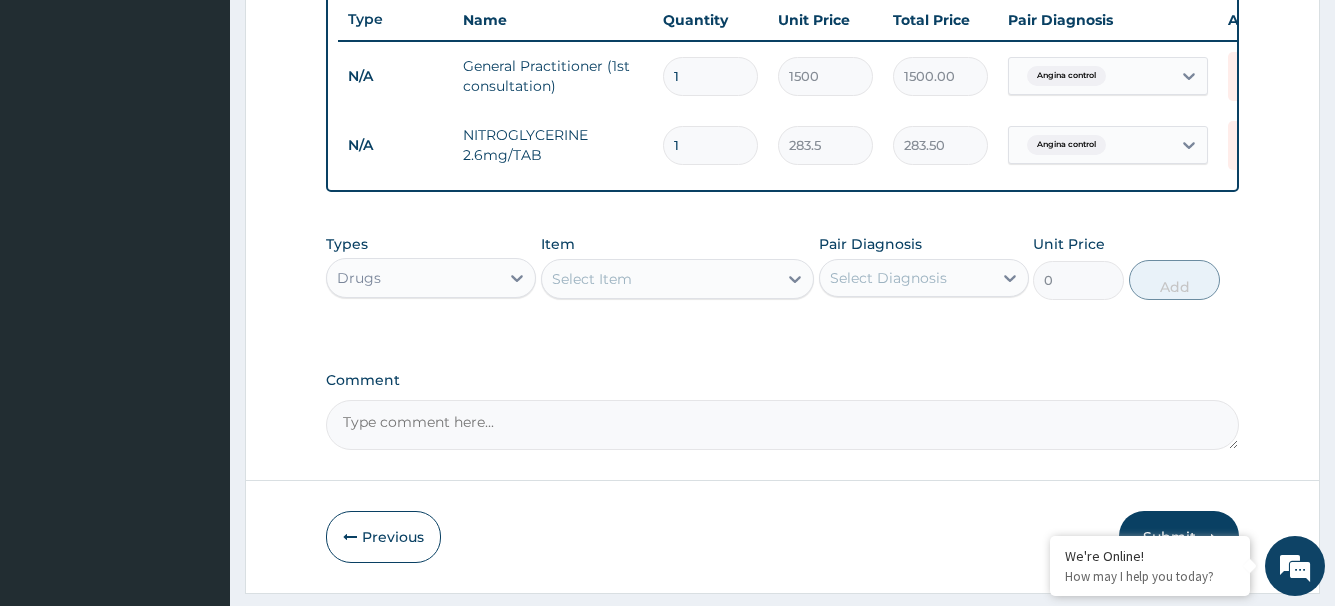 type on "14" 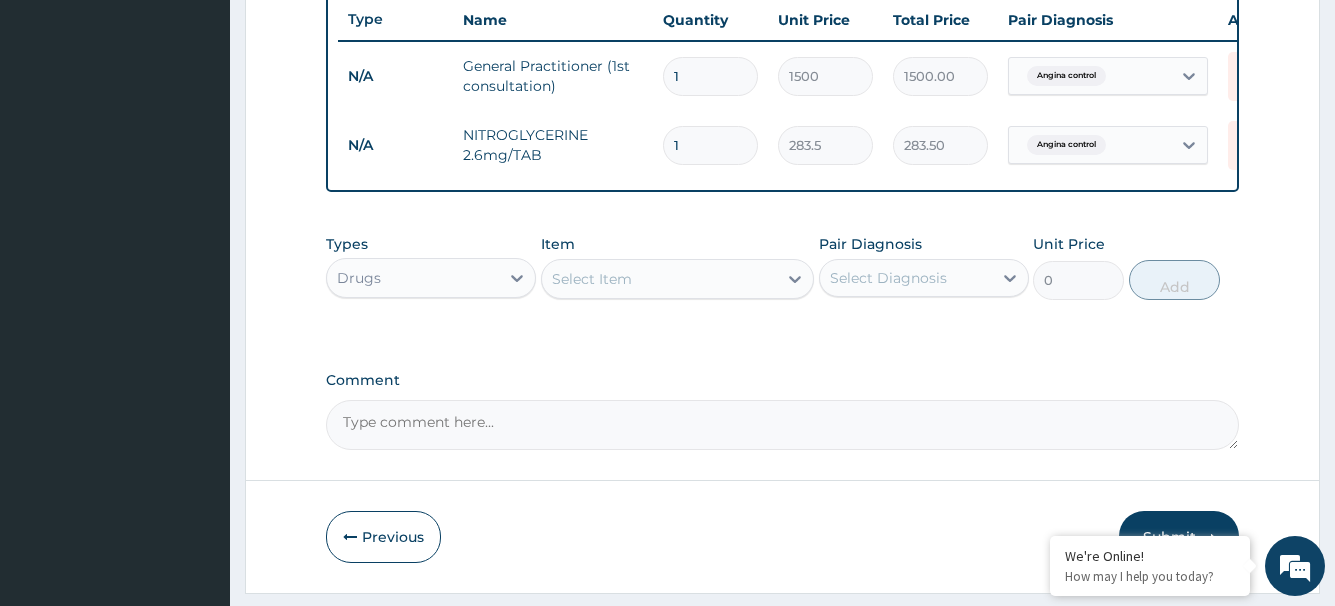 type on "3969.00" 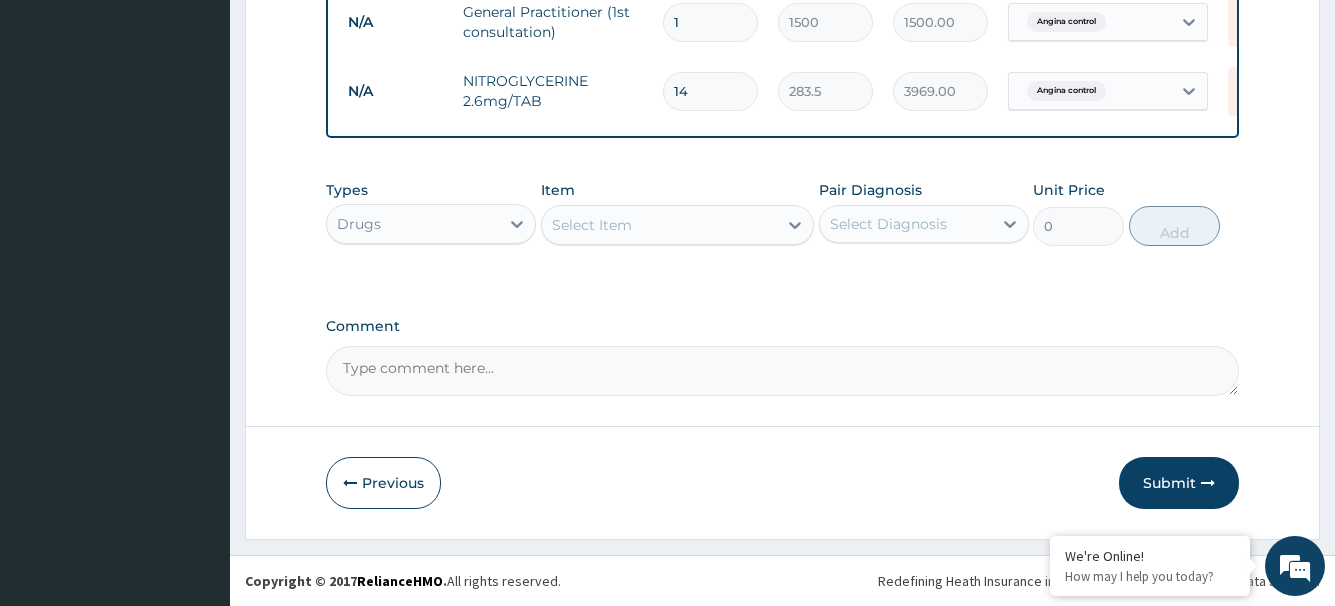scroll, scrollTop: 825, scrollLeft: 0, axis: vertical 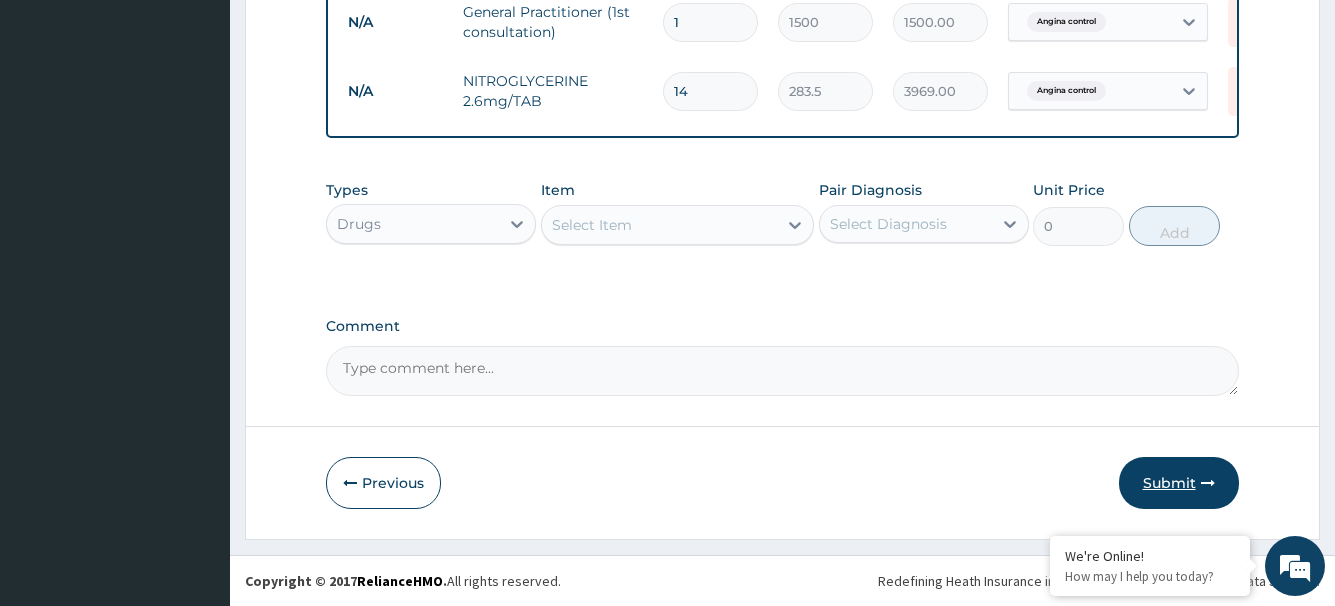 type on "14" 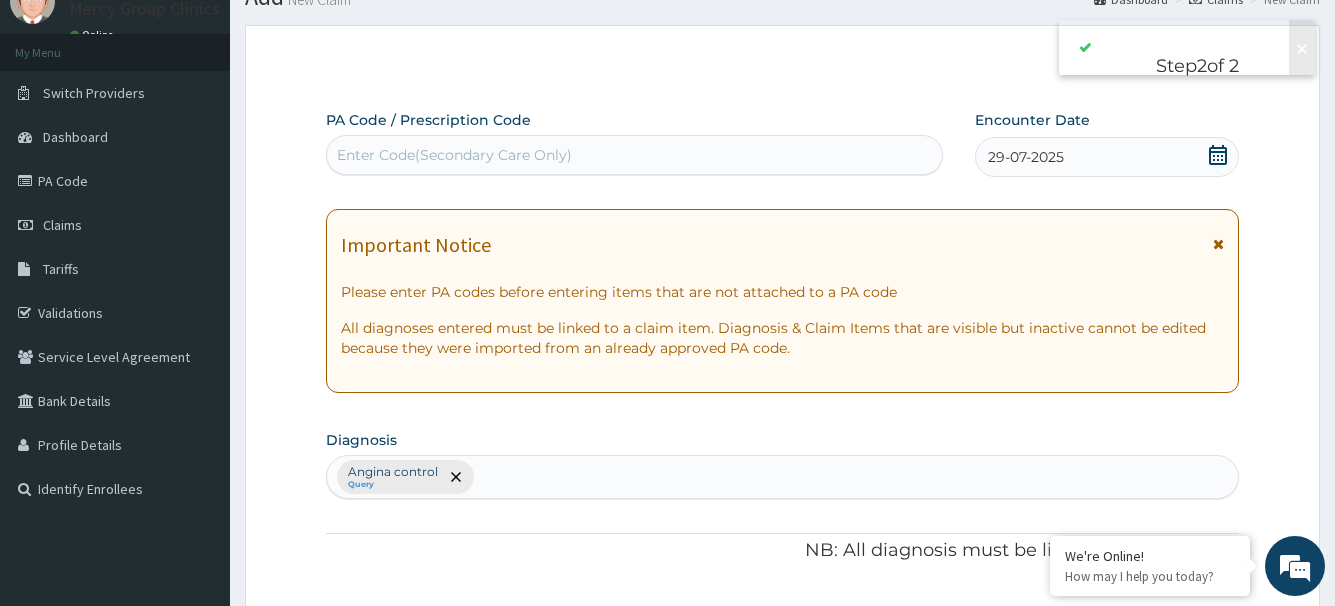 scroll, scrollTop: 825, scrollLeft: 0, axis: vertical 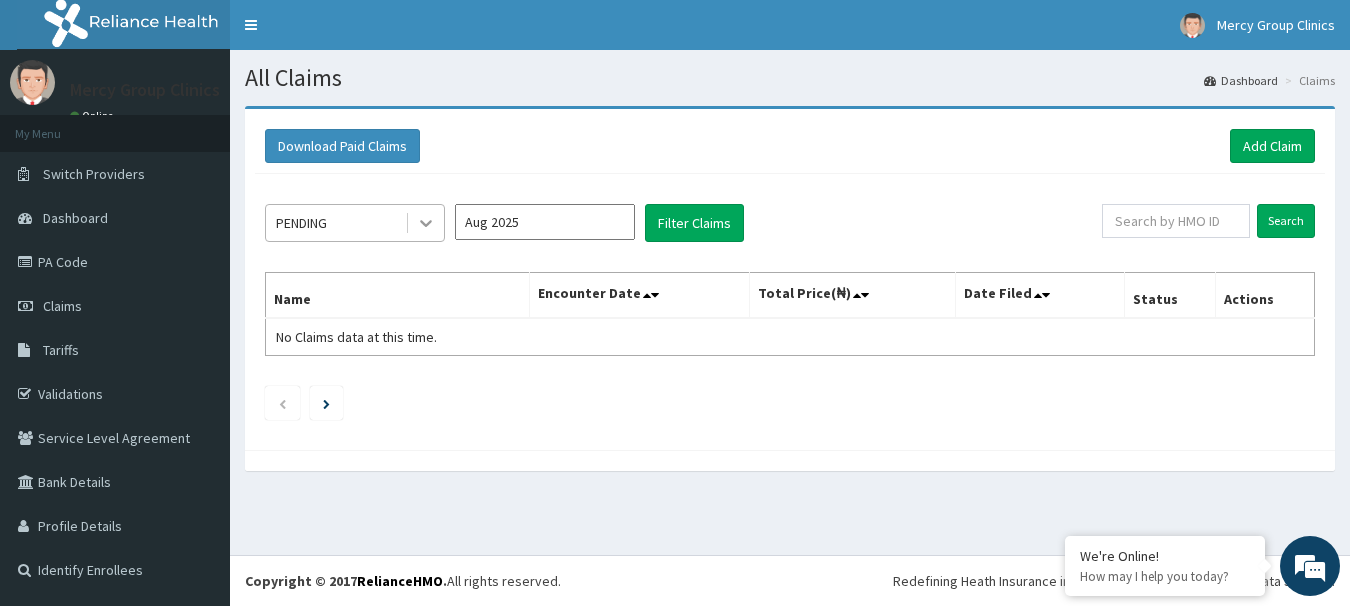 click 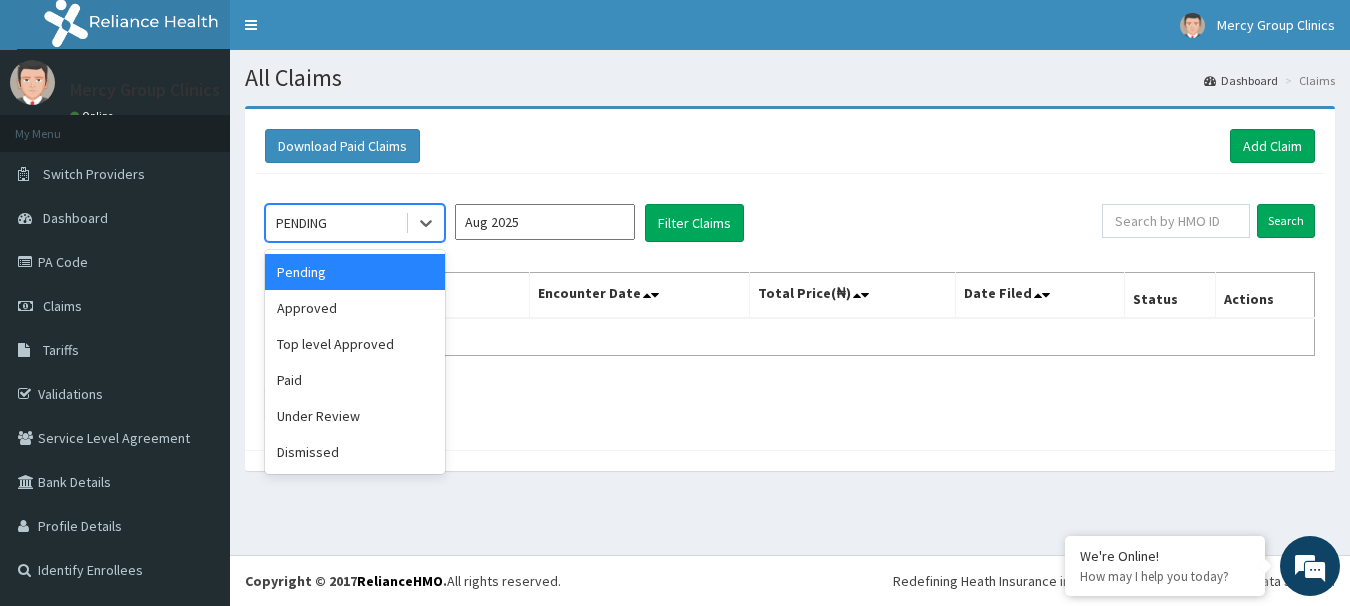 click on "Aug 2025" at bounding box center (545, 222) 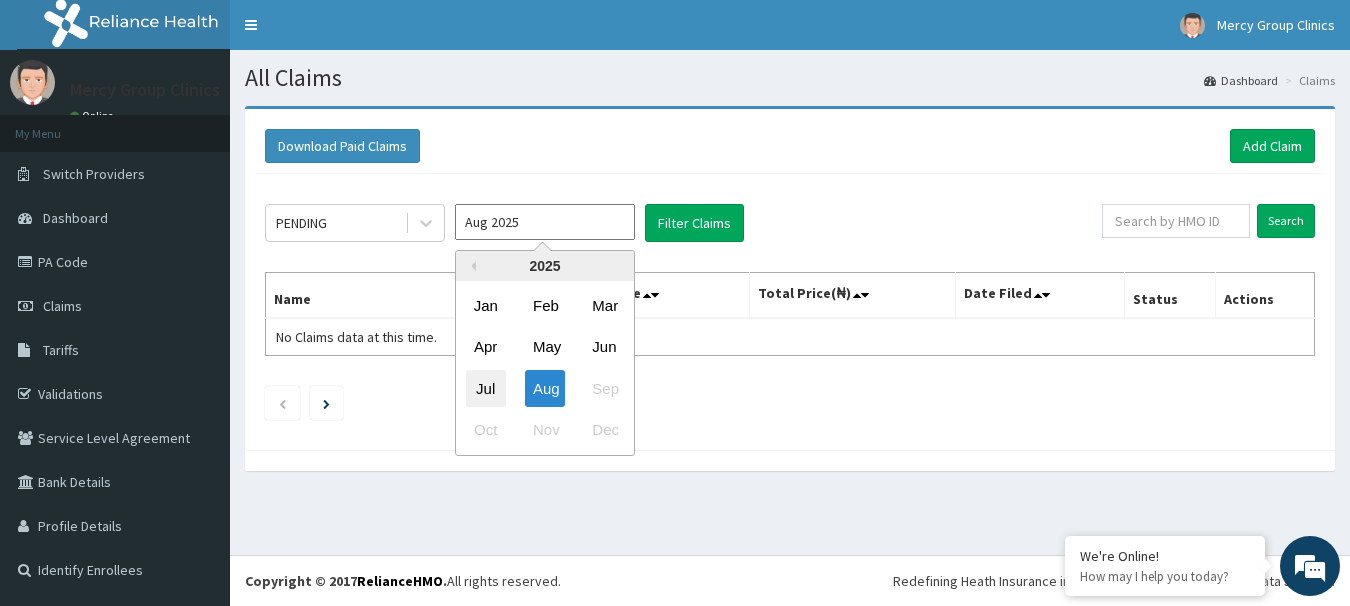 click on "Jul" at bounding box center [486, 388] 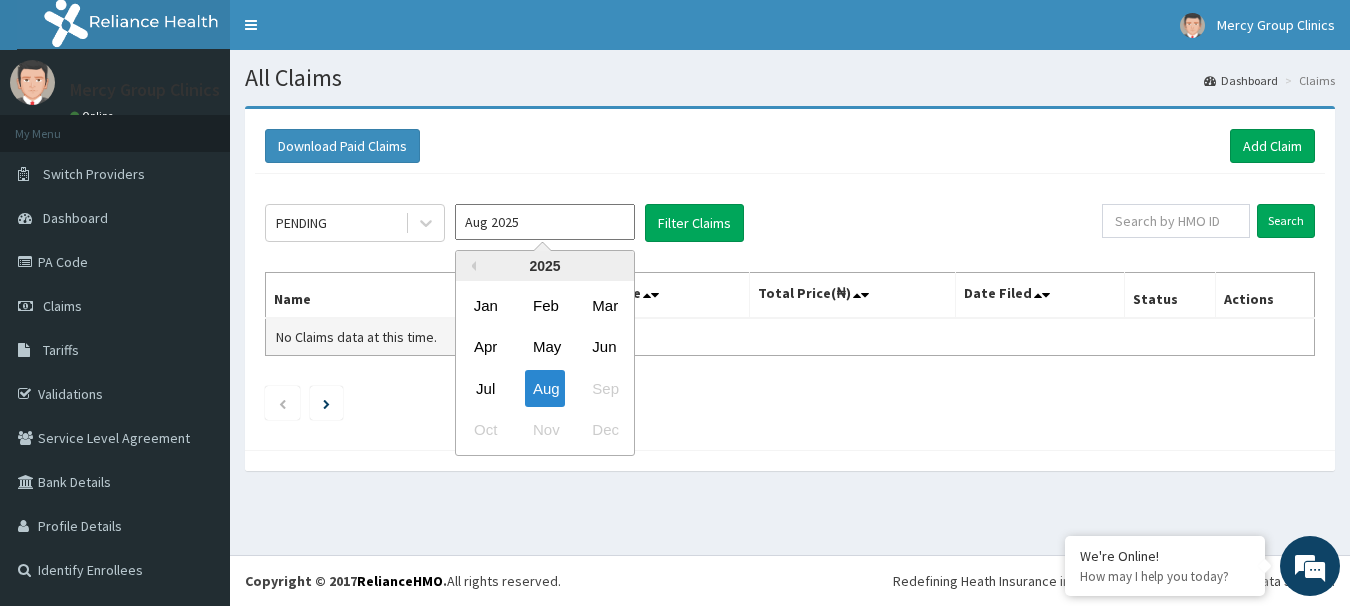 type on "Jul 2025" 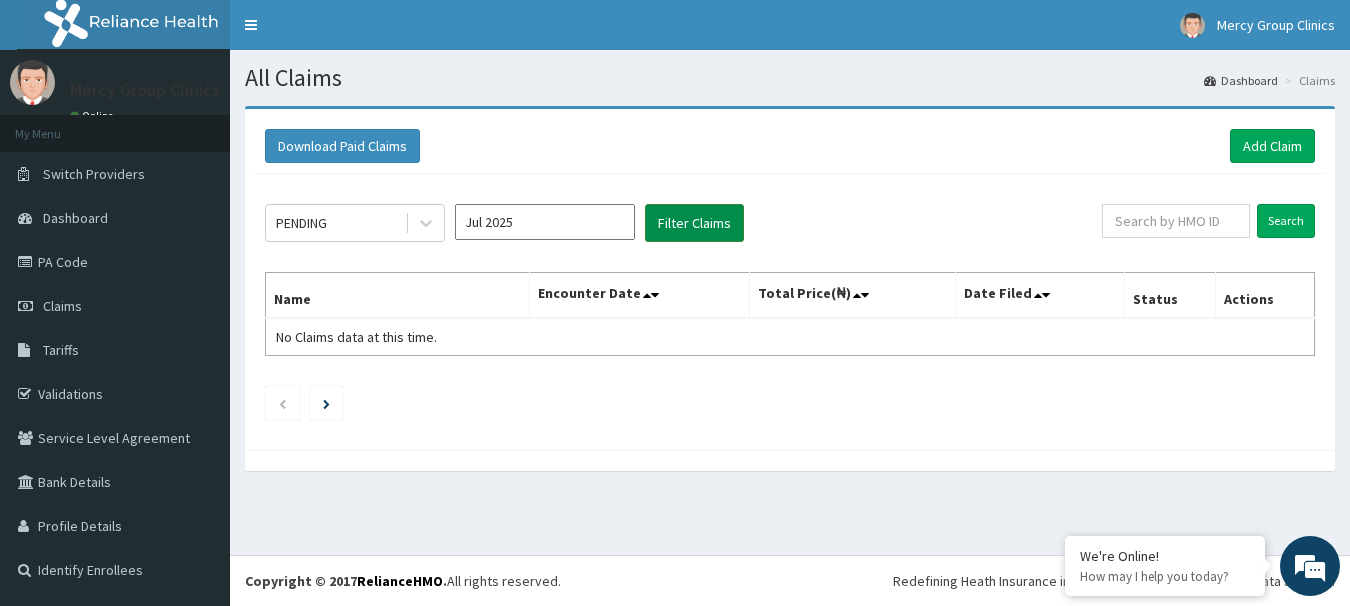 click on "Filter Claims" at bounding box center [694, 223] 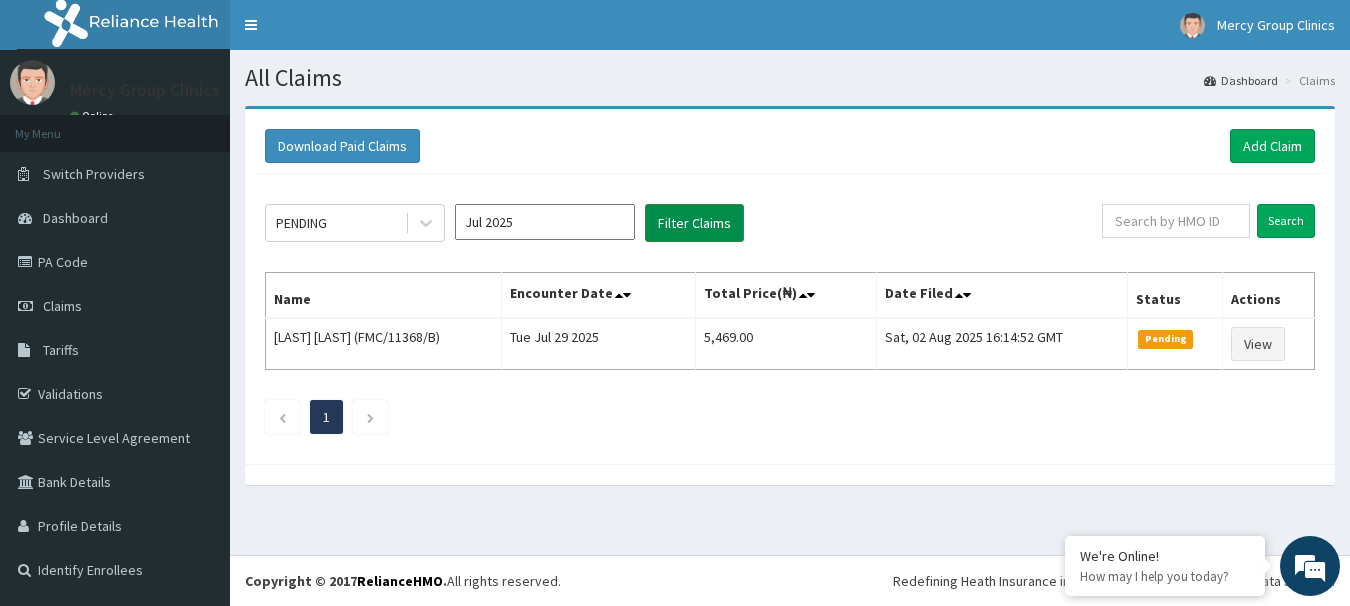 click on "Filter Claims" at bounding box center [694, 223] 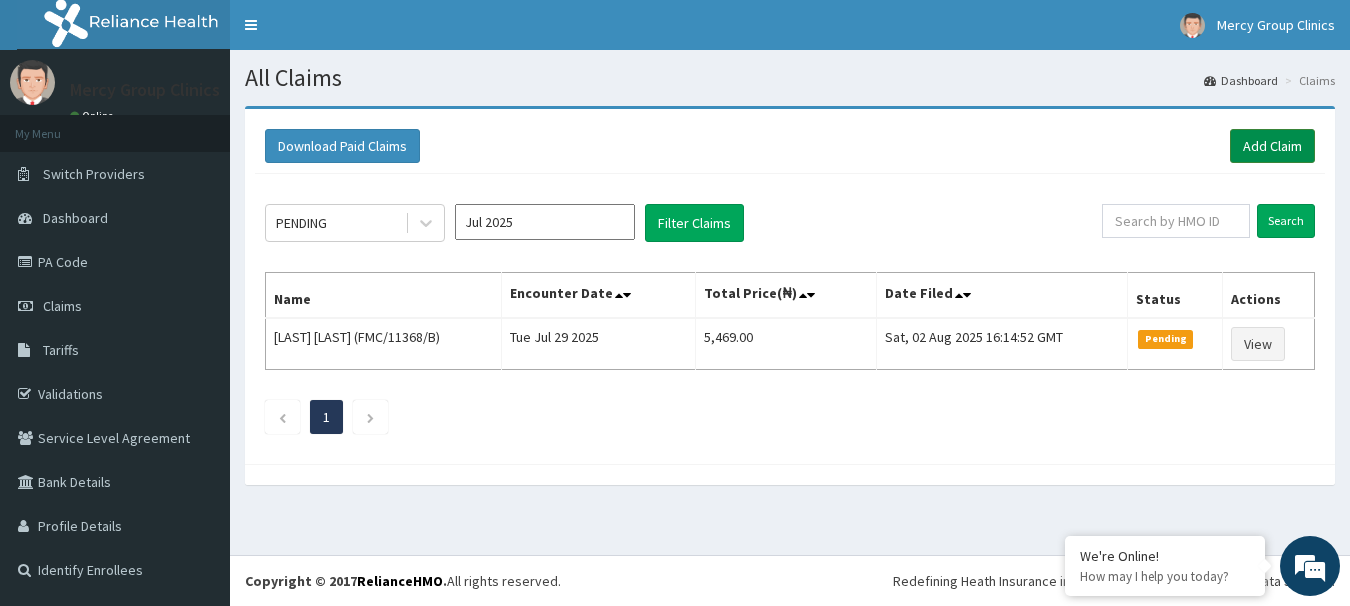 click on "Add Claim" at bounding box center (1272, 146) 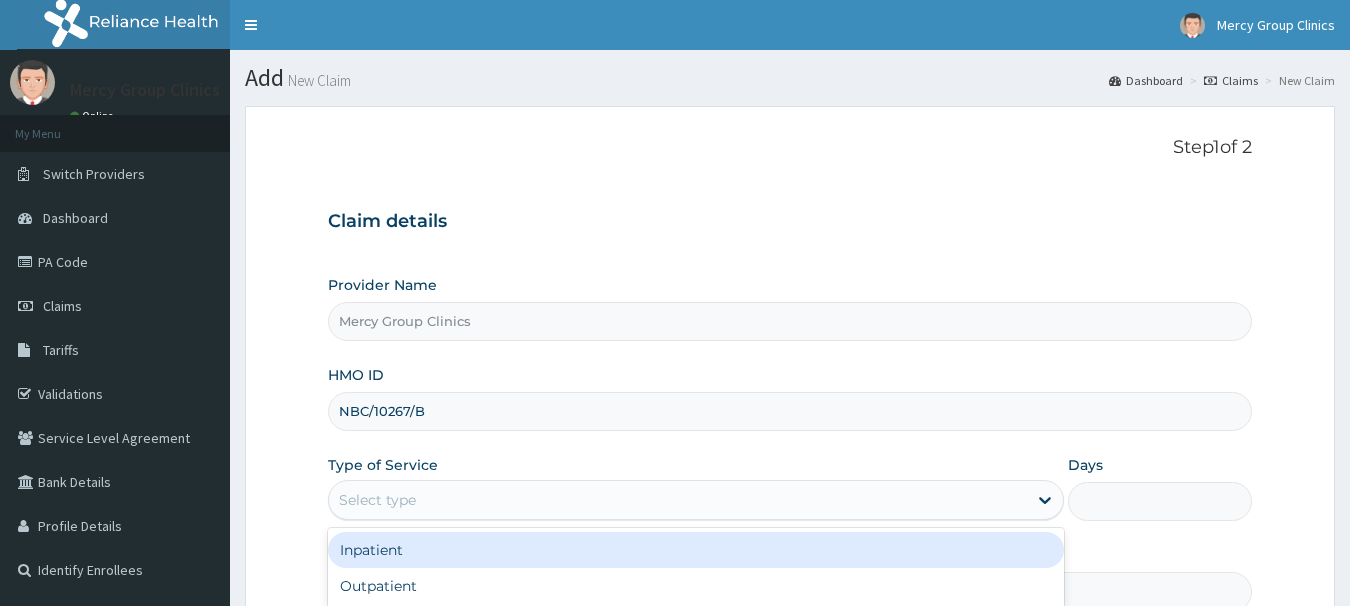 click on "HMO ID NBC/10267/B" at bounding box center [790, 398] 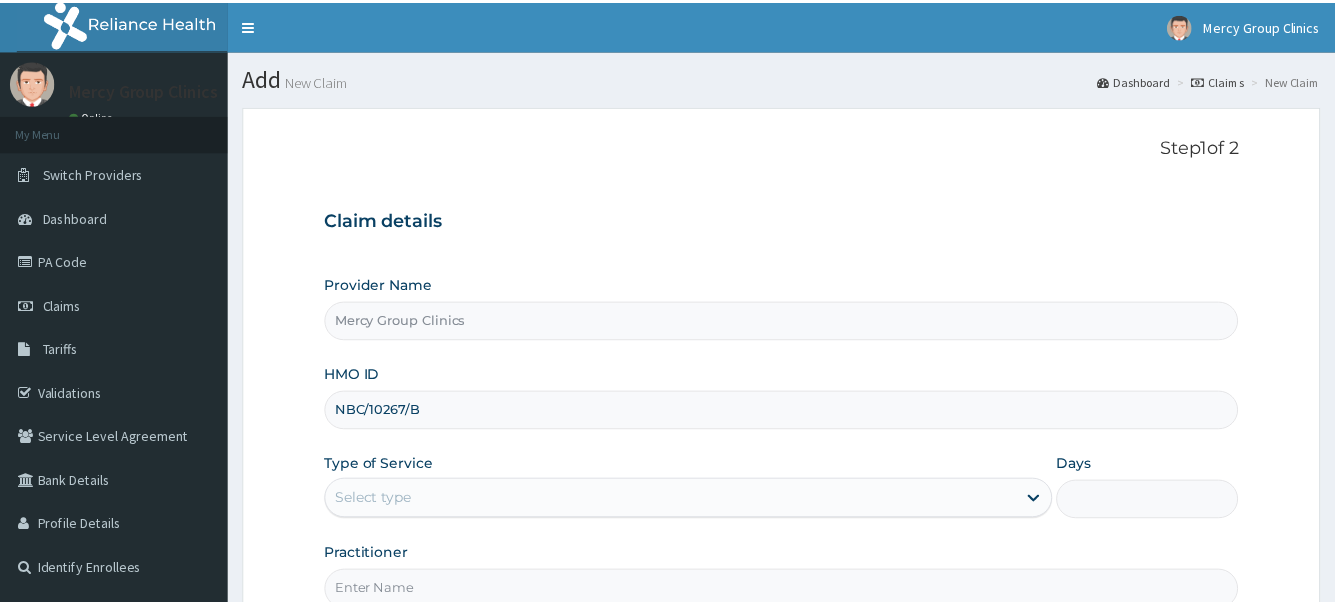 scroll, scrollTop: 216, scrollLeft: 0, axis: vertical 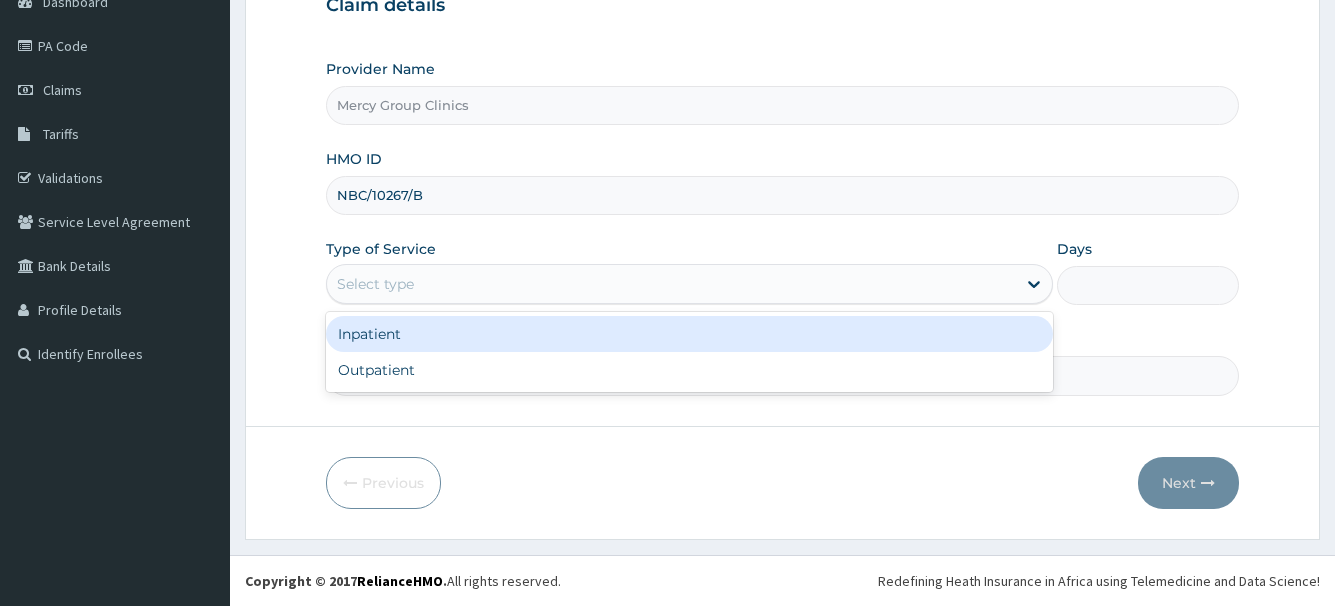 click on "Select type" at bounding box center [671, 284] 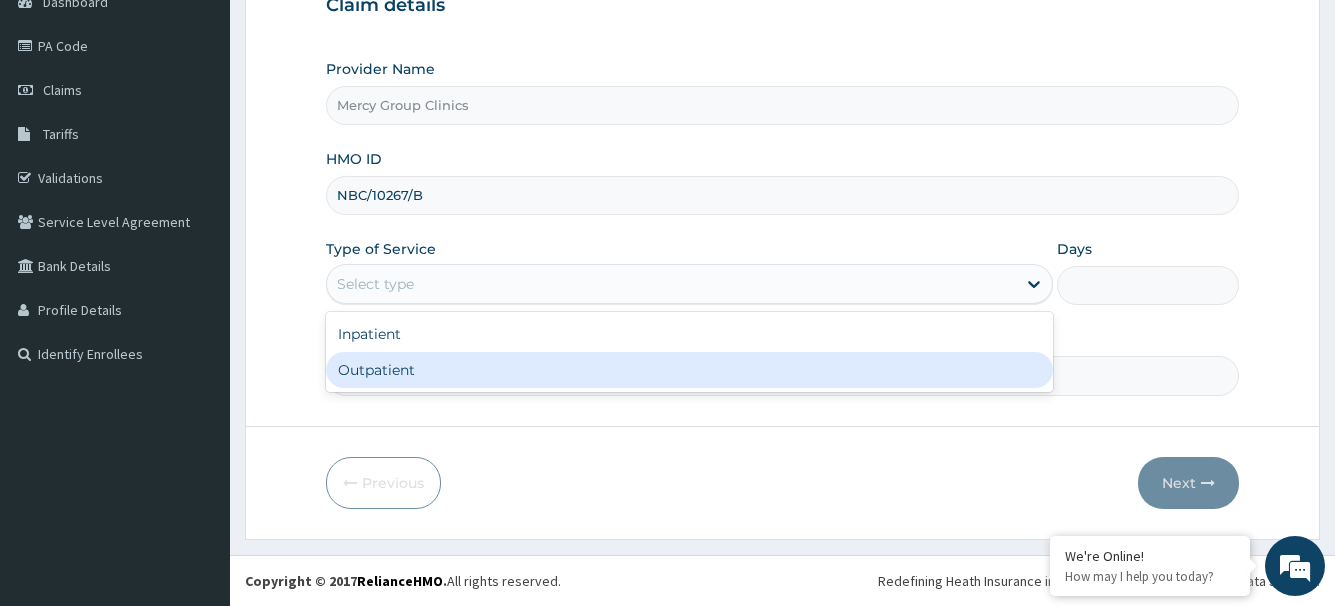 click on "Outpatient" at bounding box center [689, 370] 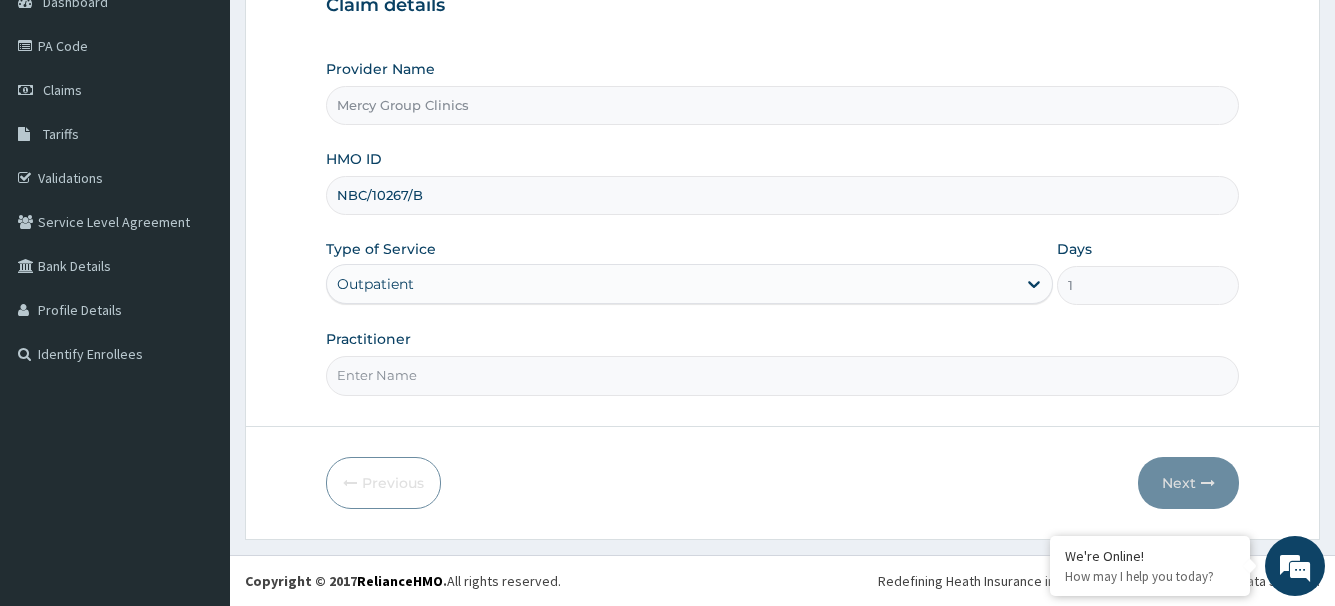 click on "Practitioner" at bounding box center [782, 375] 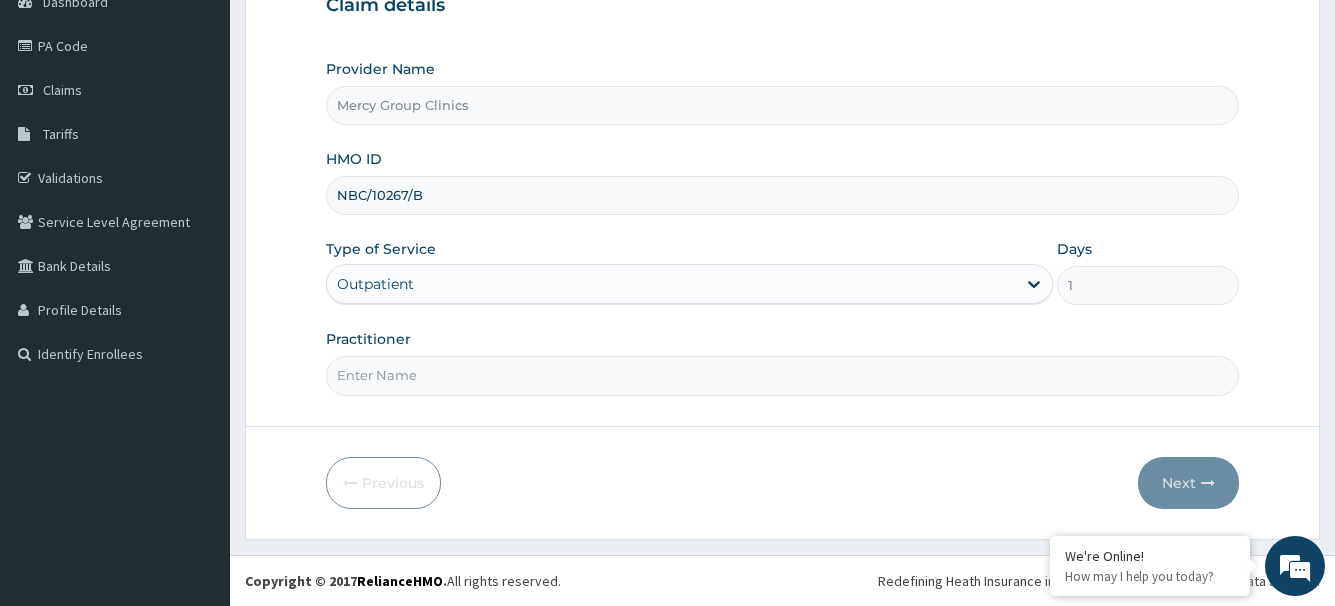 scroll, scrollTop: 0, scrollLeft: 0, axis: both 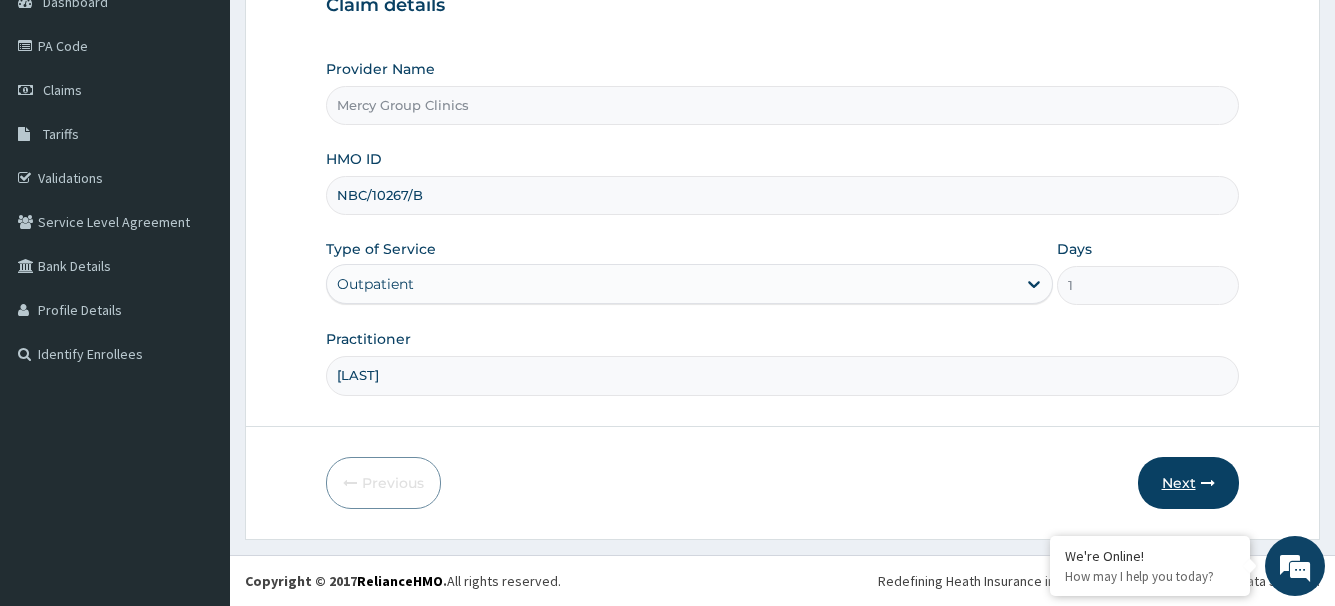type on "Oyetunji" 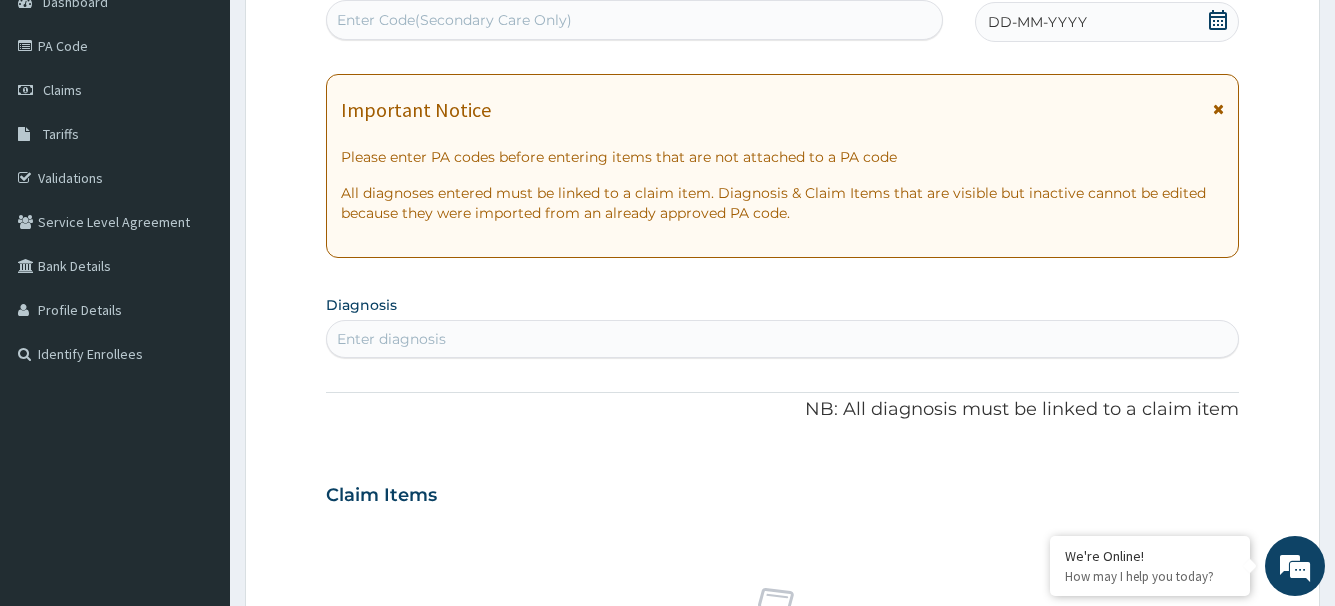 click 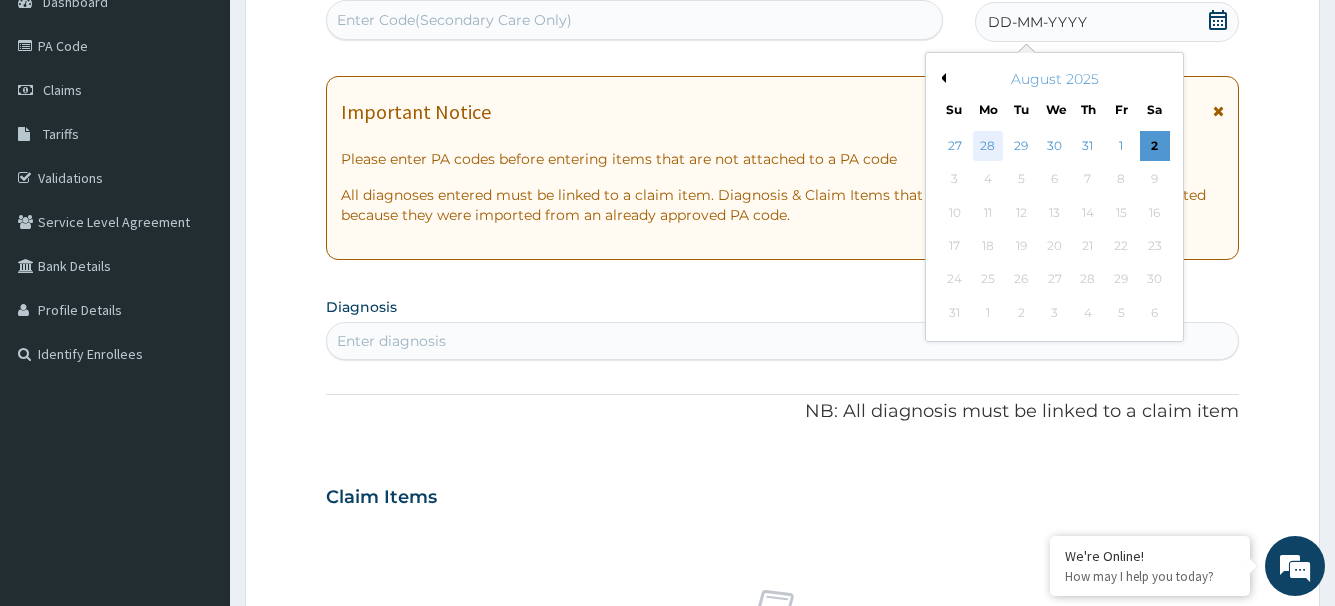 click on "28" at bounding box center (987, 146) 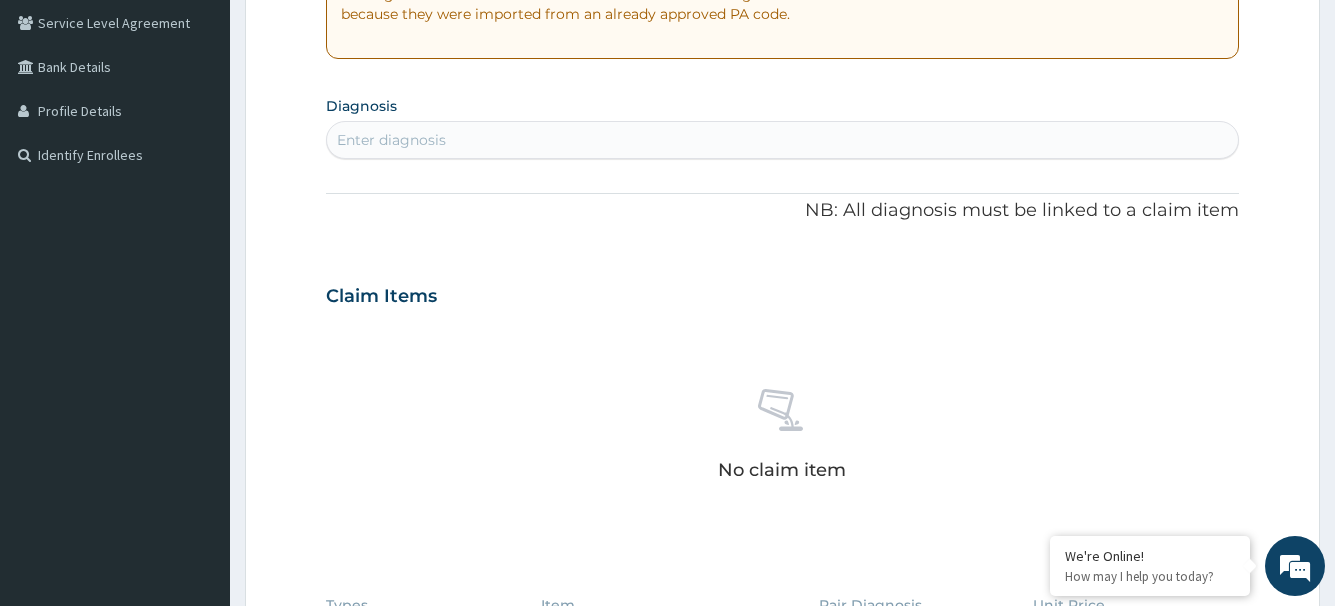 scroll, scrollTop: 416, scrollLeft: 0, axis: vertical 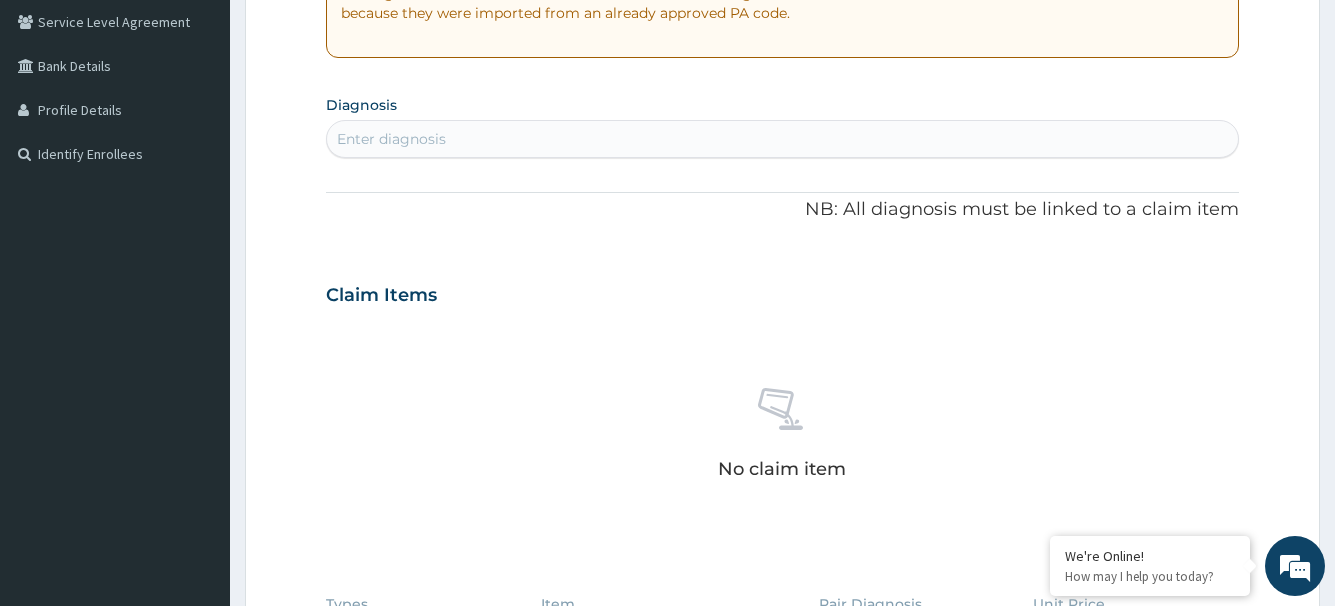 click on "Enter diagnosis" at bounding box center (782, 139) 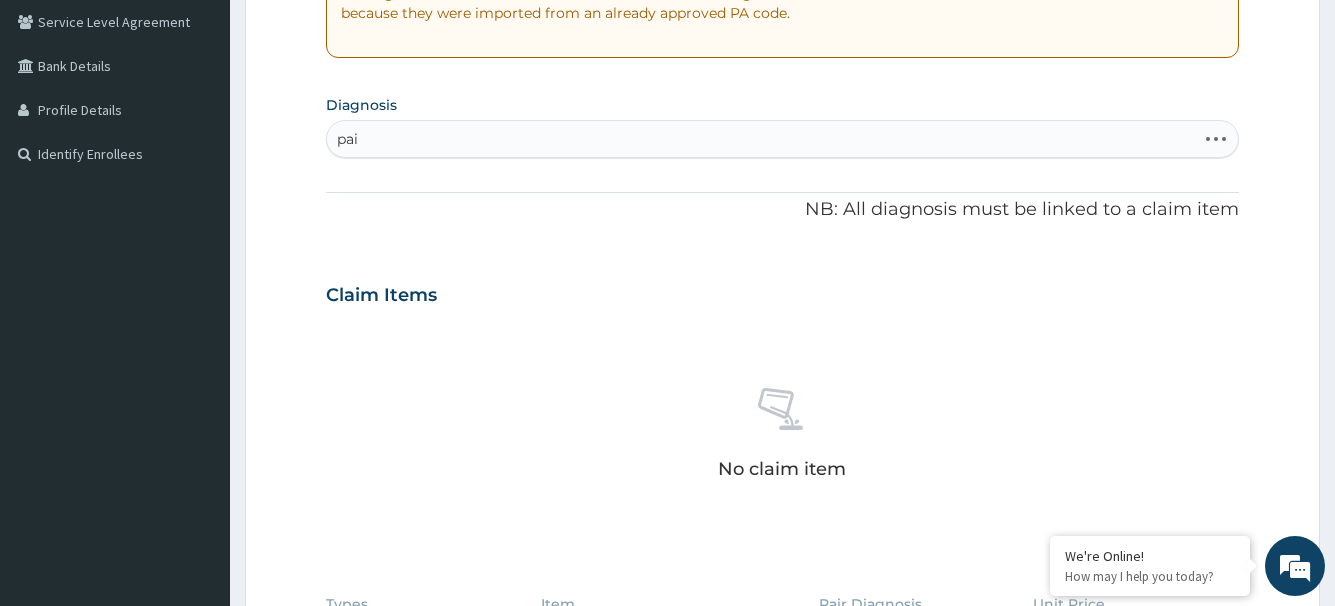 type on "pain" 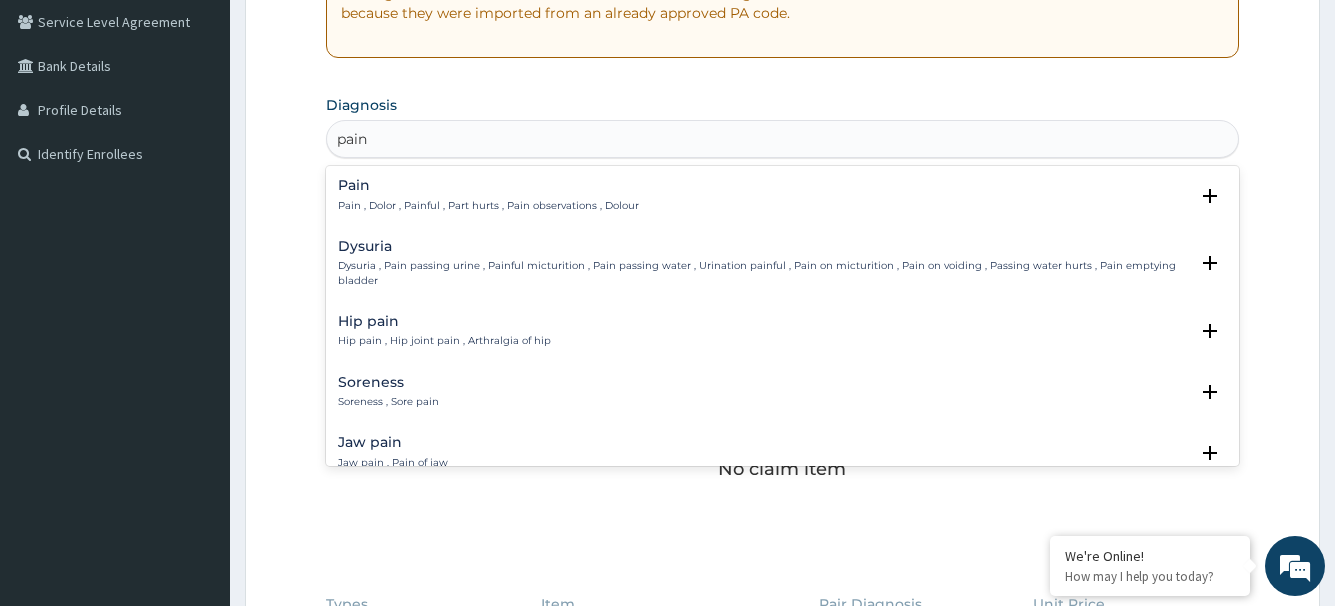 click on "Pain , Dolor , Painful , Part hurts , Pain observations , Dolour" at bounding box center (488, 206) 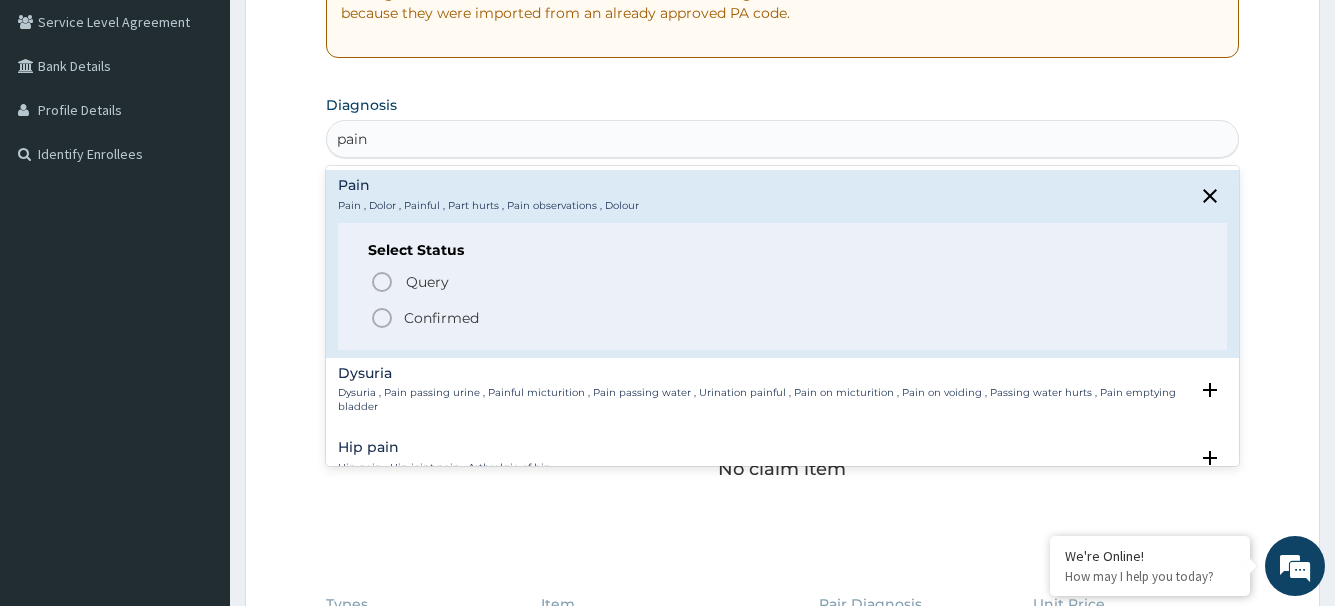 click 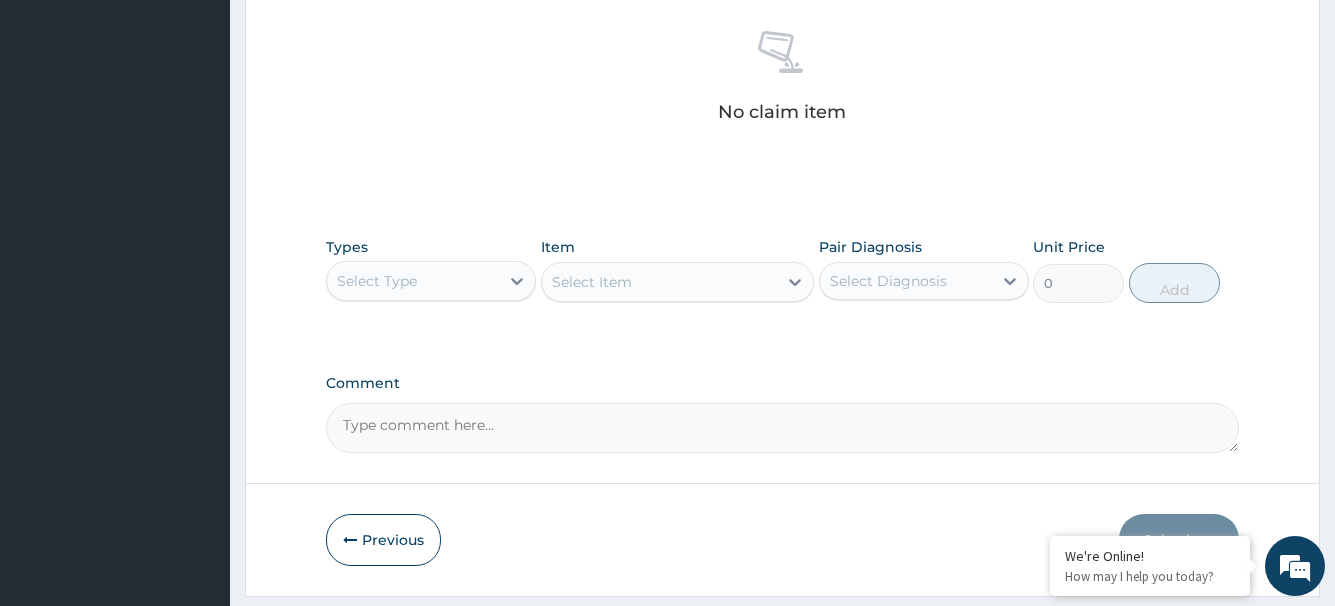 scroll, scrollTop: 836, scrollLeft: 0, axis: vertical 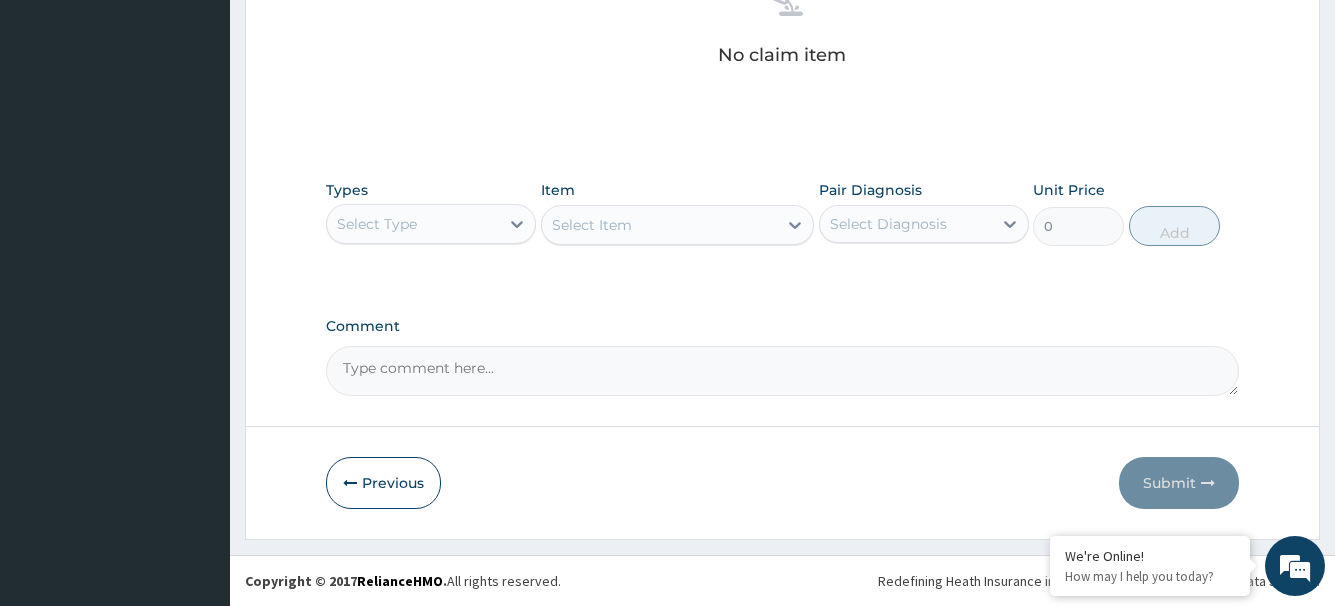 click on "Select Type" at bounding box center (413, 224) 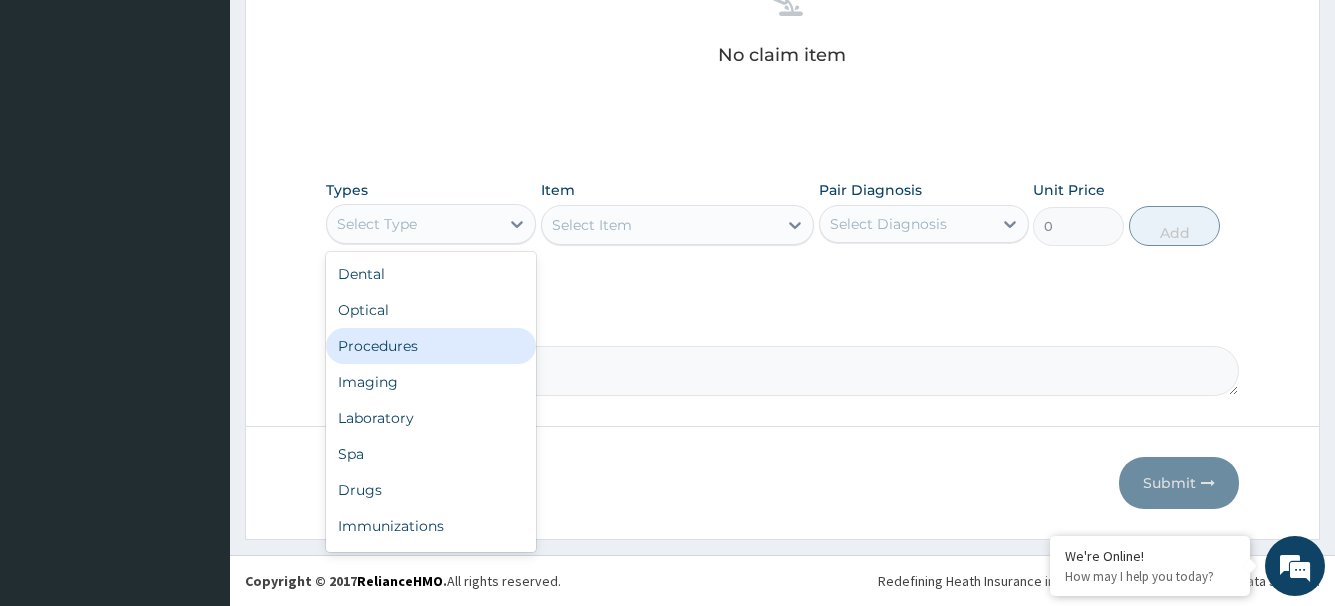 click on "Procedures" at bounding box center (431, 346) 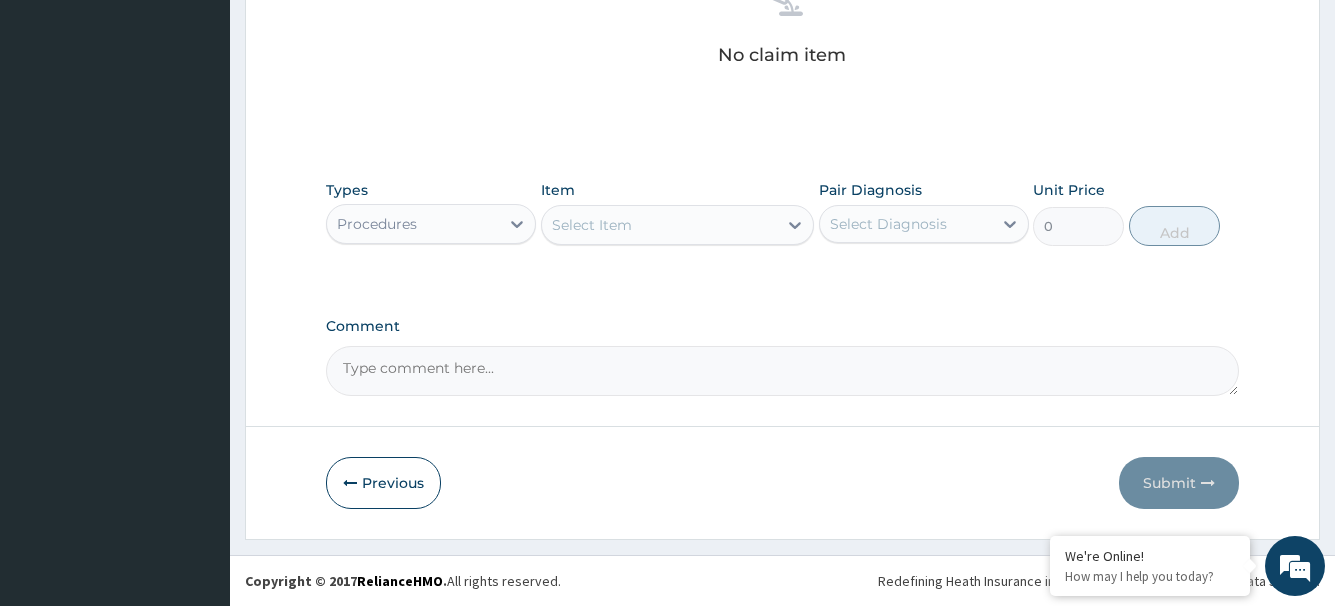 click on "Select Item" at bounding box center [660, 225] 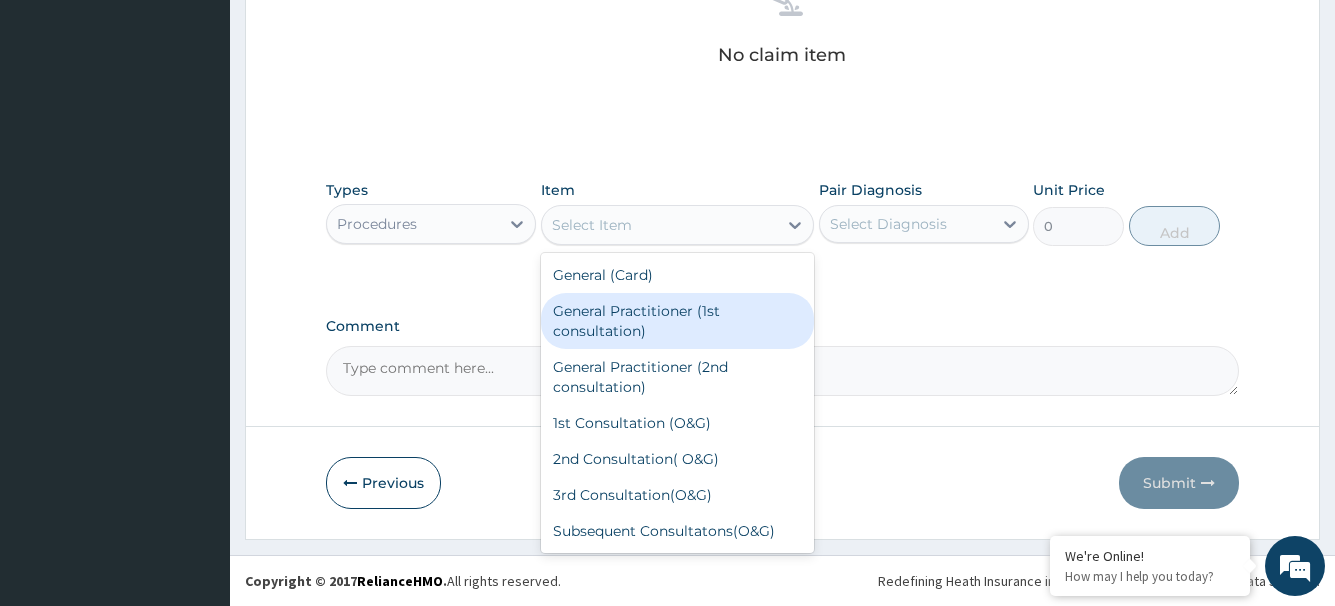 click on "General Practitioner (1st consultation)" at bounding box center [678, 321] 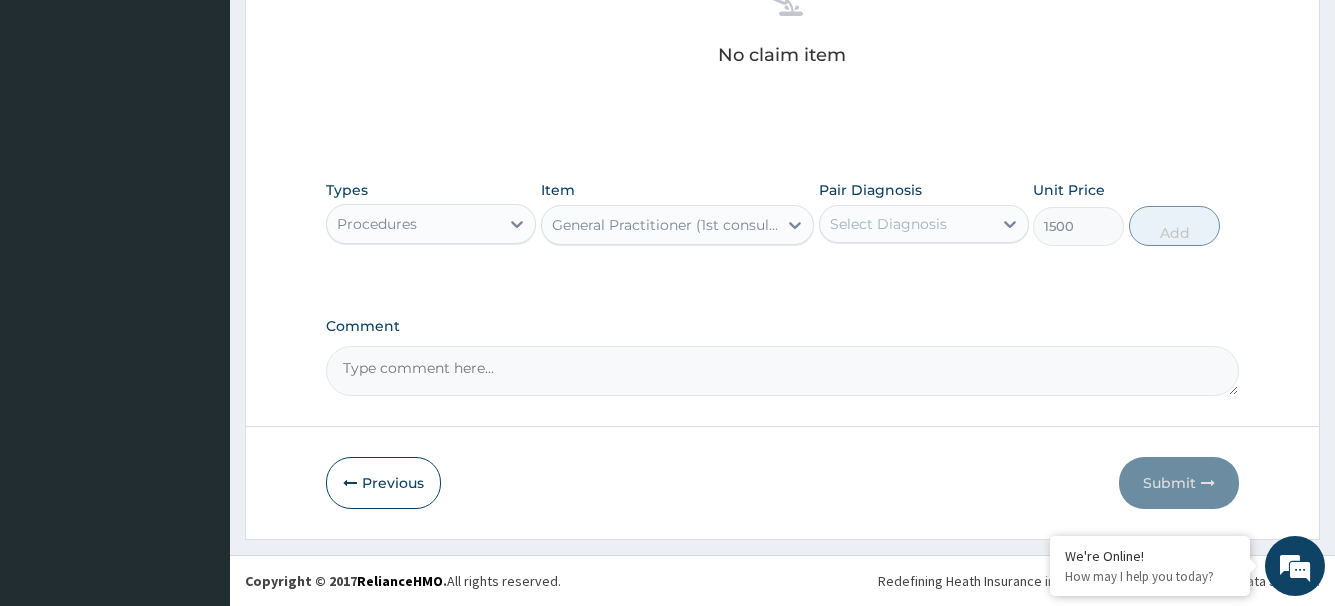 click on "Select Diagnosis" at bounding box center [906, 224] 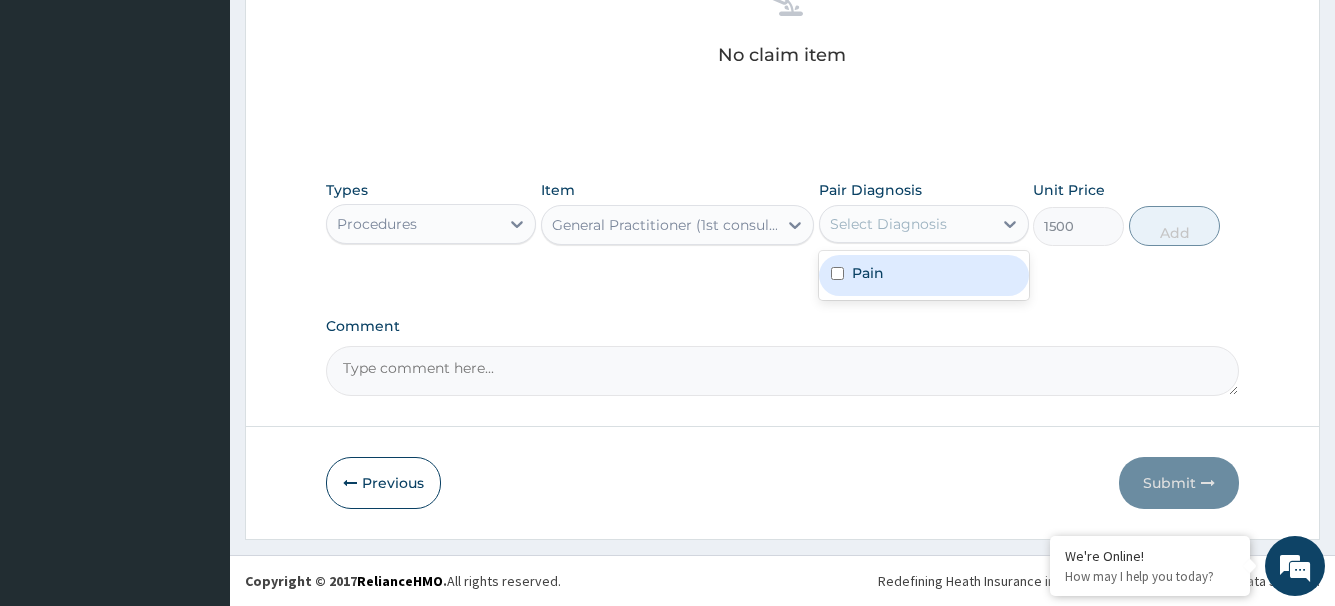 click on "Pain" at bounding box center (924, 275) 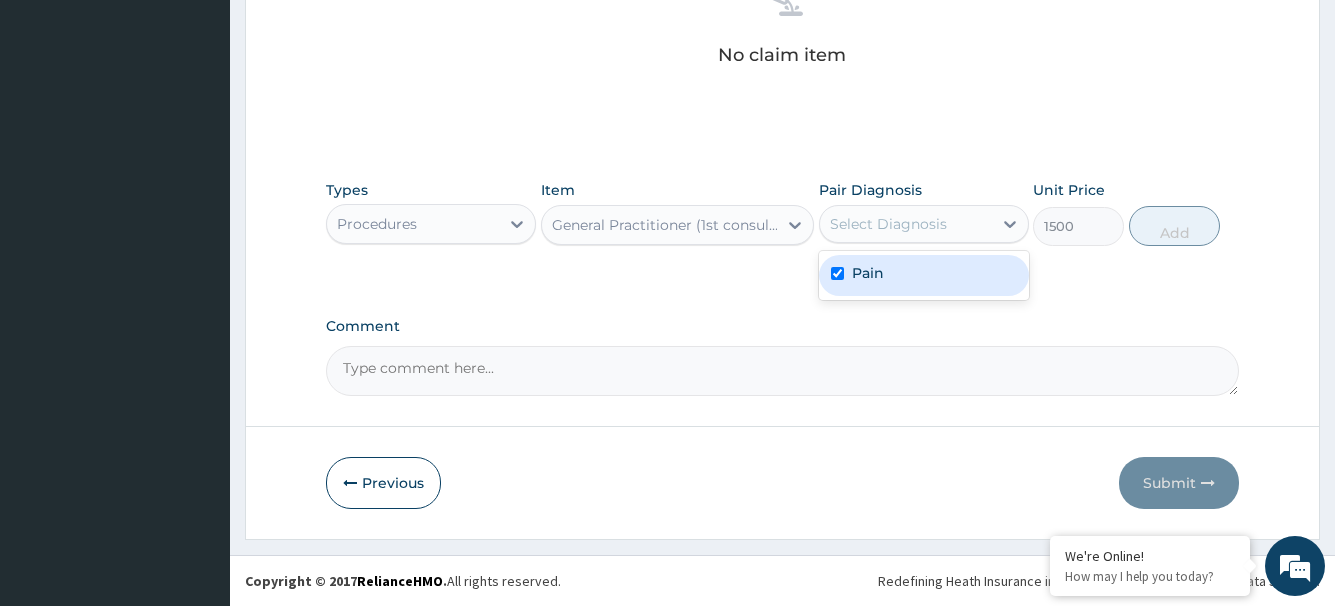 checkbox on "true" 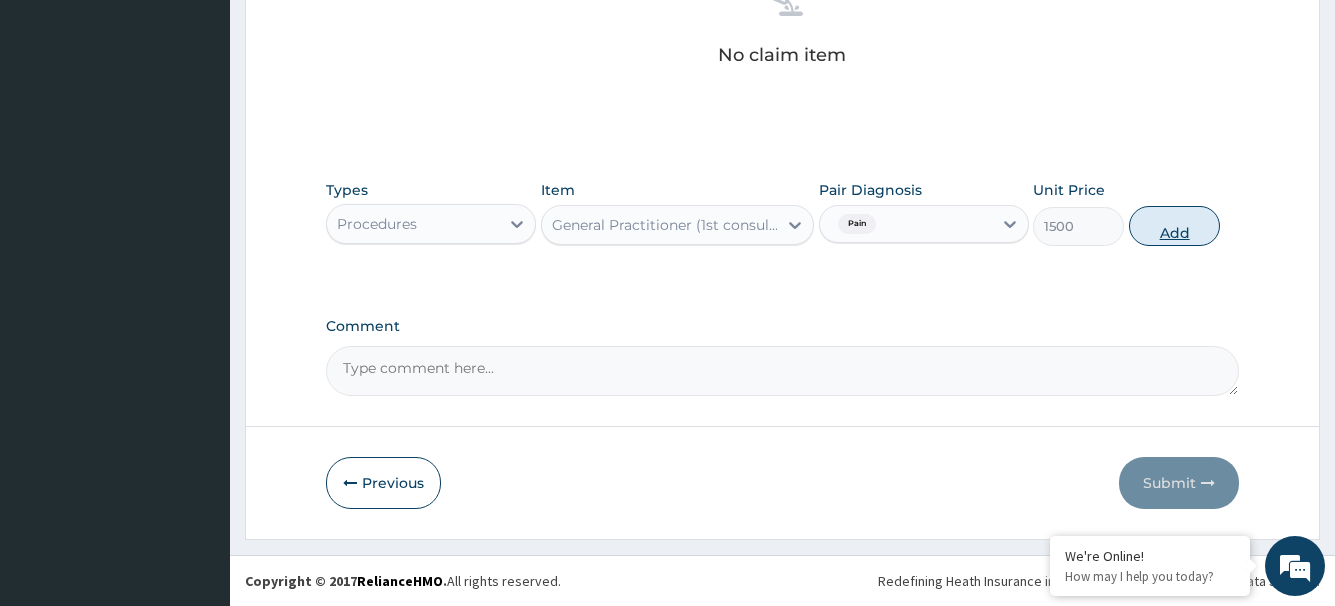 click on "Add" at bounding box center [1174, 226] 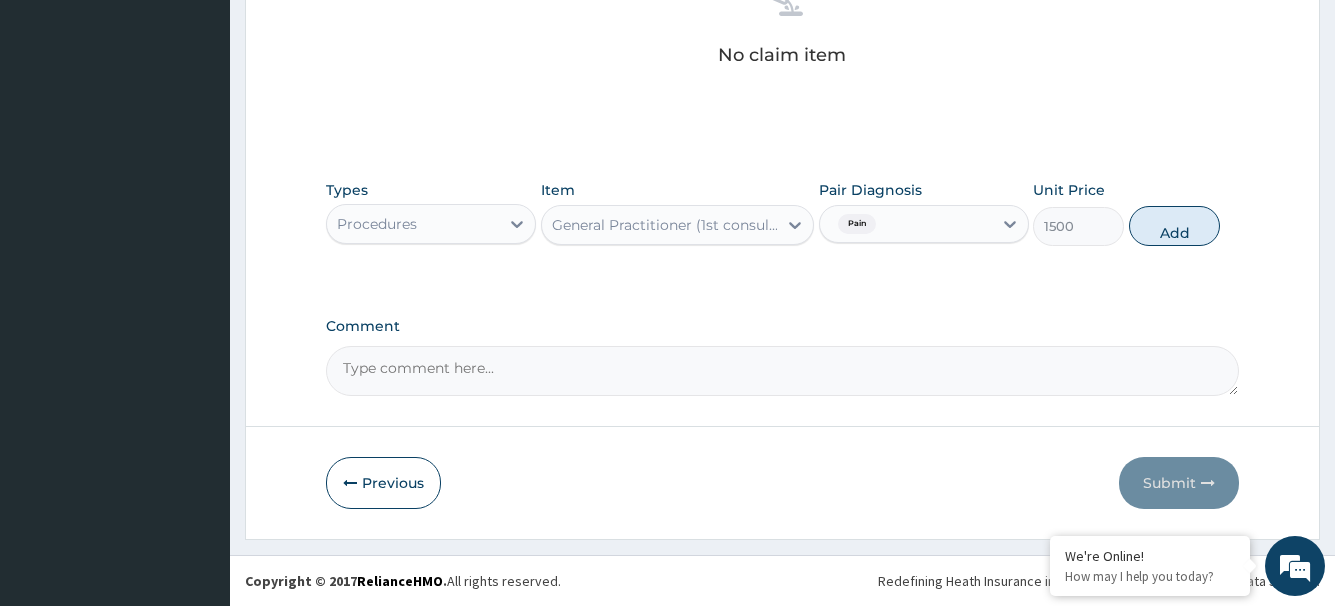 type on "0" 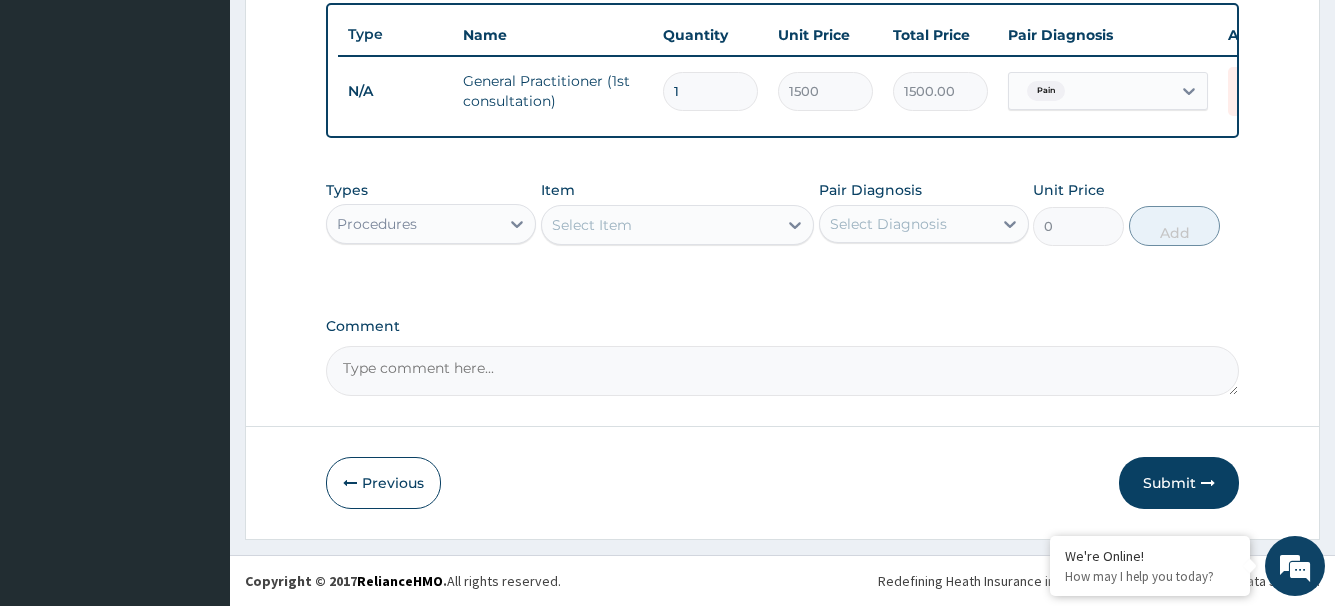 scroll, scrollTop: 756, scrollLeft: 0, axis: vertical 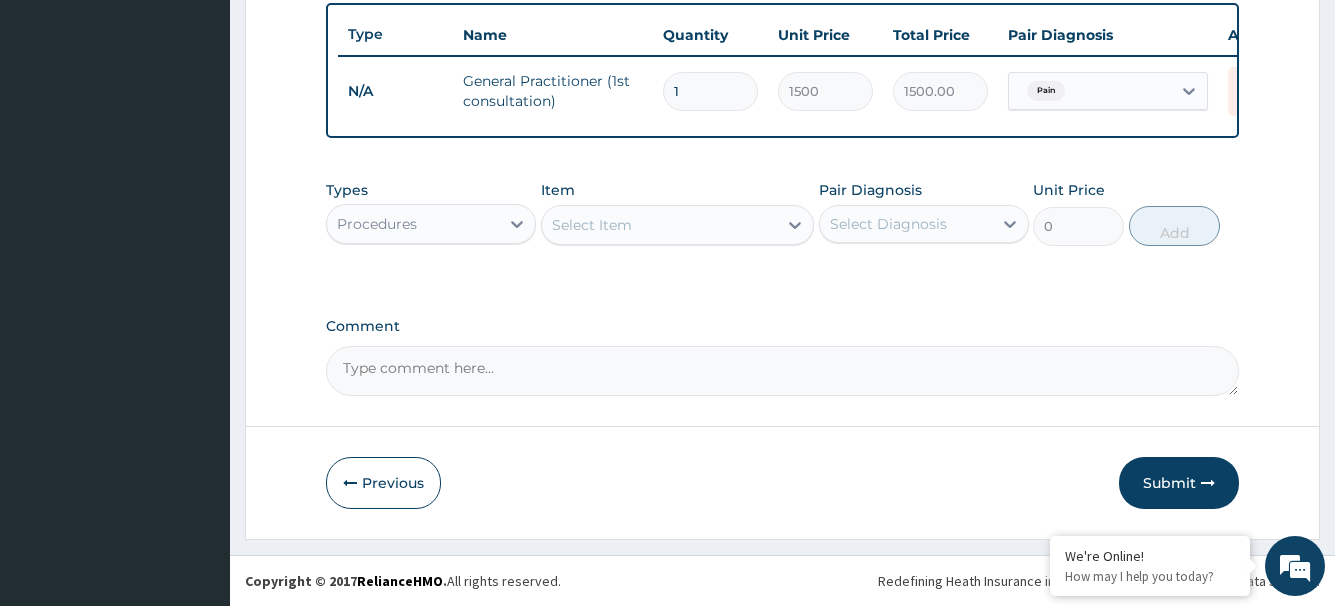 click on "Procedures" at bounding box center (413, 224) 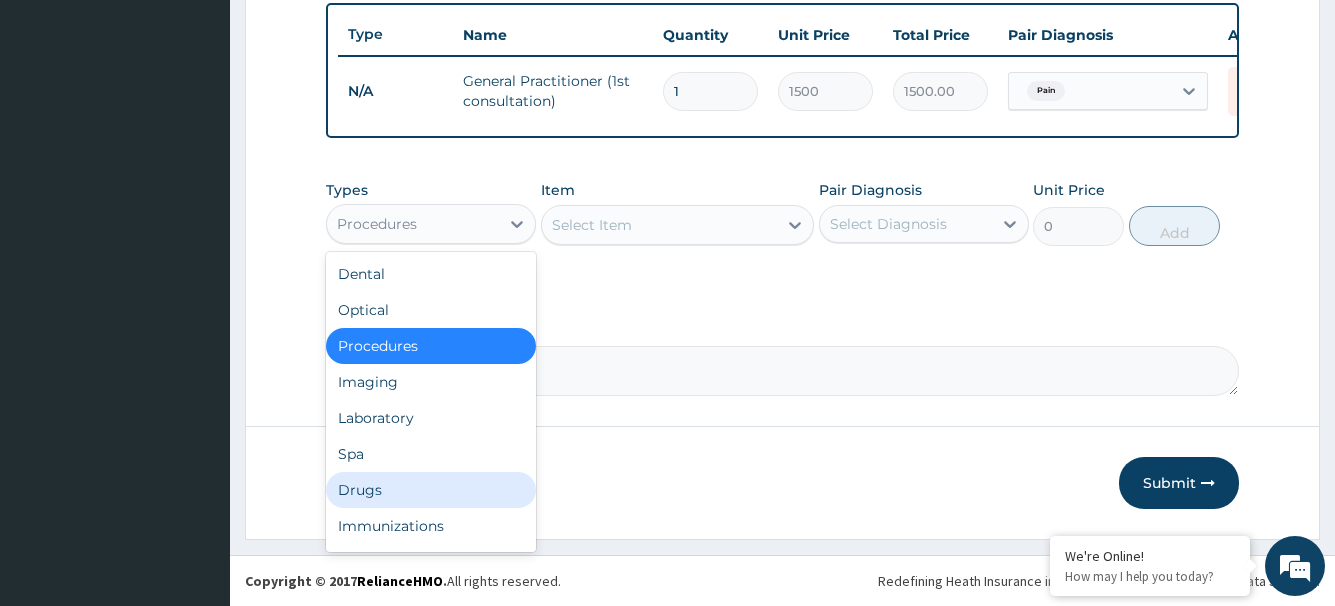 click on "Drugs" at bounding box center [431, 490] 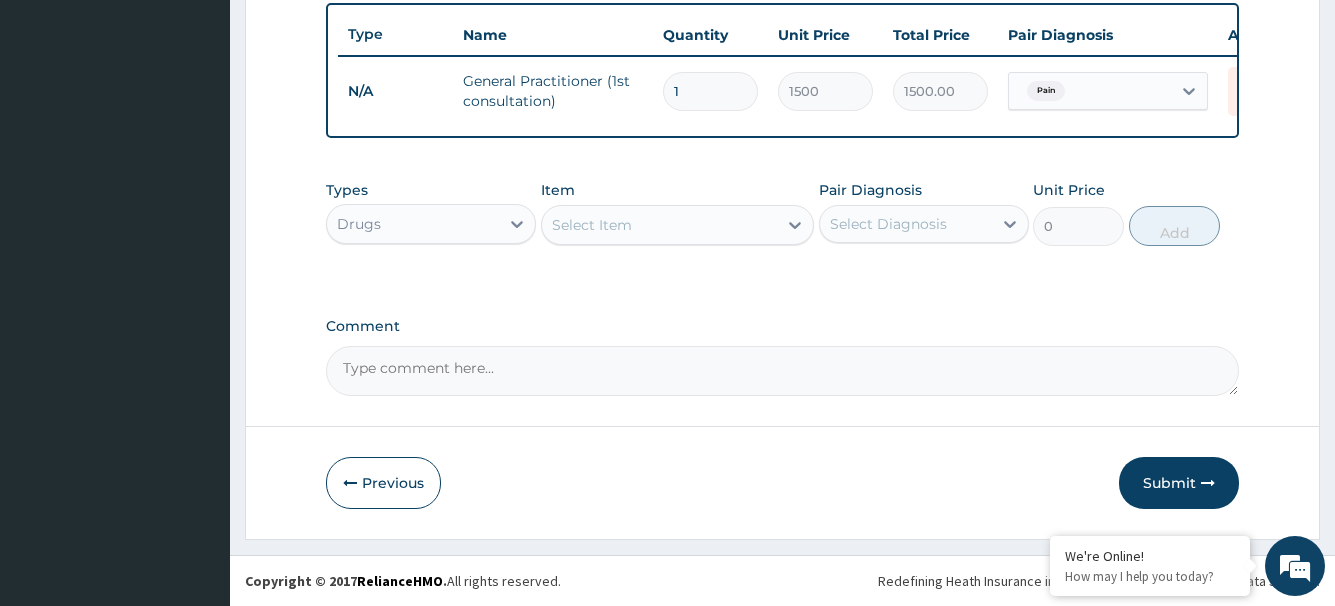 click on "Select Item" at bounding box center (660, 225) 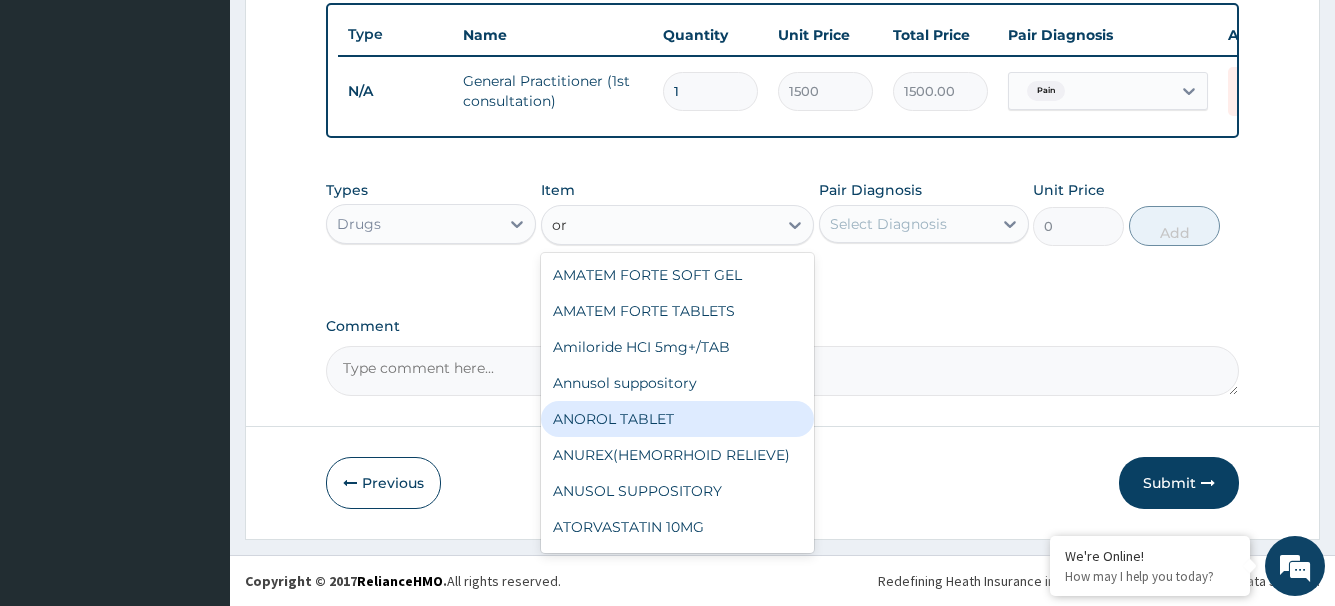 type on "orp" 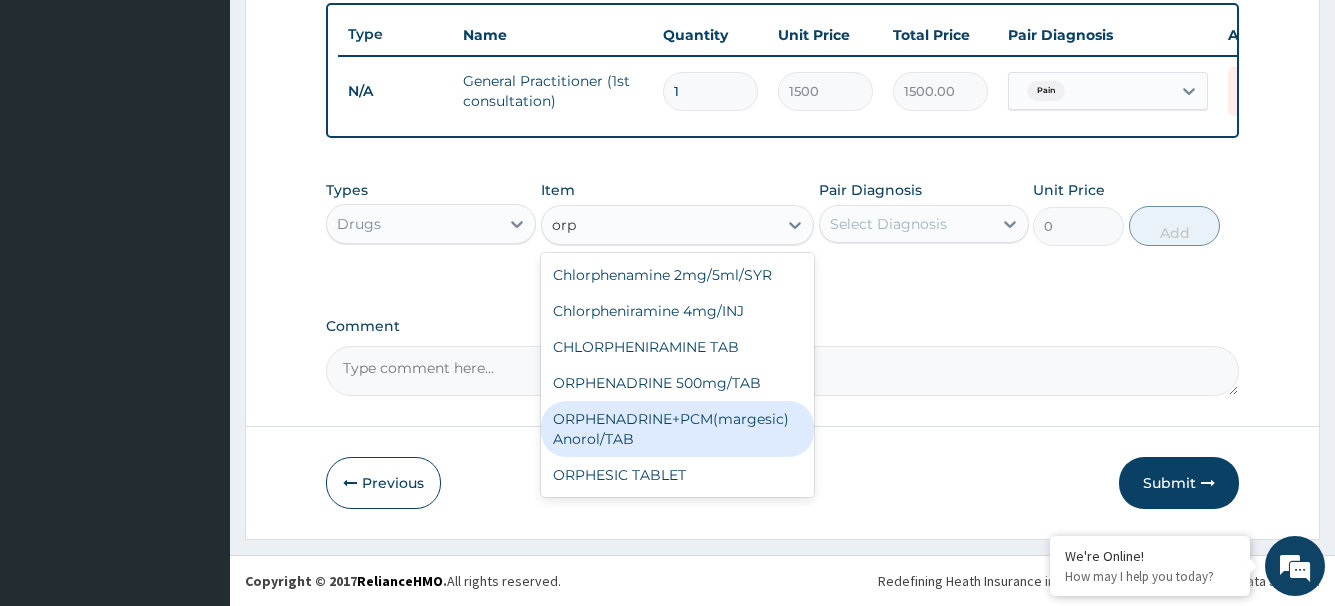 click on "ORPHENADRINE+PCM(margesic) Anorol/TAB" at bounding box center (678, 429) 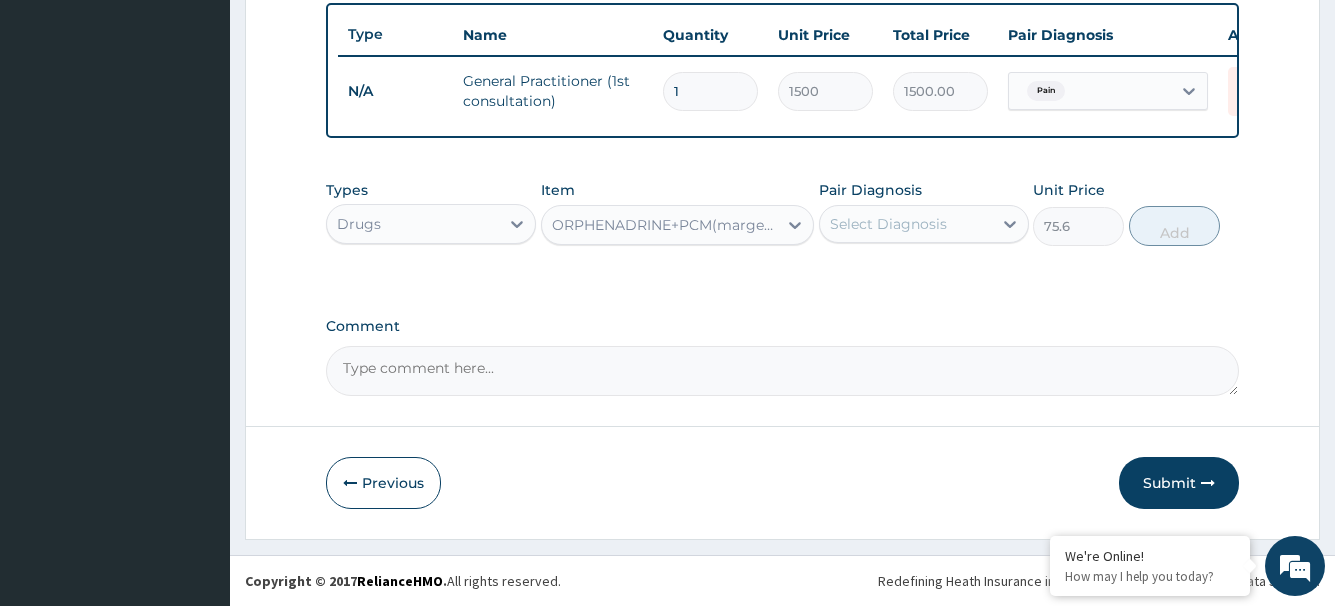 click on "Select Diagnosis" at bounding box center (906, 224) 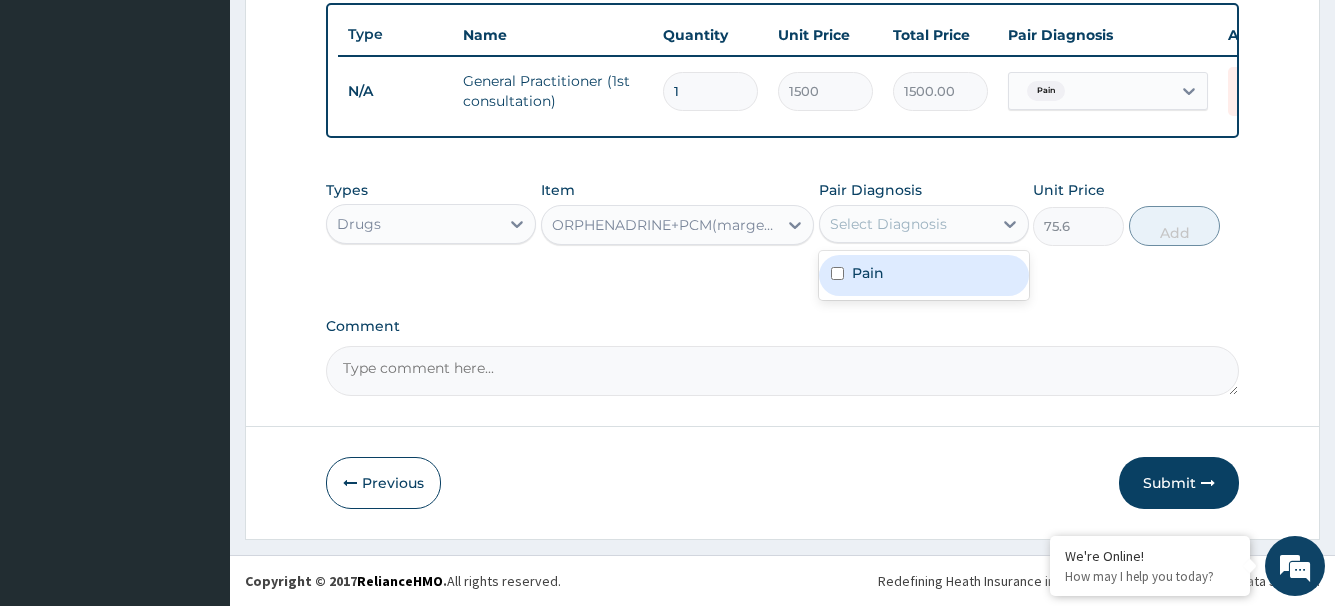 drag, startPoint x: 931, startPoint y: 296, endPoint x: 947, endPoint y: 277, distance: 24.839485 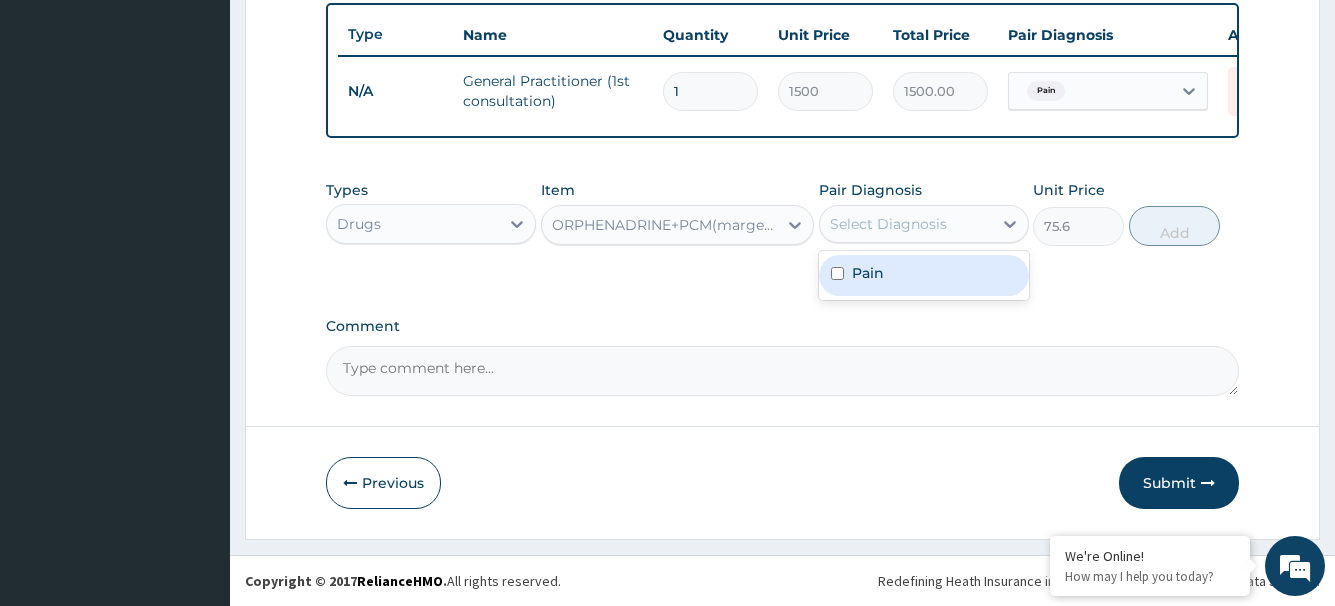 click on "Pain" at bounding box center (924, 275) 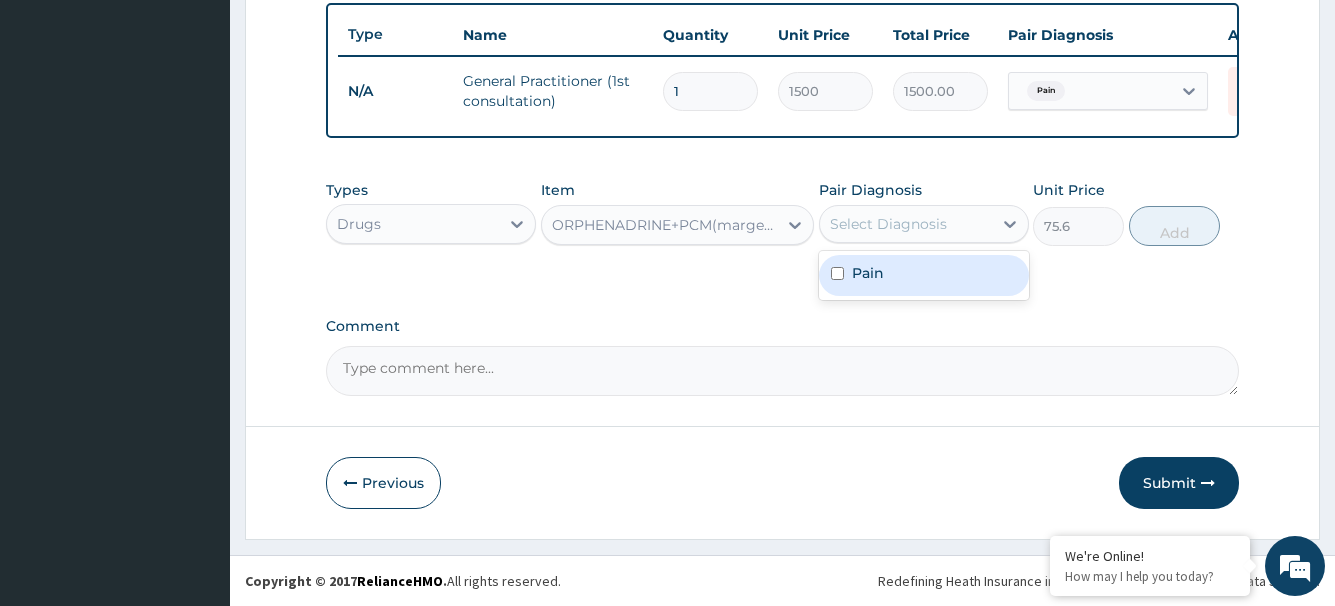click on "Pain" at bounding box center [924, 275] 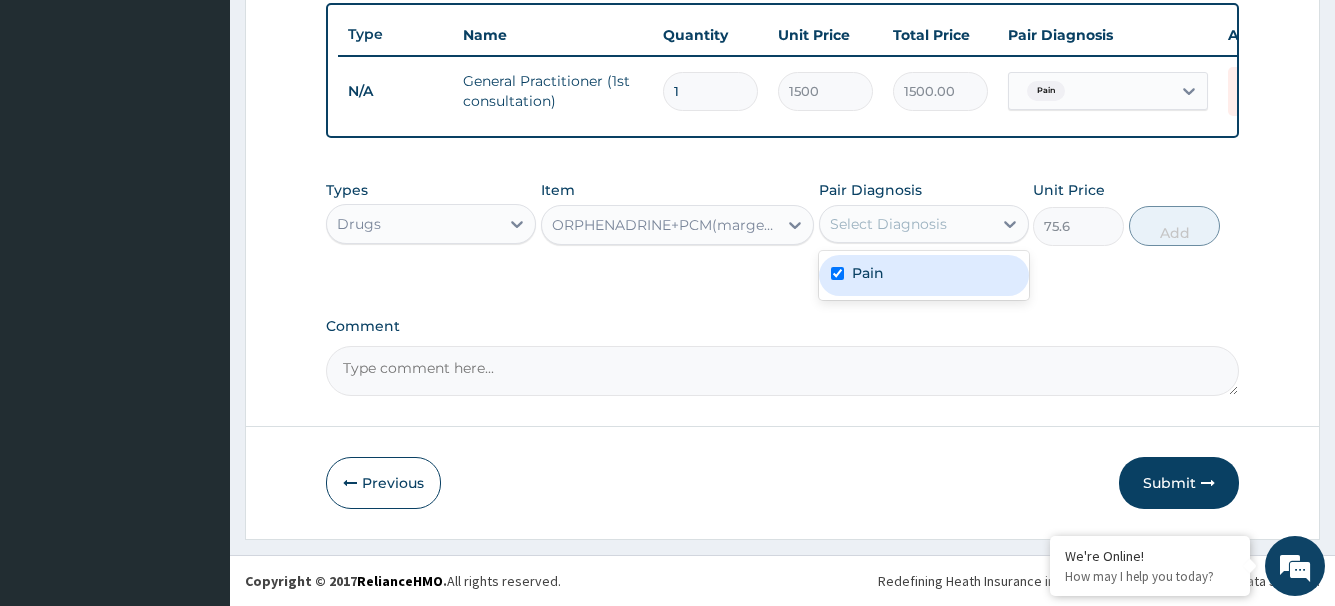 checkbox on "true" 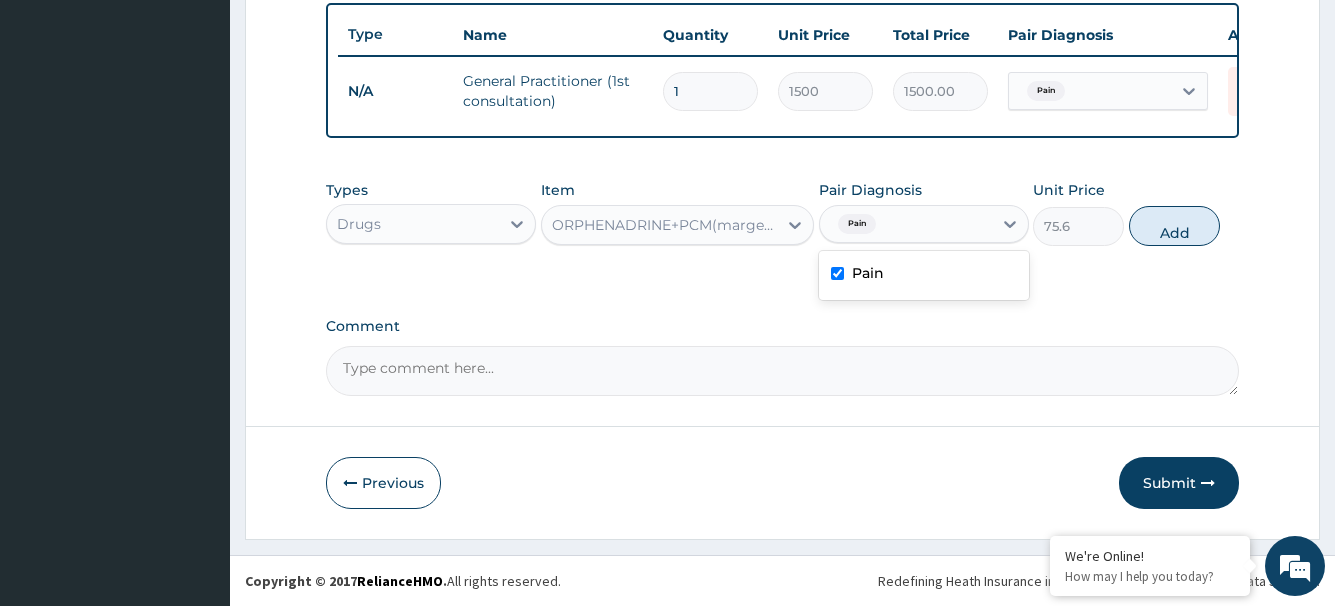 click on "Add" at bounding box center (1174, 226) 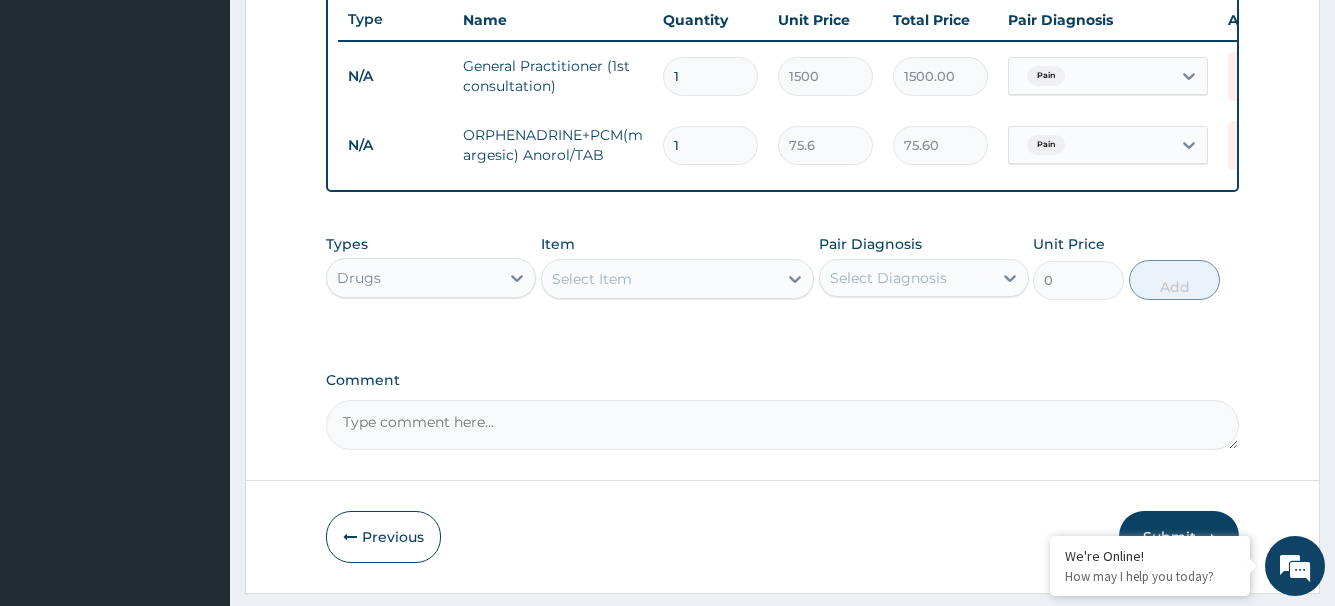 type on "10" 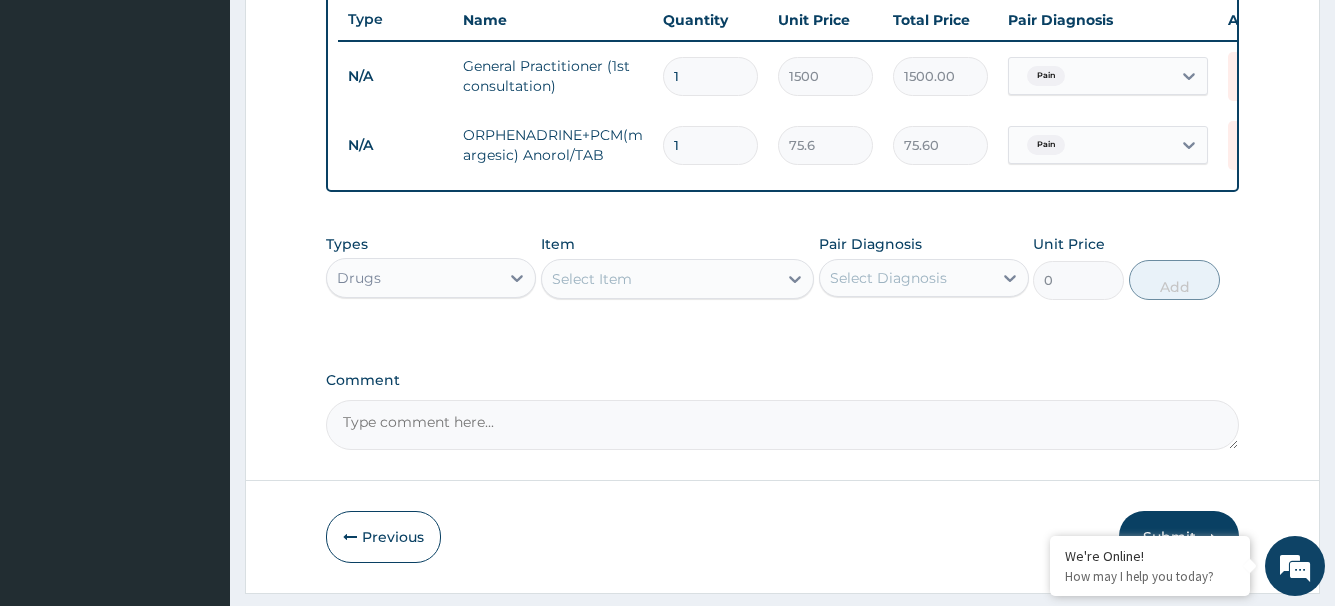 type on "756.00" 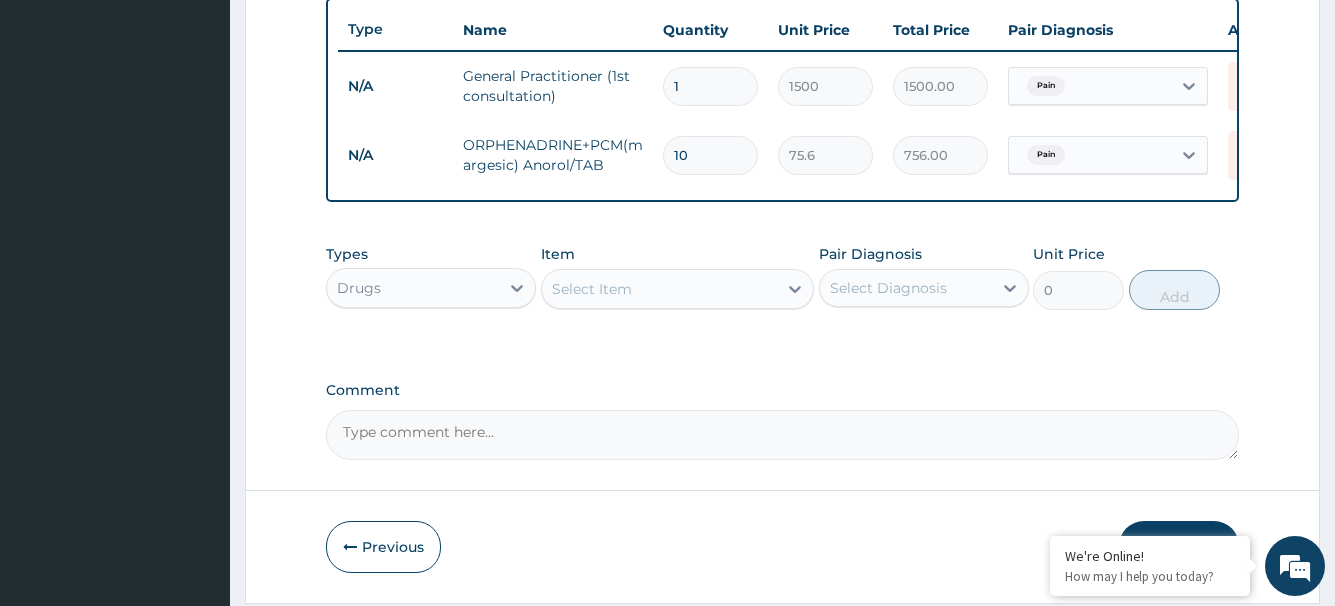 scroll, scrollTop: 825, scrollLeft: 0, axis: vertical 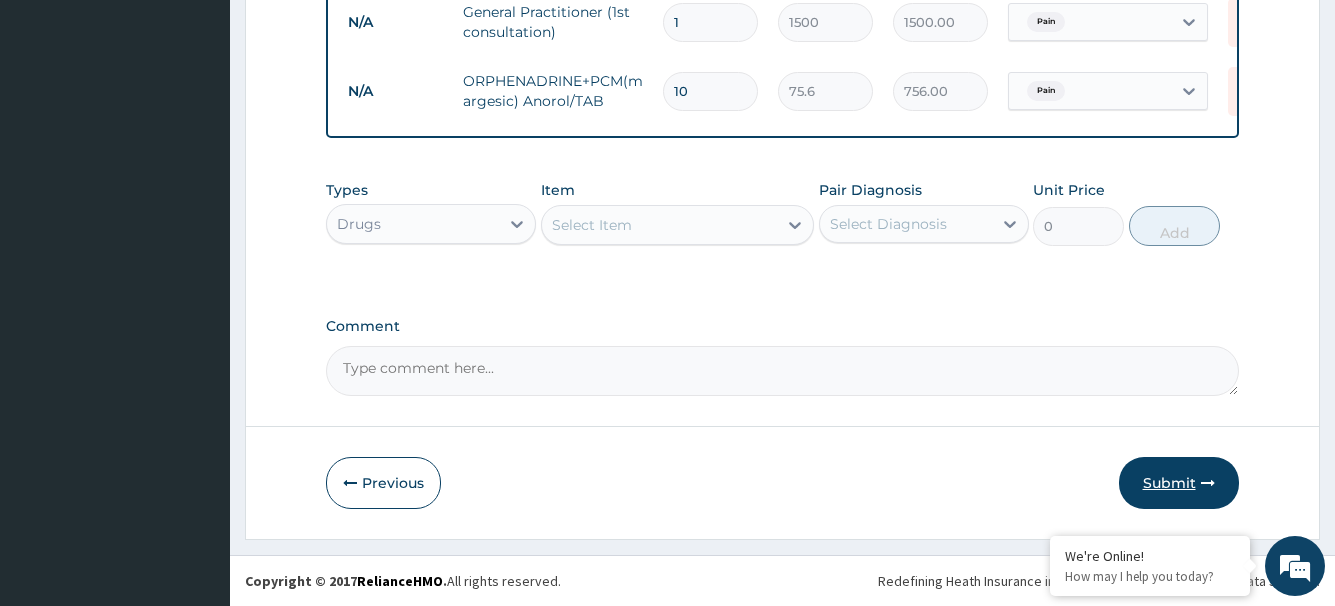 type on "10" 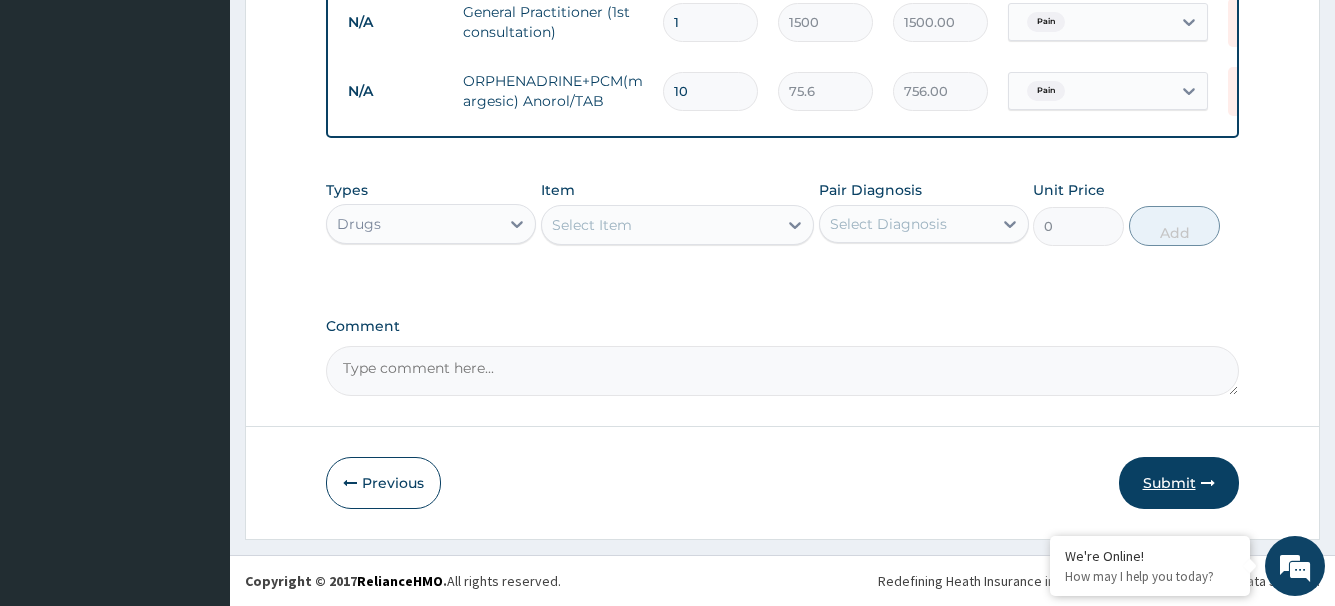 click on "Submit" at bounding box center [1179, 483] 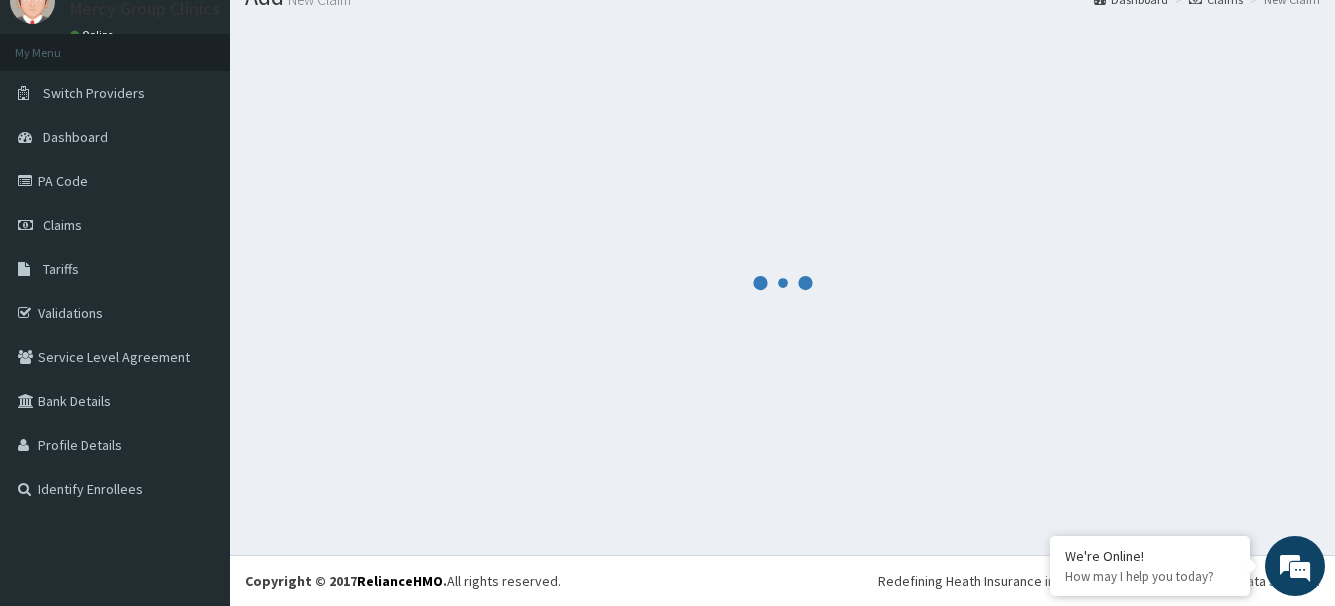 scroll, scrollTop: 81, scrollLeft: 0, axis: vertical 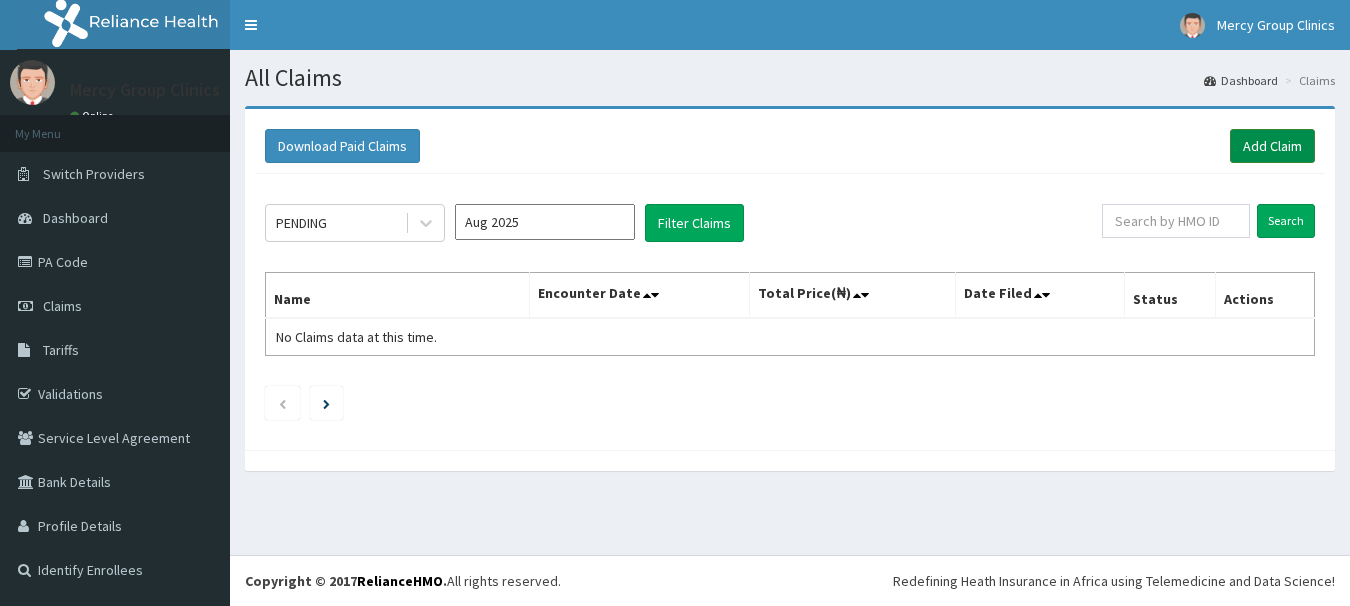 click on "Add Claim" at bounding box center [1272, 146] 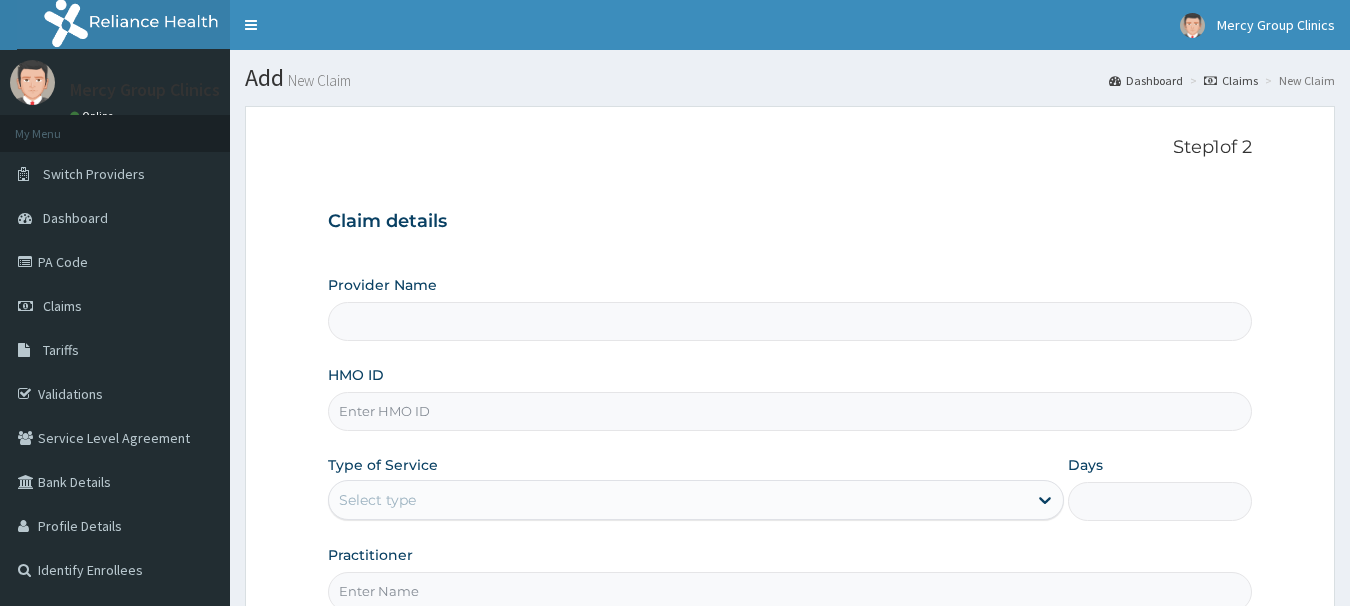 type on "Mercy Group Clinics" 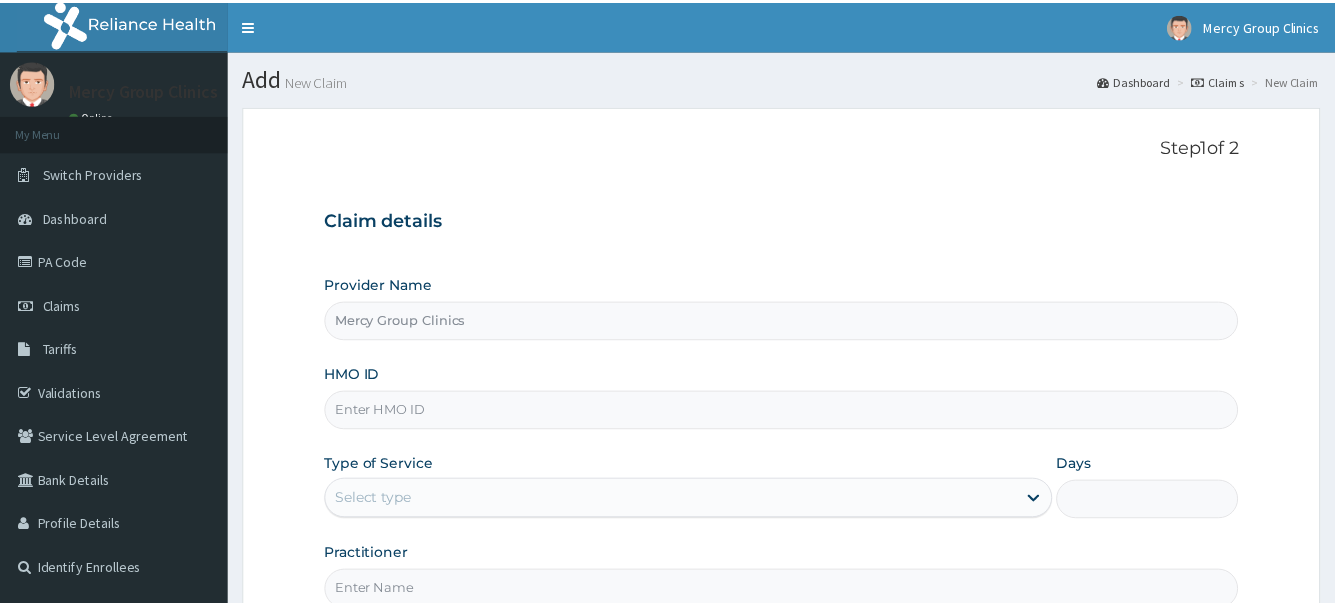 scroll, scrollTop: 0, scrollLeft: 0, axis: both 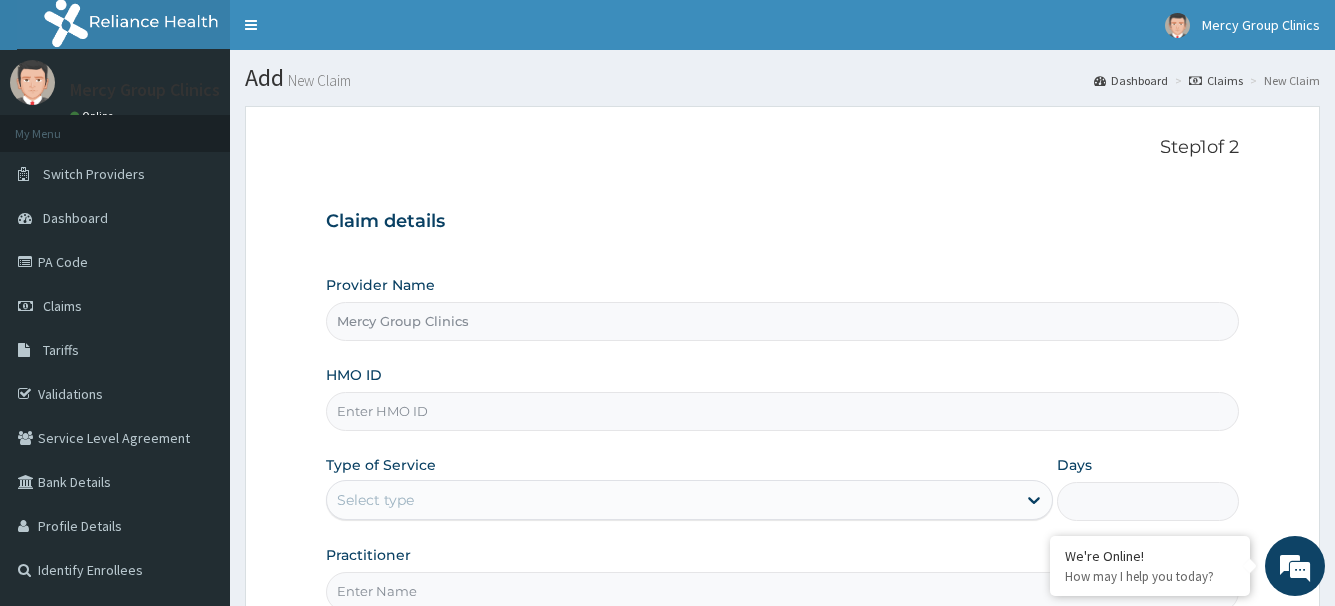 click on "HMO ID" at bounding box center [782, 411] 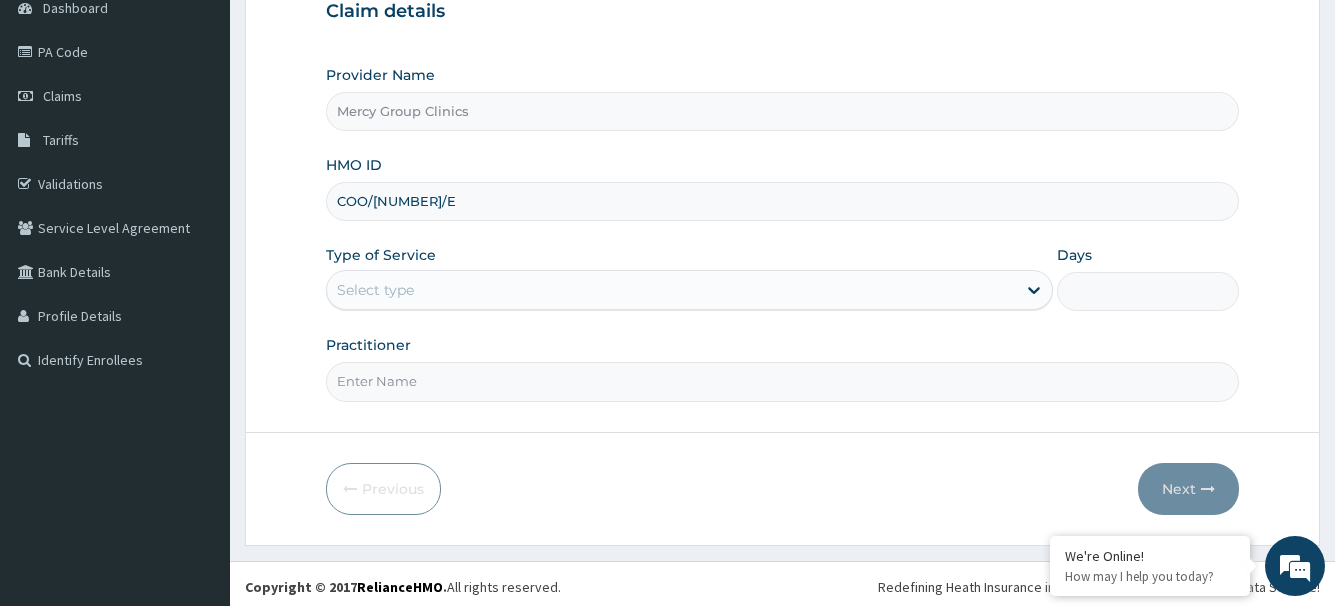 scroll, scrollTop: 216, scrollLeft: 0, axis: vertical 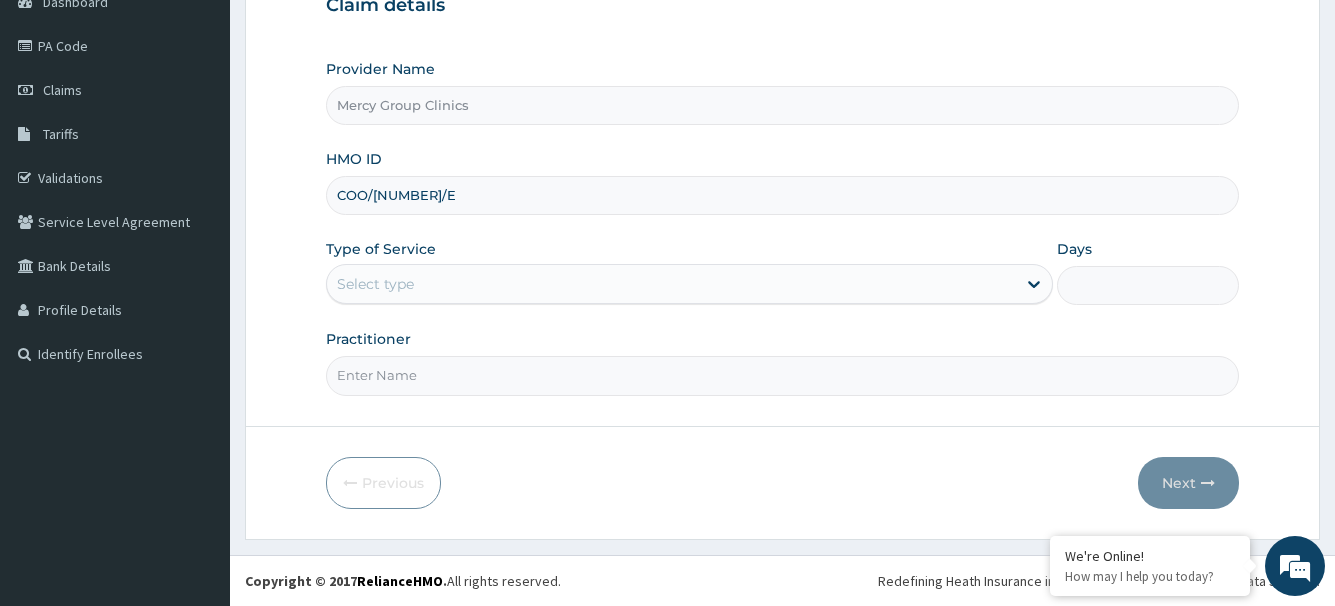 type on "COO/[NUMBER]/E" 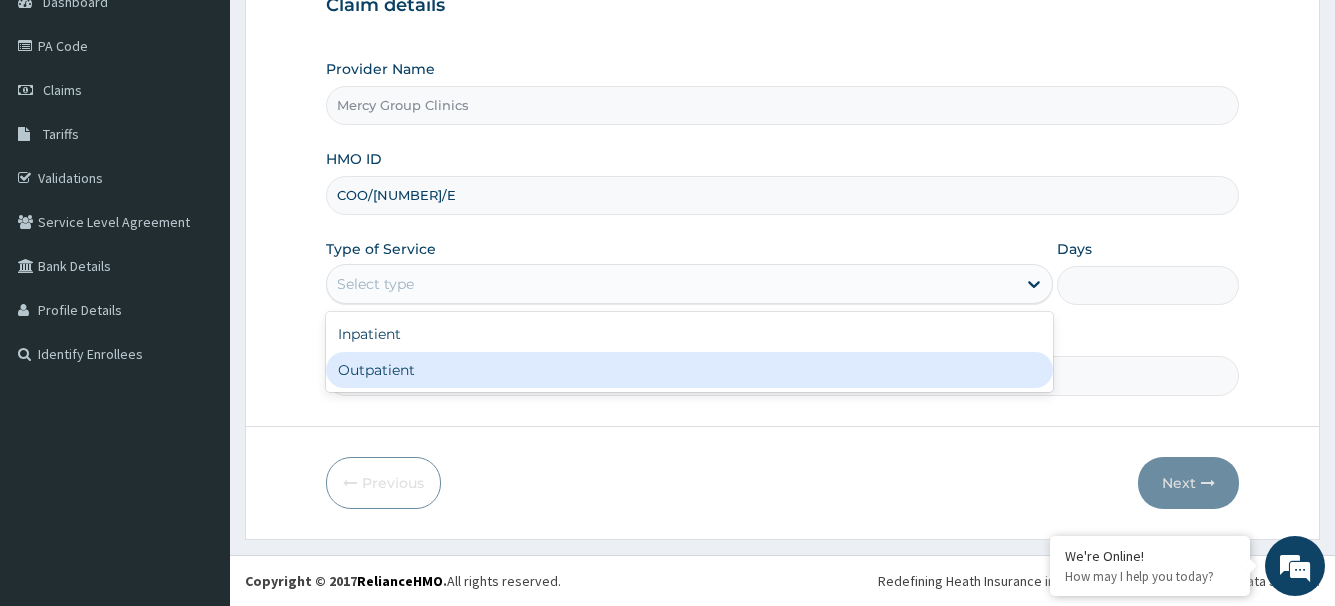 click on "Outpatient" at bounding box center (689, 370) 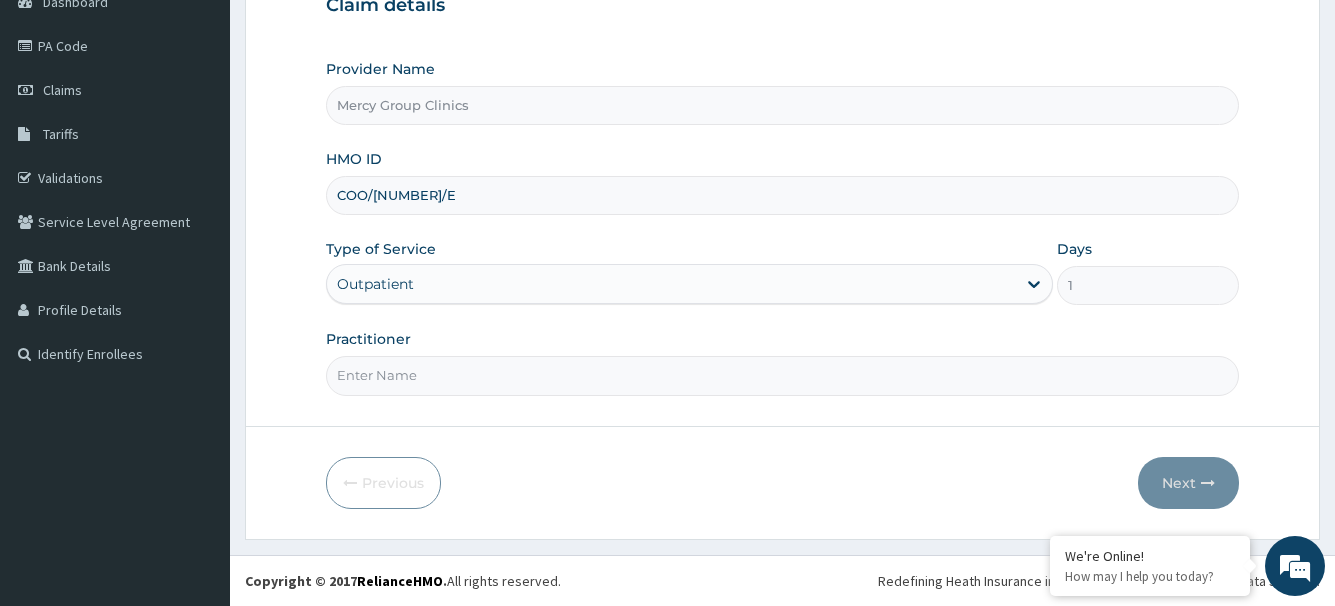 scroll, scrollTop: 0, scrollLeft: 0, axis: both 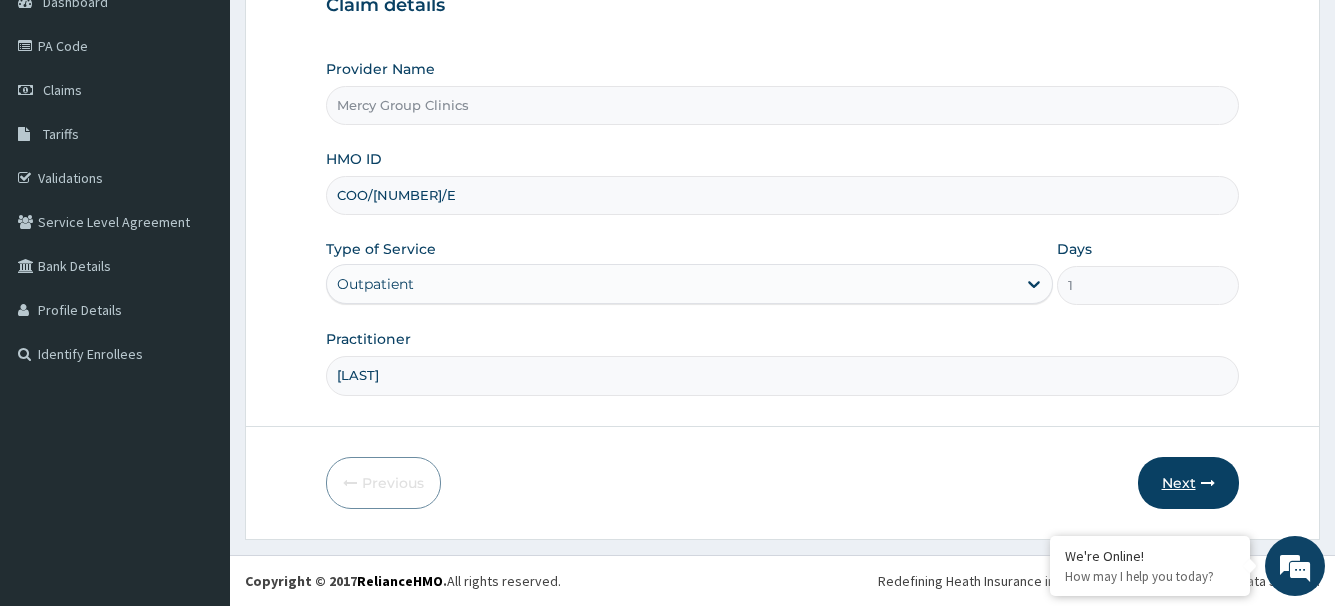 type on "[LAST]" 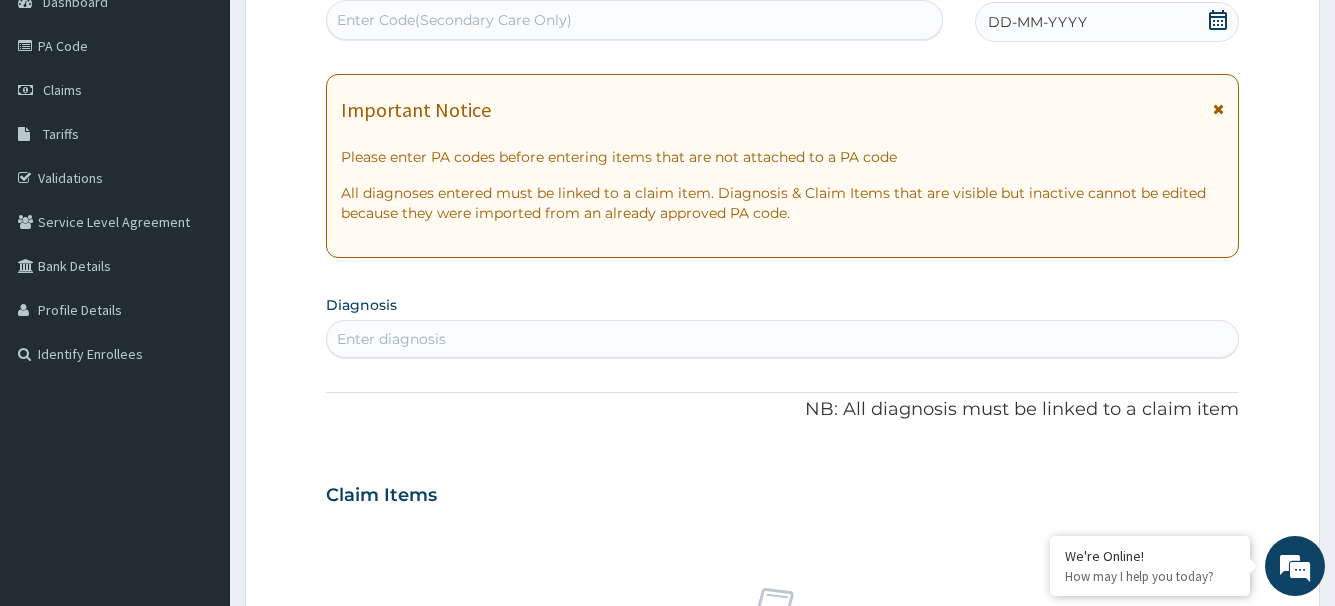 click 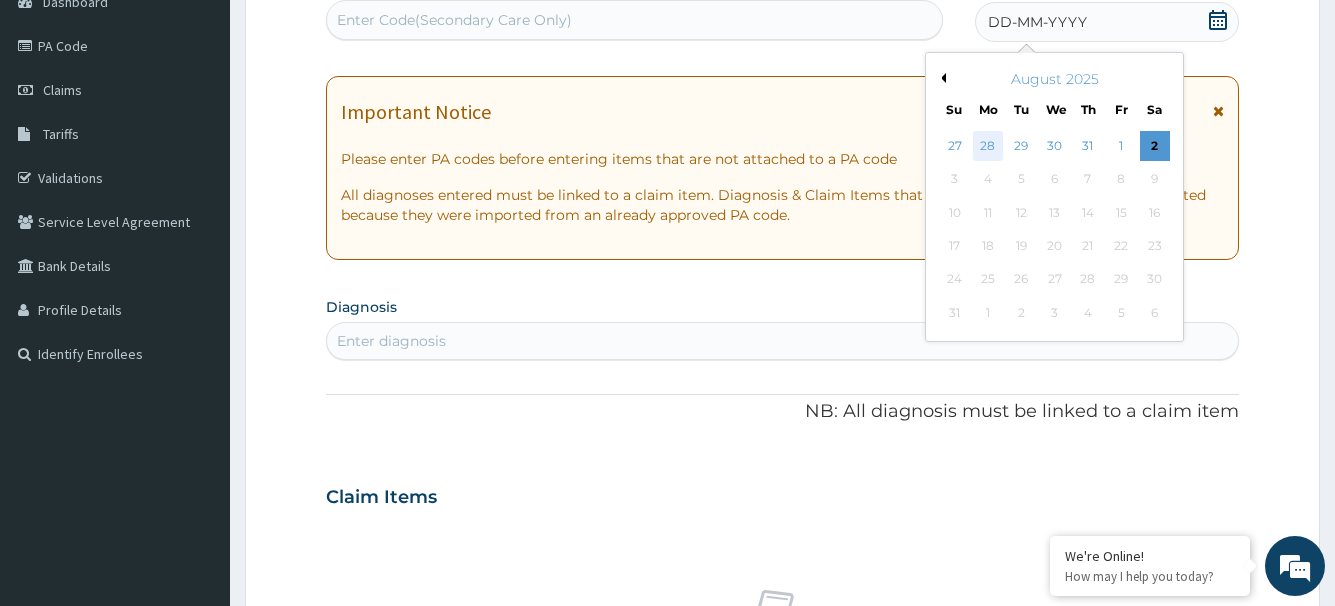 click on "28" at bounding box center [987, 146] 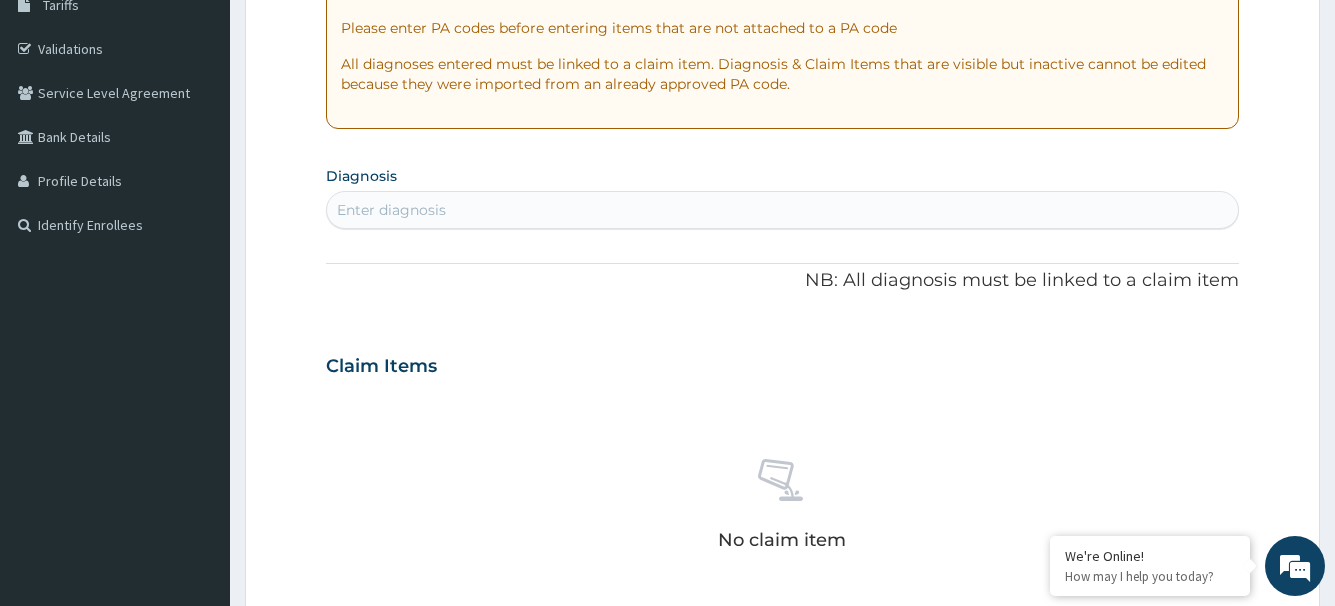 scroll, scrollTop: 416, scrollLeft: 0, axis: vertical 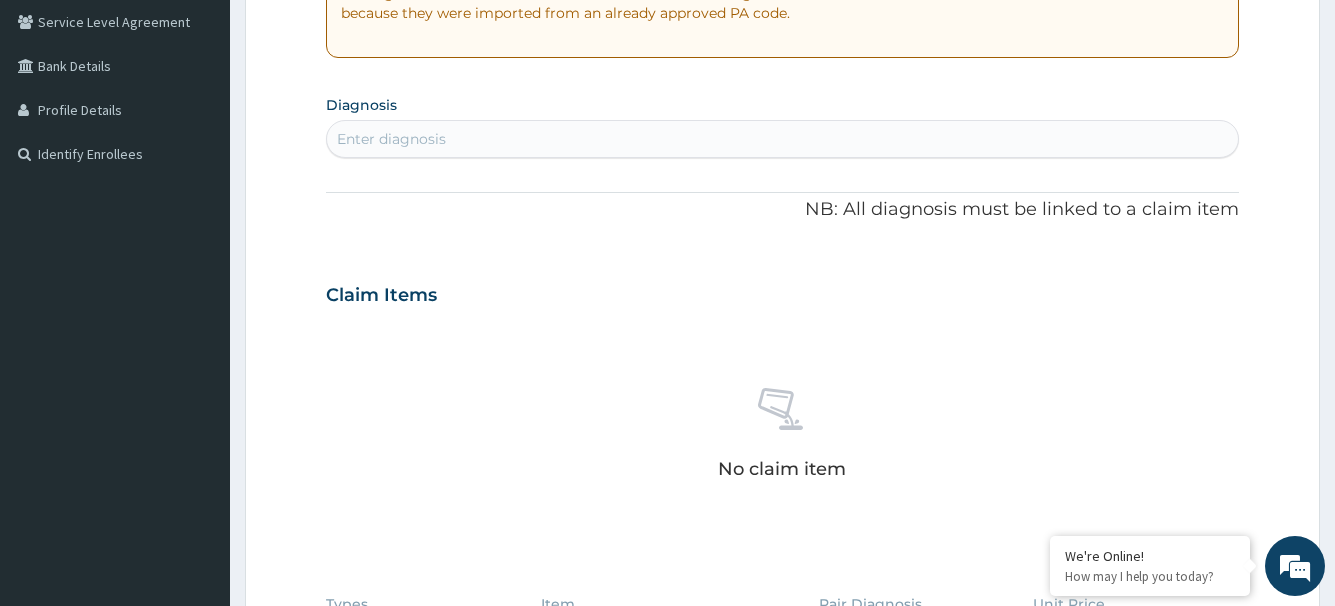 click on "Enter diagnosis" at bounding box center (782, 139) 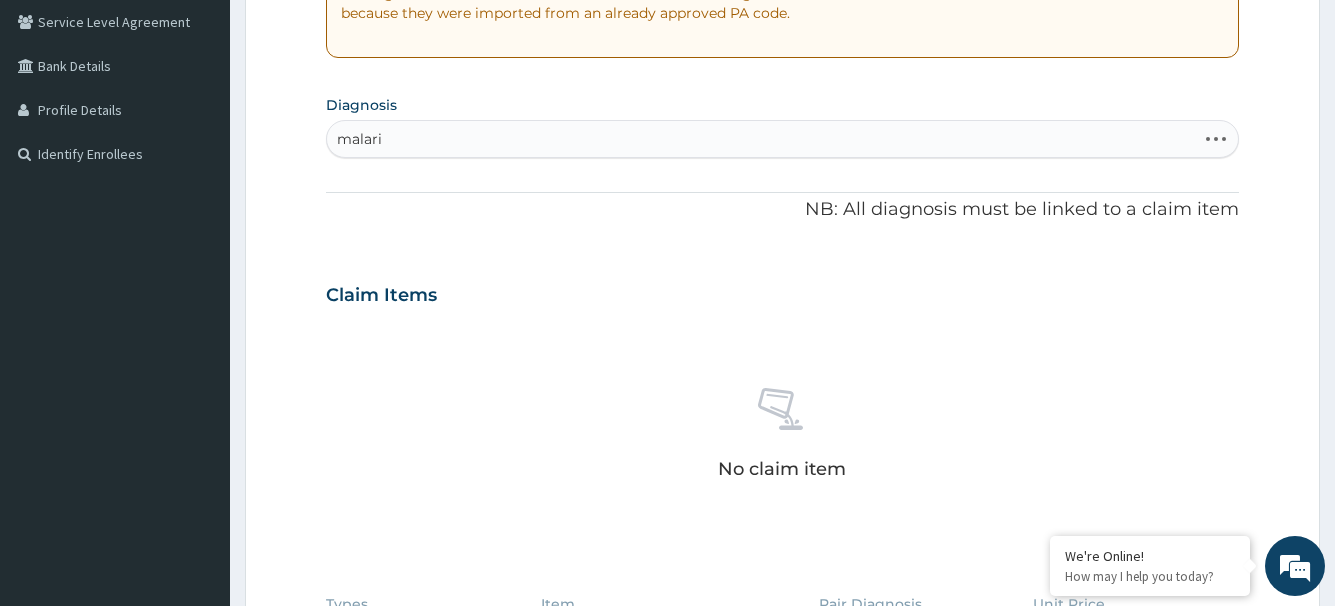 type on "malaria" 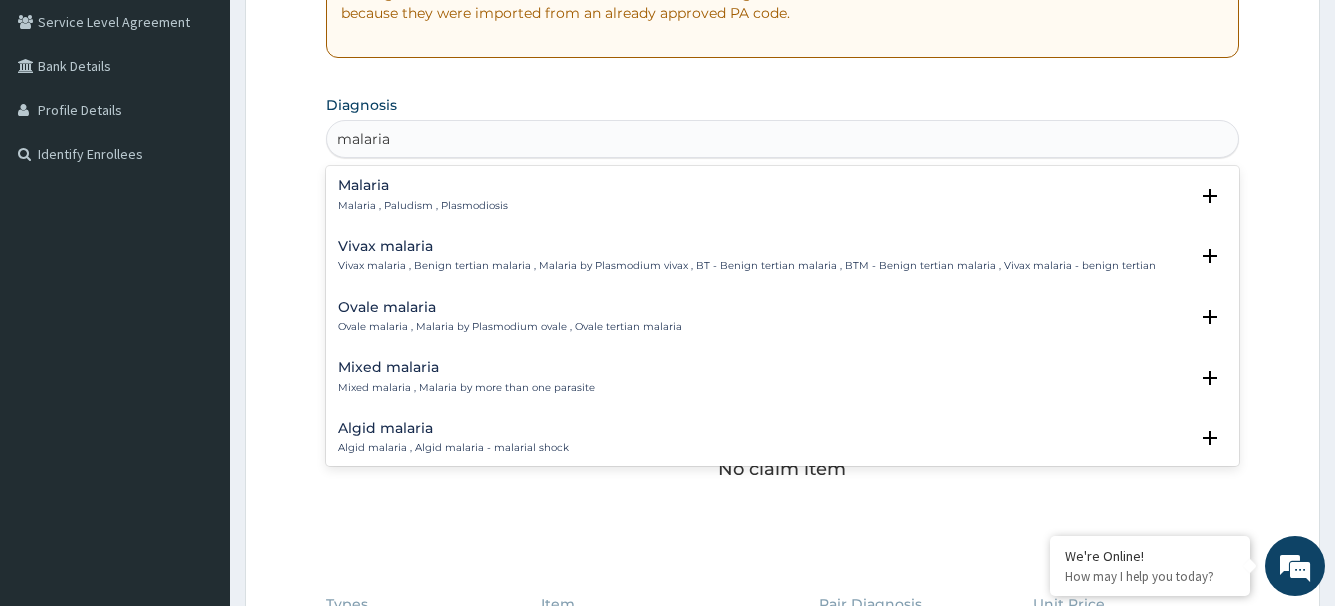 click on "Malaria" at bounding box center (423, 185) 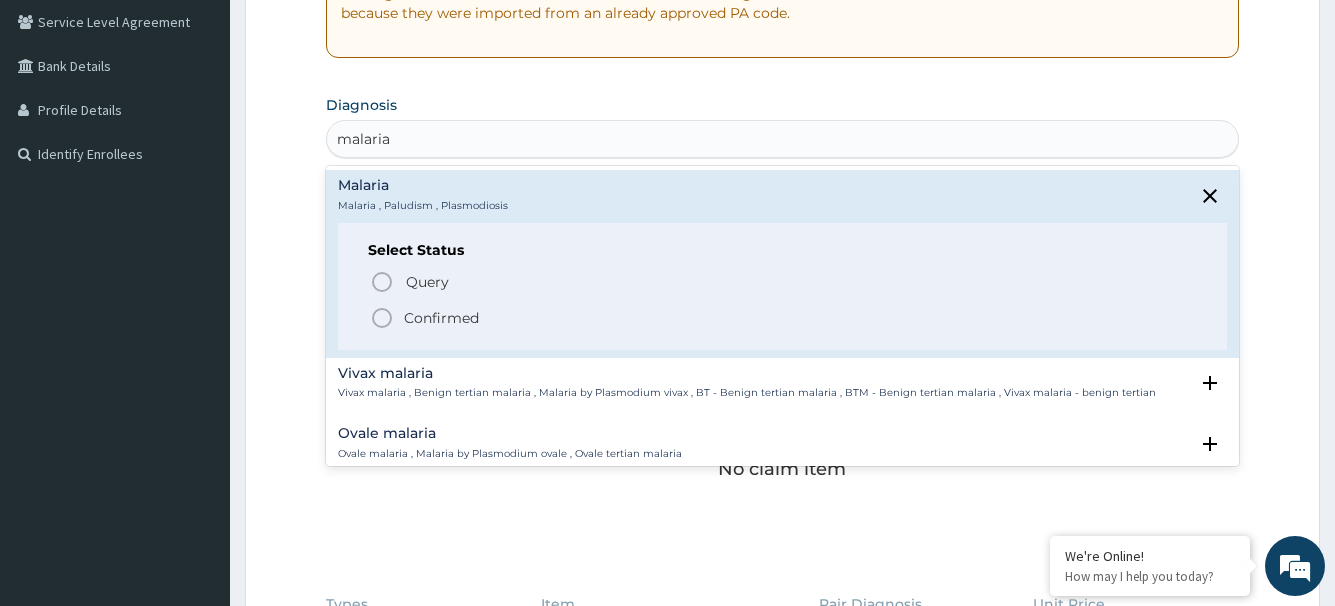 click 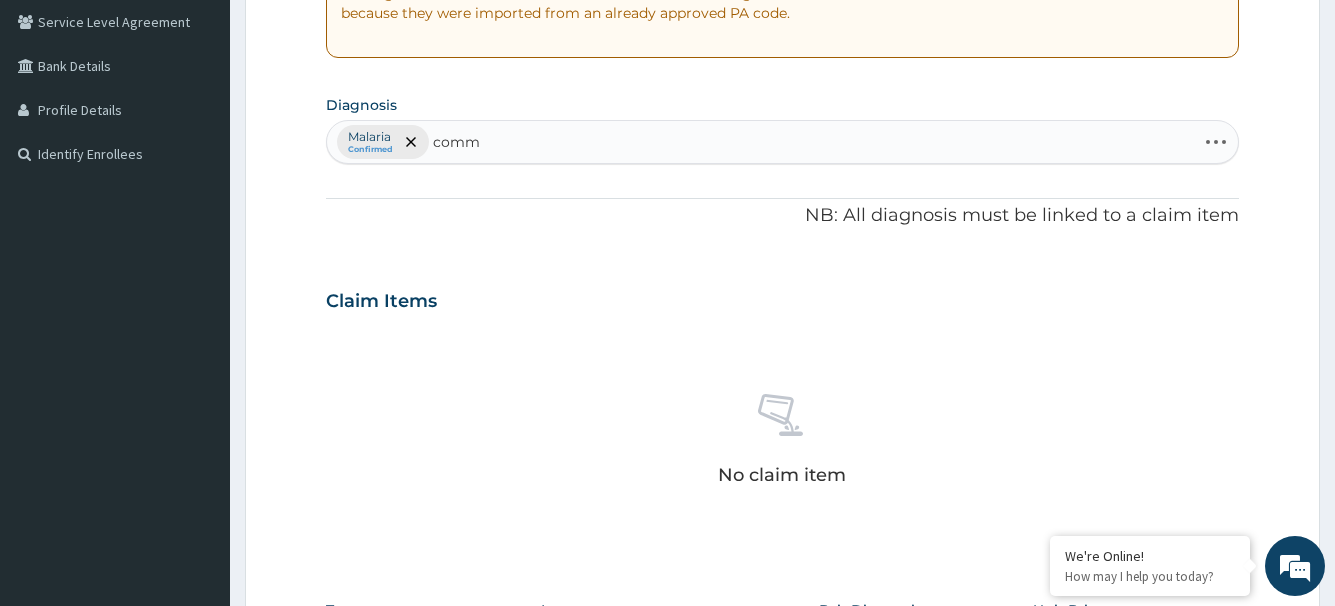 type on "commo" 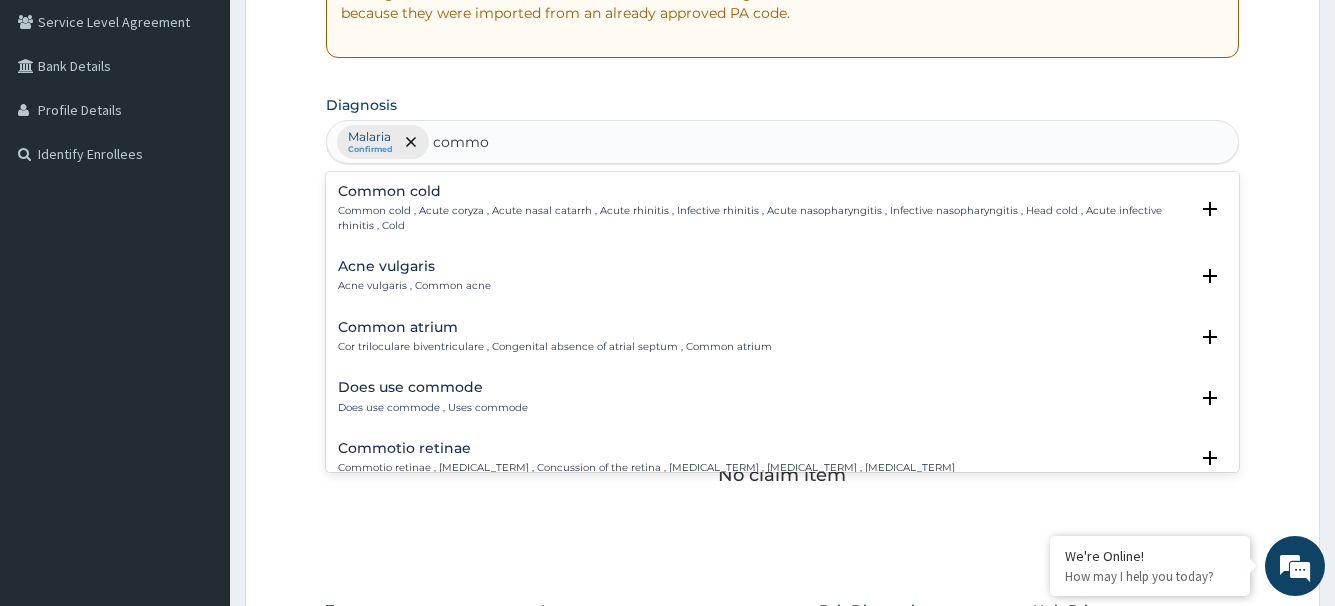 click on "Common cold , Acute coryza , Acute nasal catarrh , Acute rhinitis , Infective rhinitis , Acute nasopharyngitis , Infective nasopharyngitis , Head cold , Acute infective rhinitis , Cold" at bounding box center (762, 218) 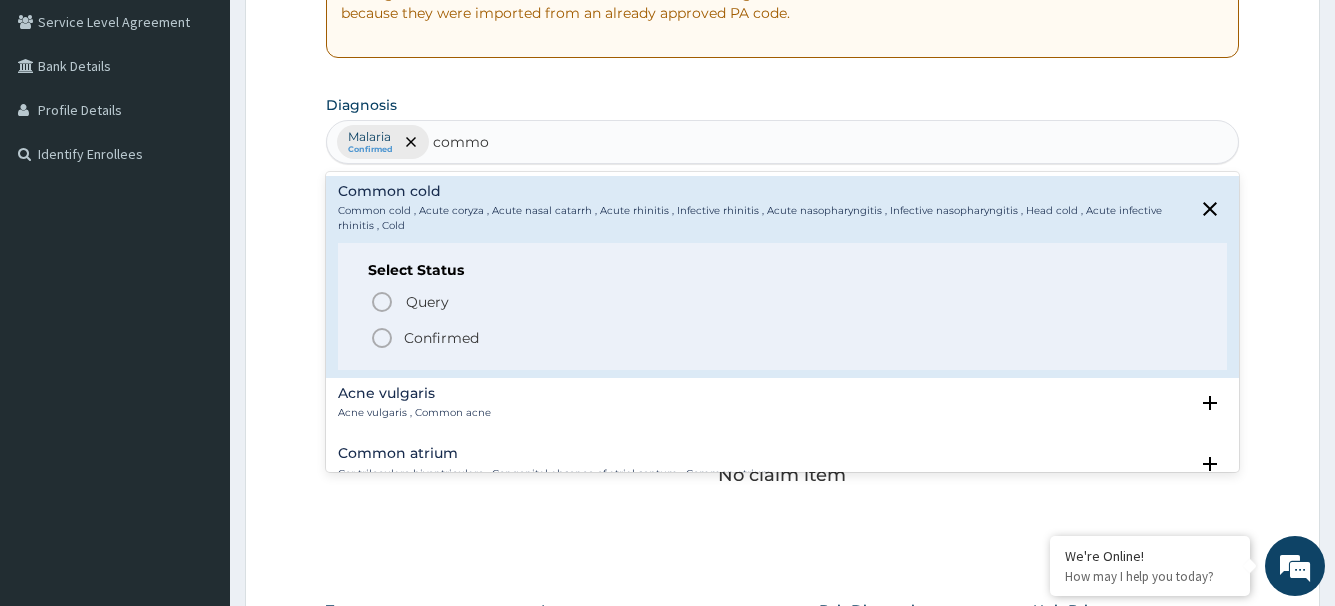 click 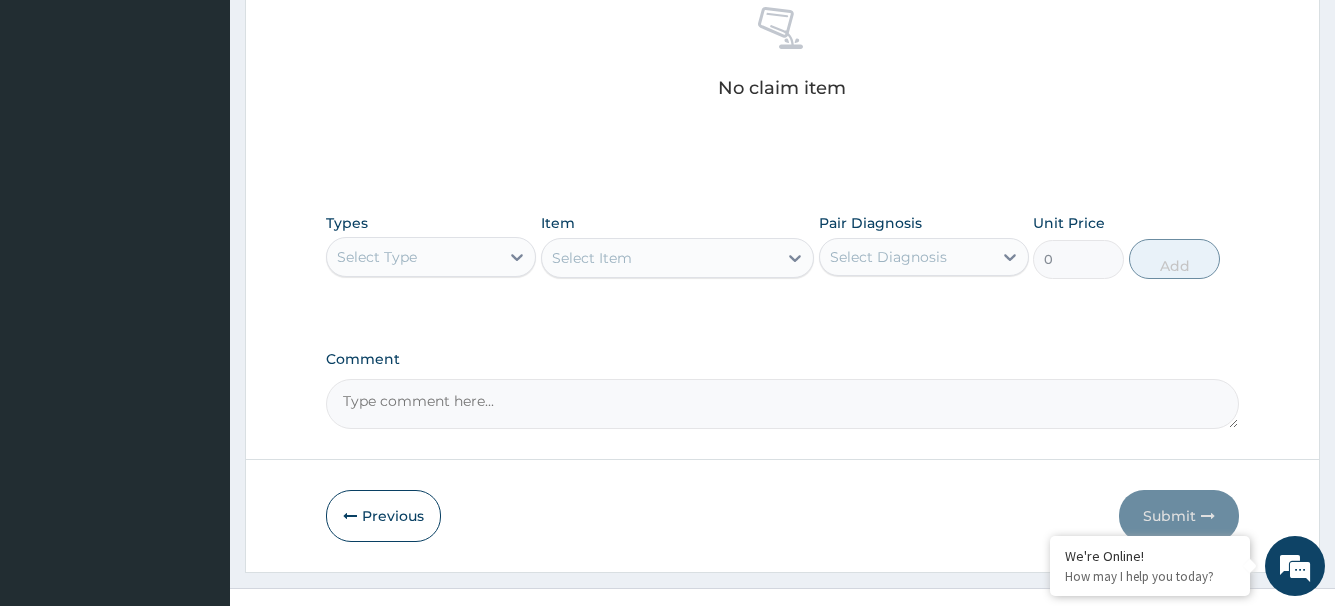 scroll, scrollTop: 836, scrollLeft: 0, axis: vertical 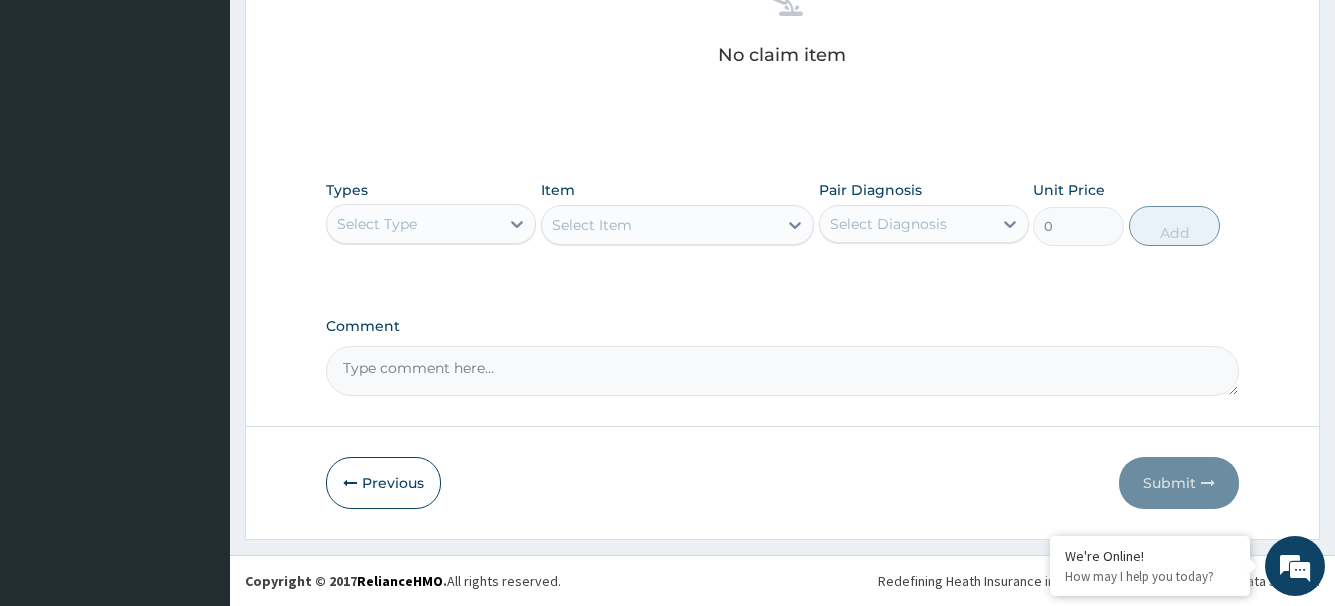 click on "Select Type" at bounding box center [413, 224] 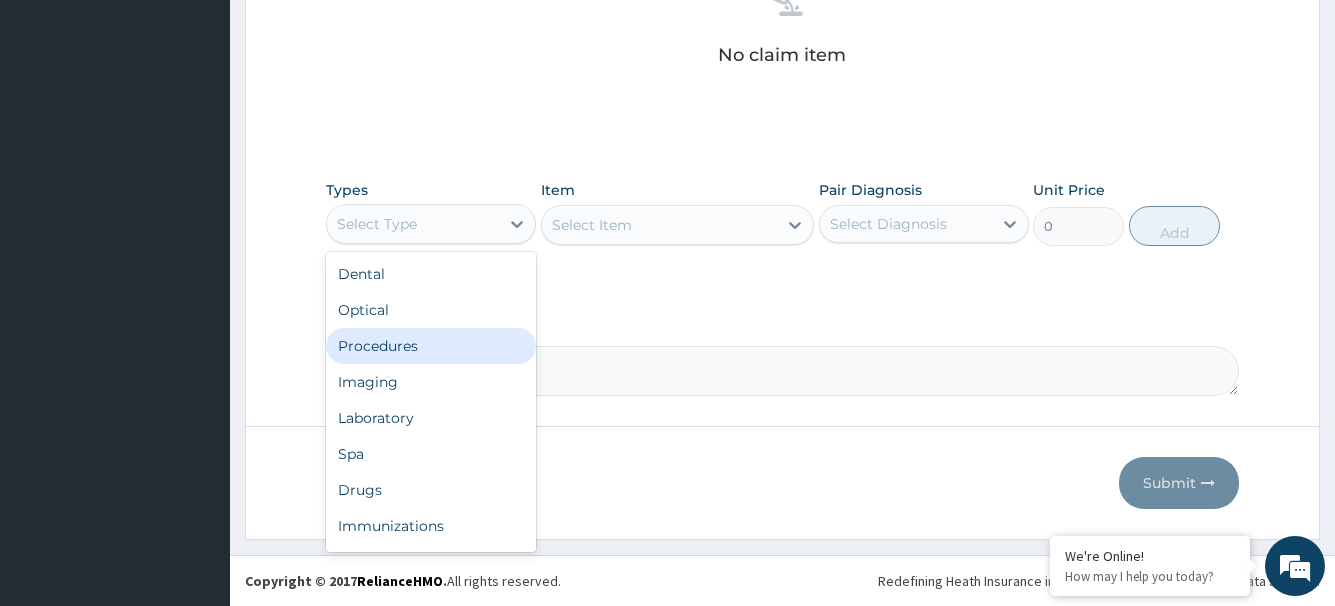 click on "Procedures" at bounding box center (431, 346) 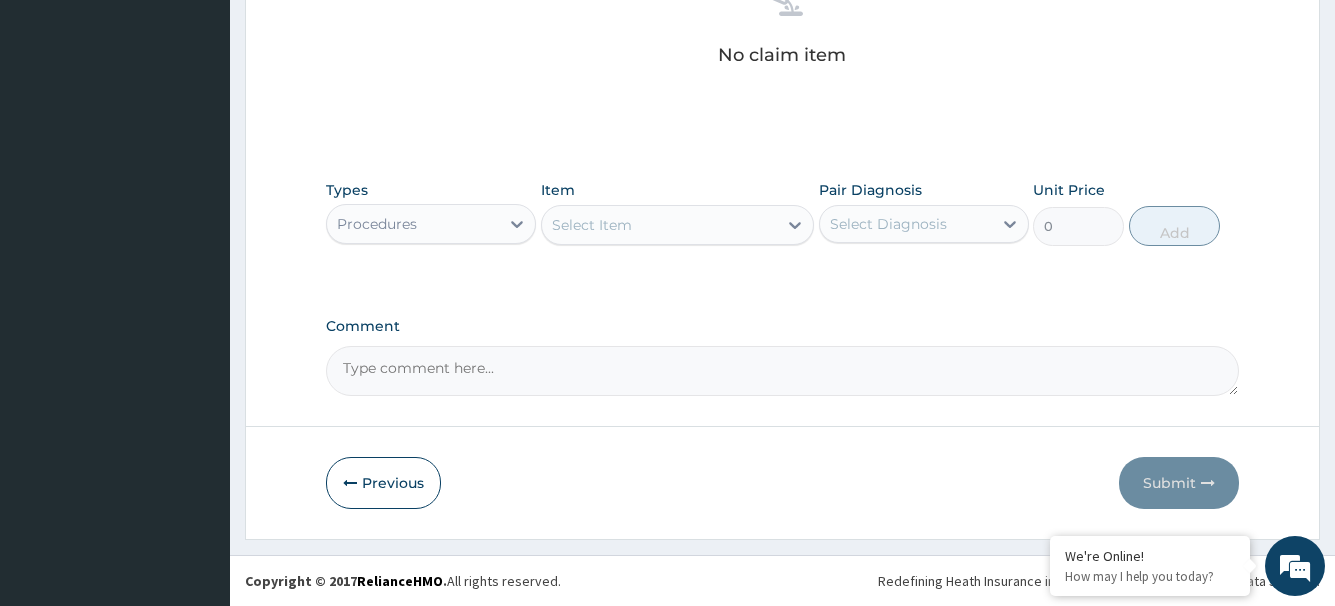 click on "Select Item" at bounding box center [592, 225] 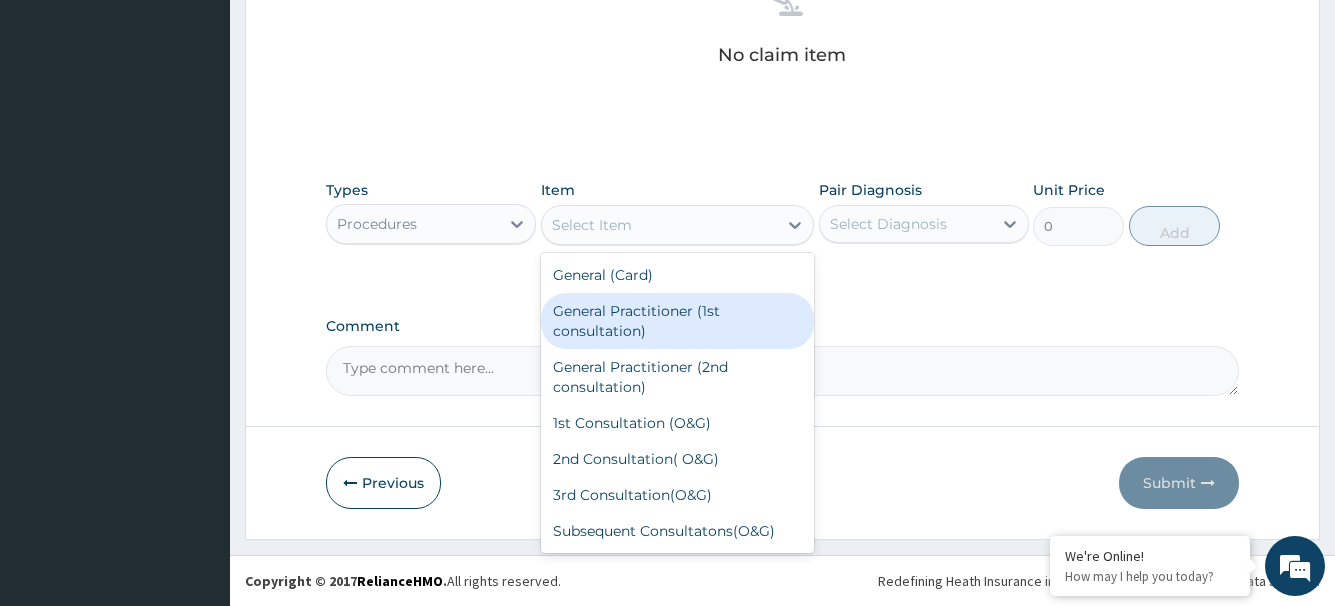 click on "General Practitioner (1st consultation)" at bounding box center (678, 321) 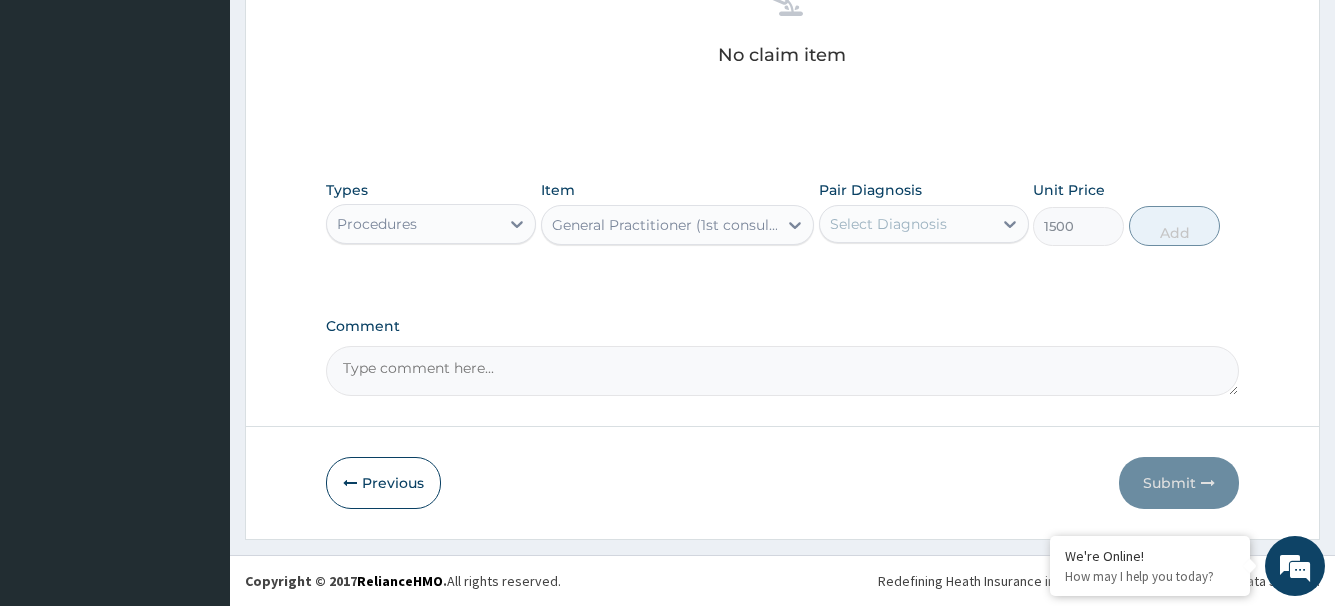 click on "Select Diagnosis" at bounding box center [888, 224] 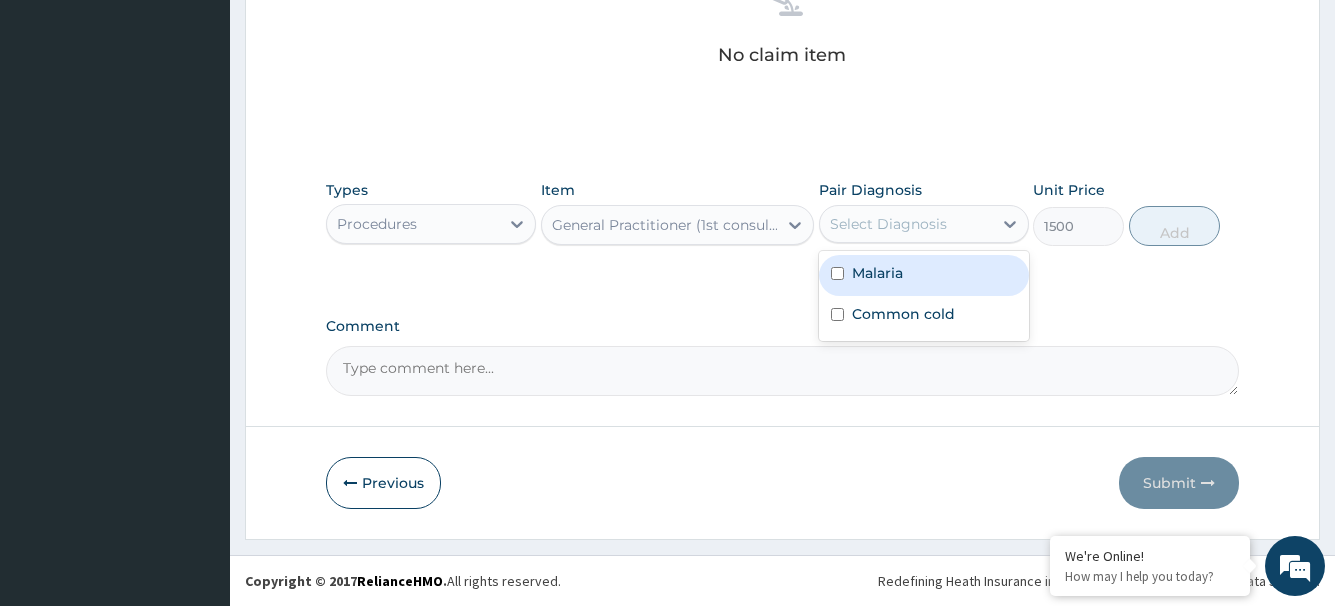 click on "Malaria" at bounding box center [924, 275] 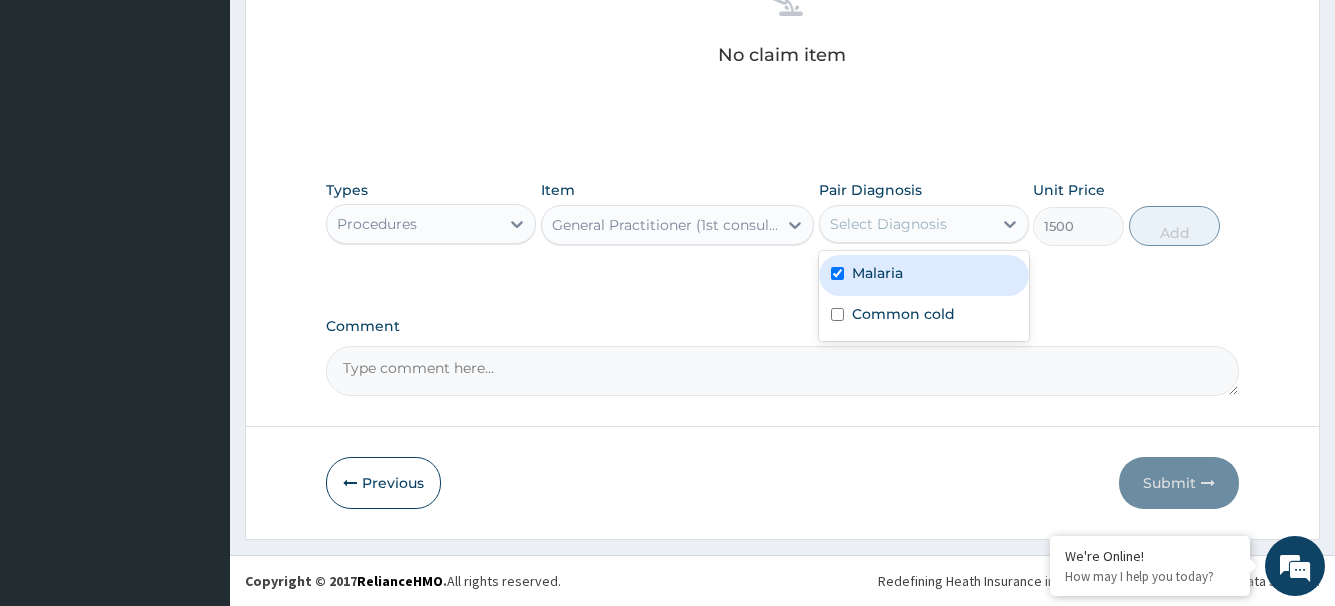checkbox on "true" 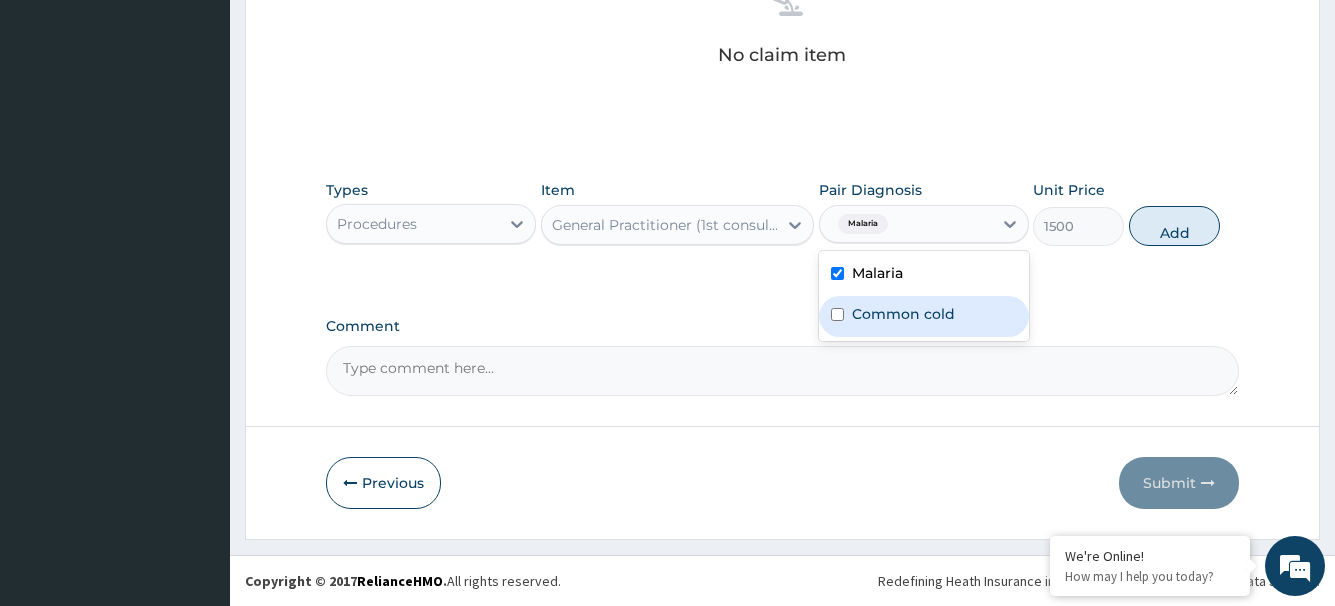 click on "Common cold" at bounding box center (903, 314) 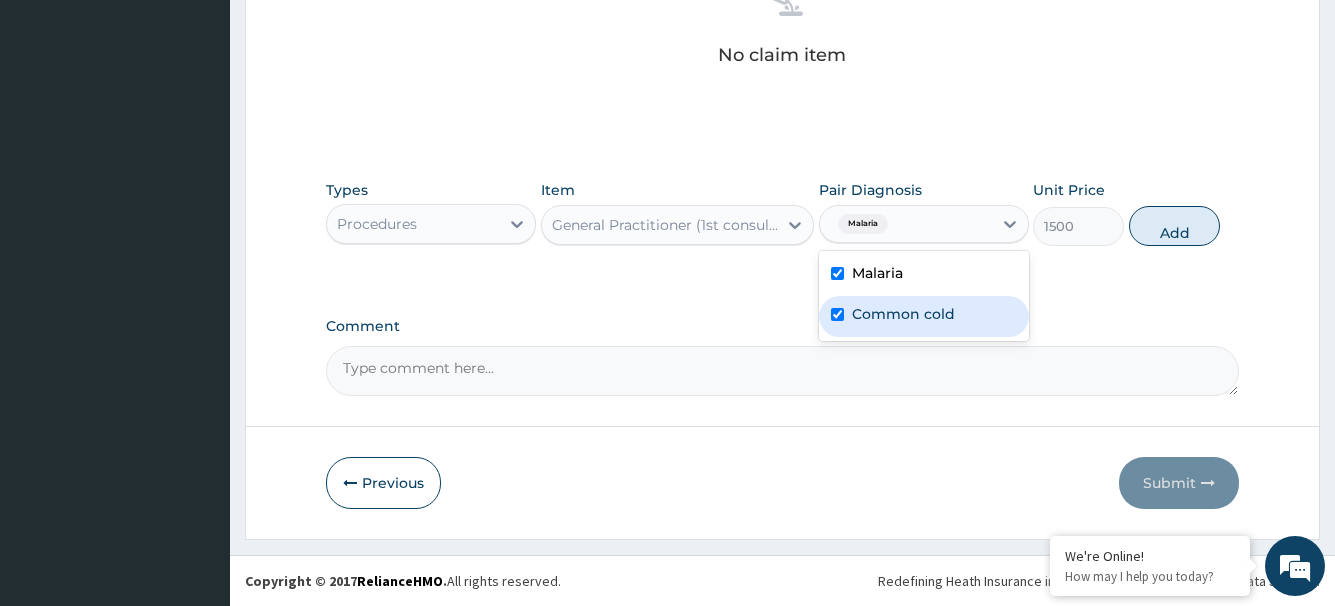 checkbox on "true" 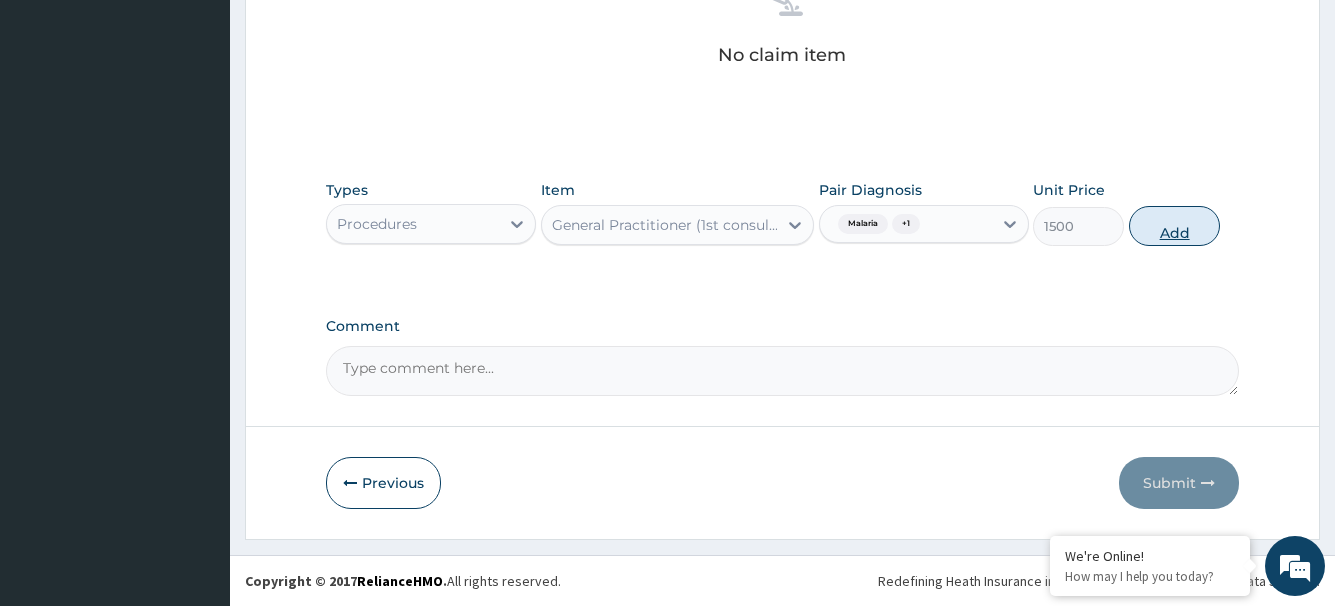 click on "Add" at bounding box center (1174, 226) 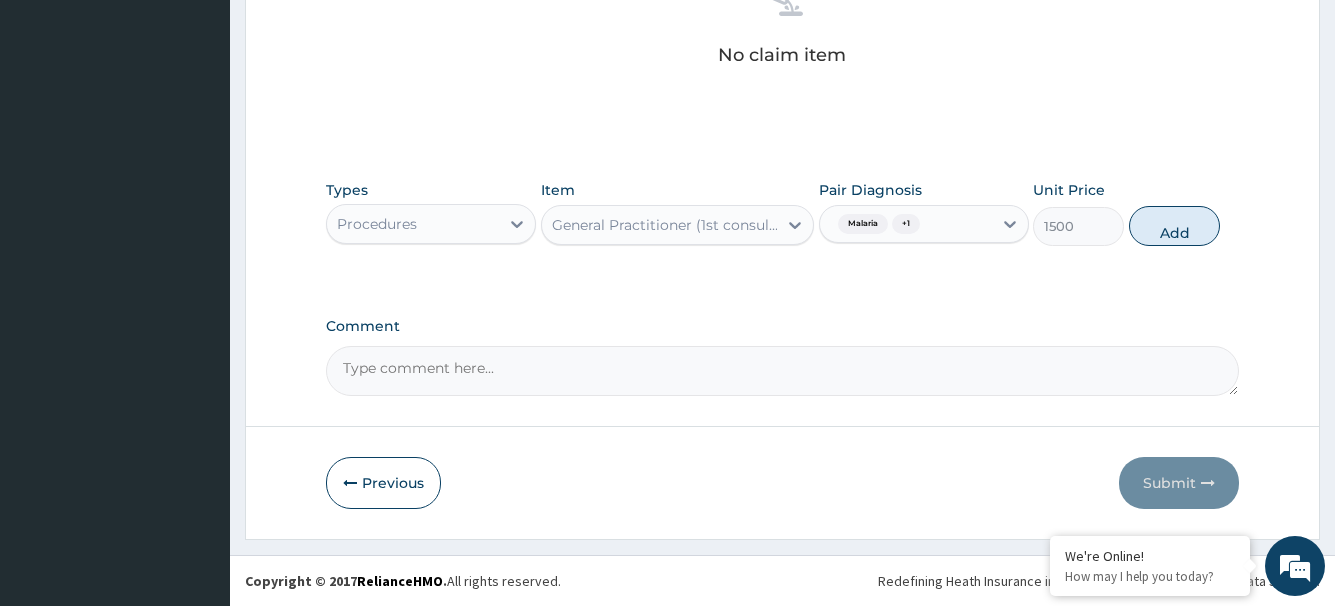 type on "0" 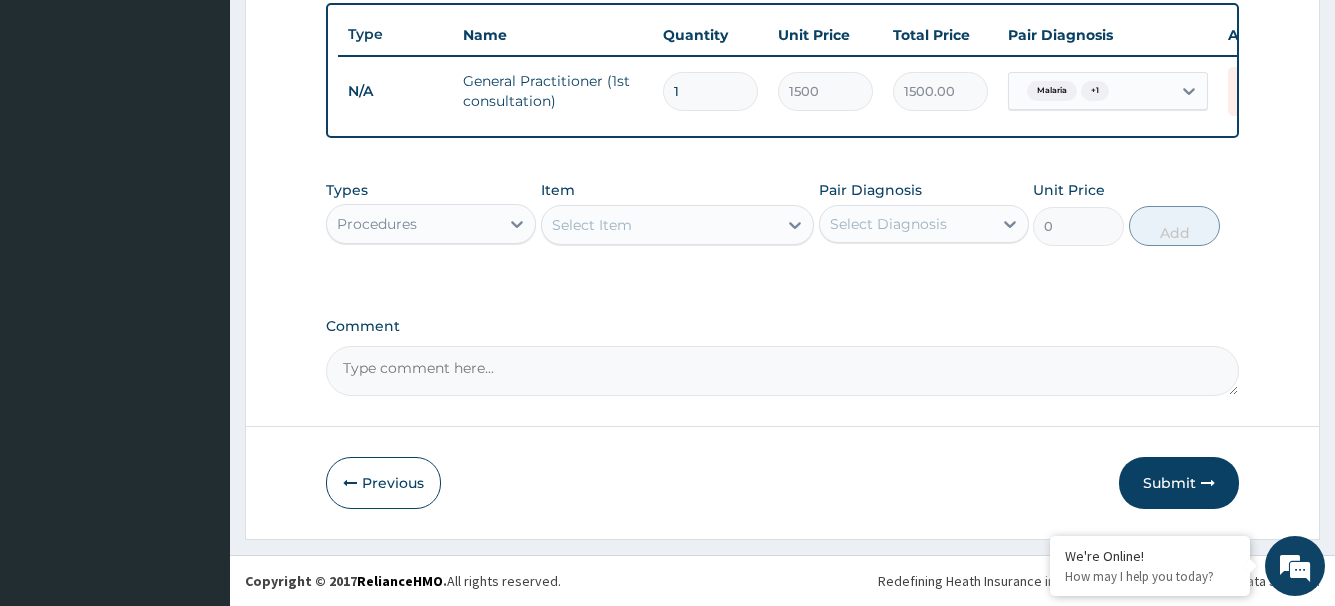 scroll, scrollTop: 756, scrollLeft: 0, axis: vertical 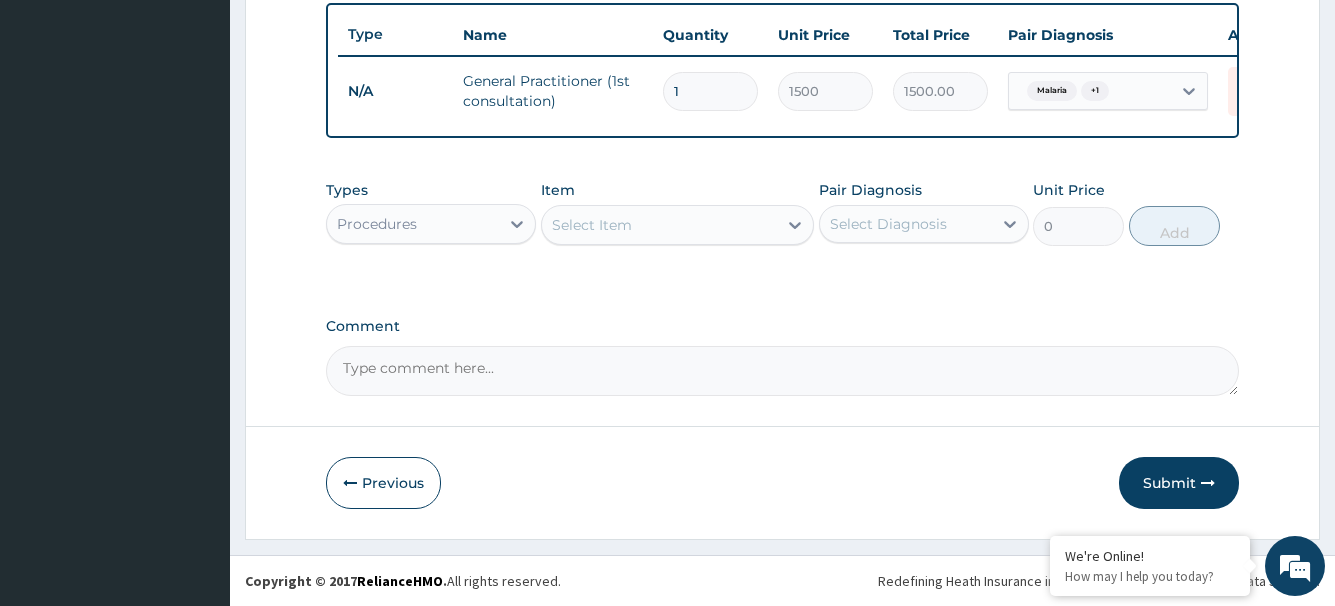 click on "Procedures" at bounding box center (413, 224) 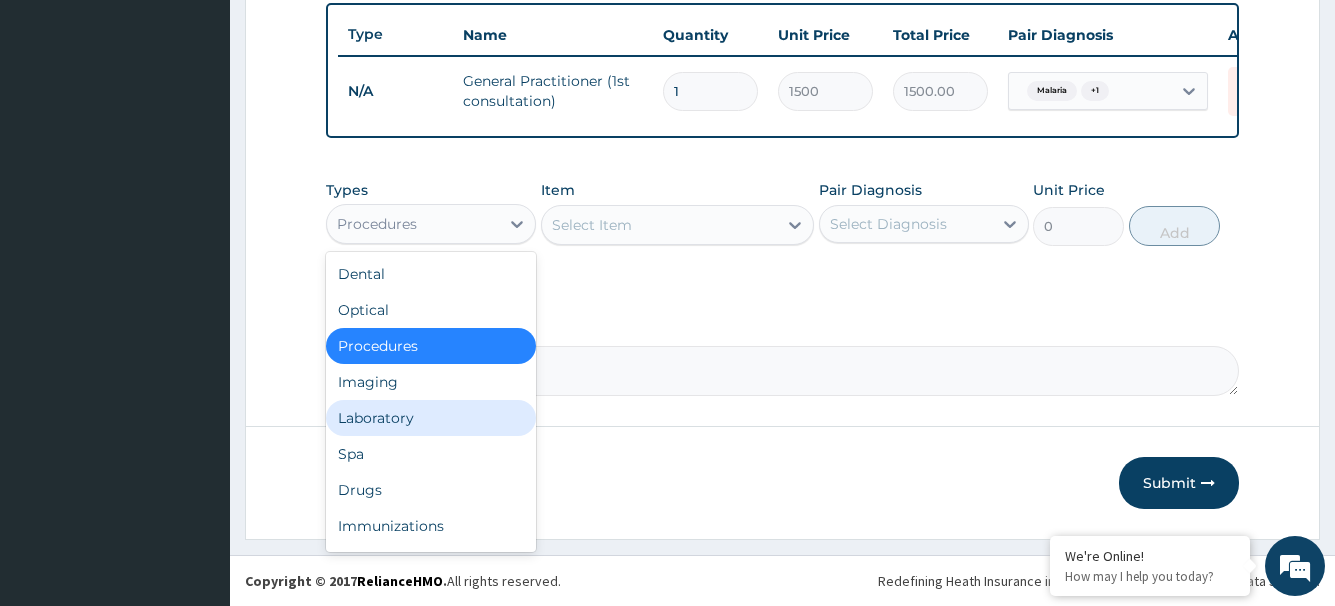 click on "Laboratory" at bounding box center (431, 418) 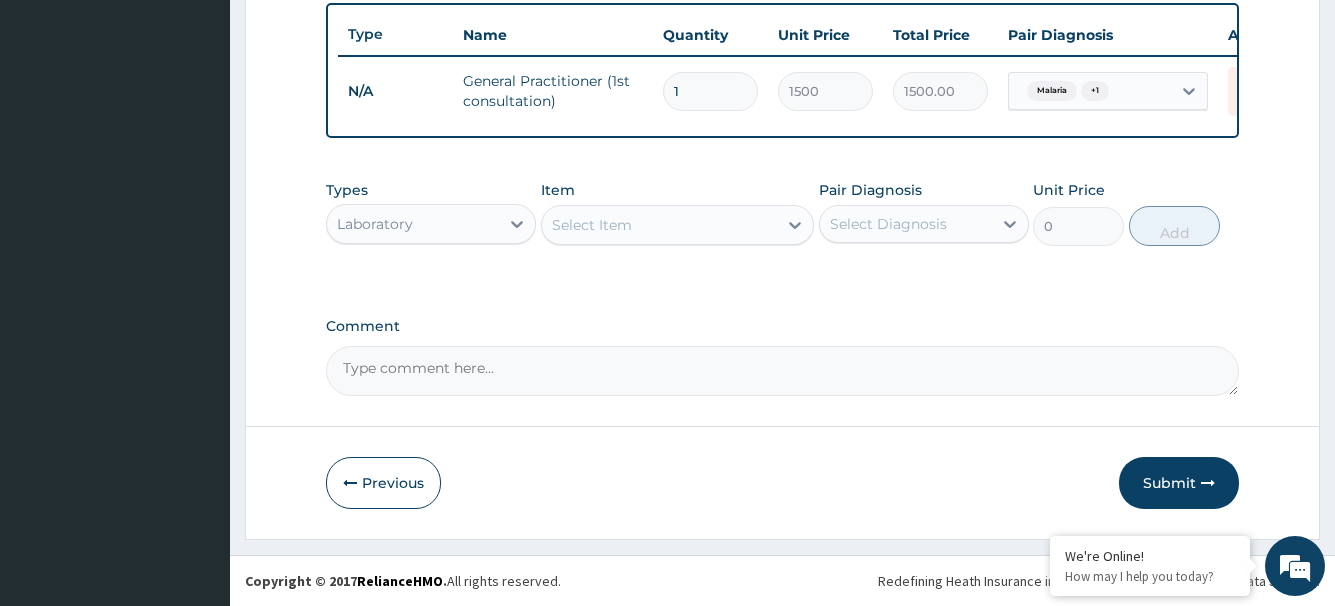 click on "Select Item" at bounding box center [592, 225] 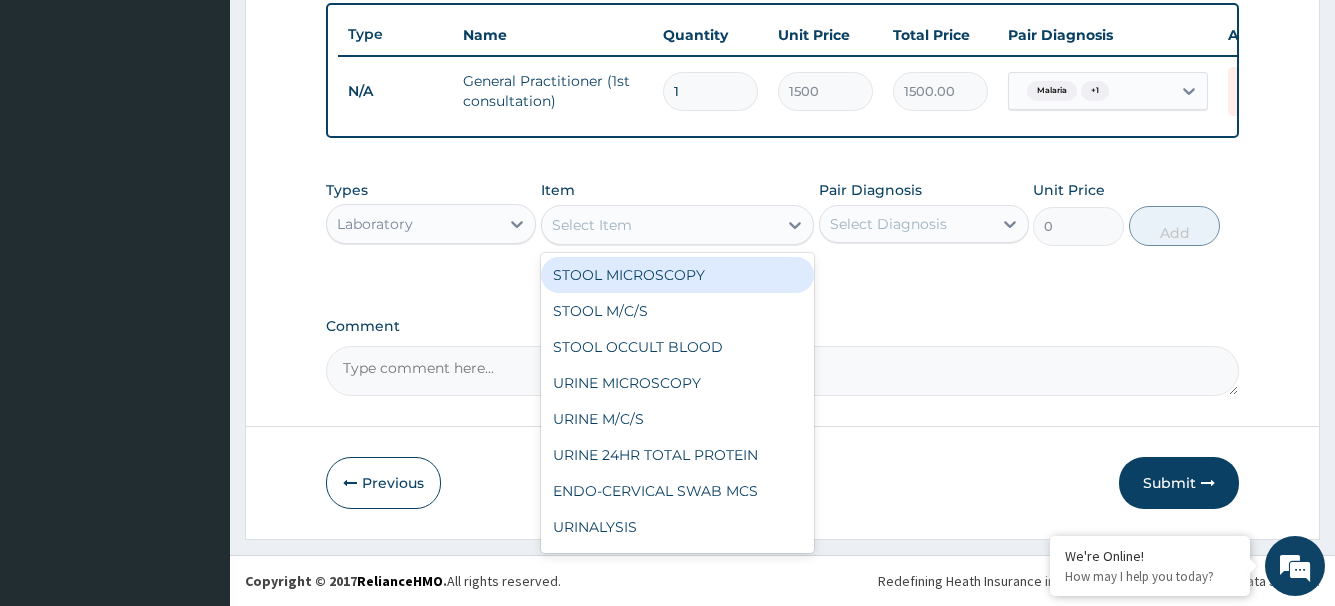 type on "p" 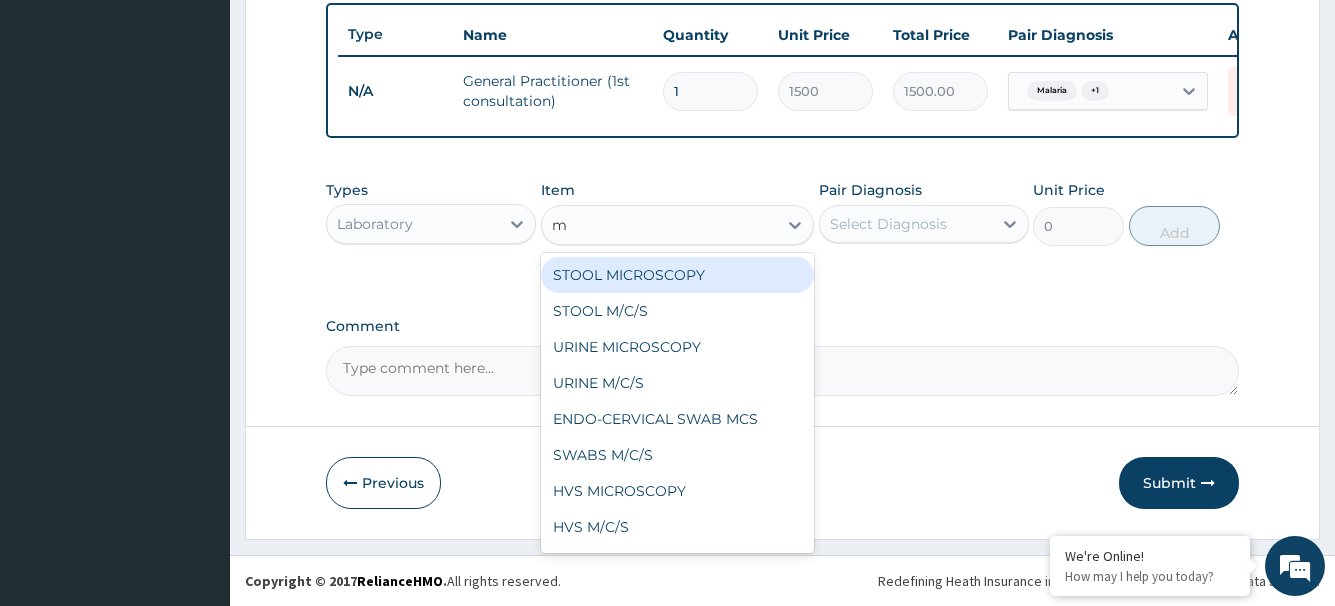 type on "mp" 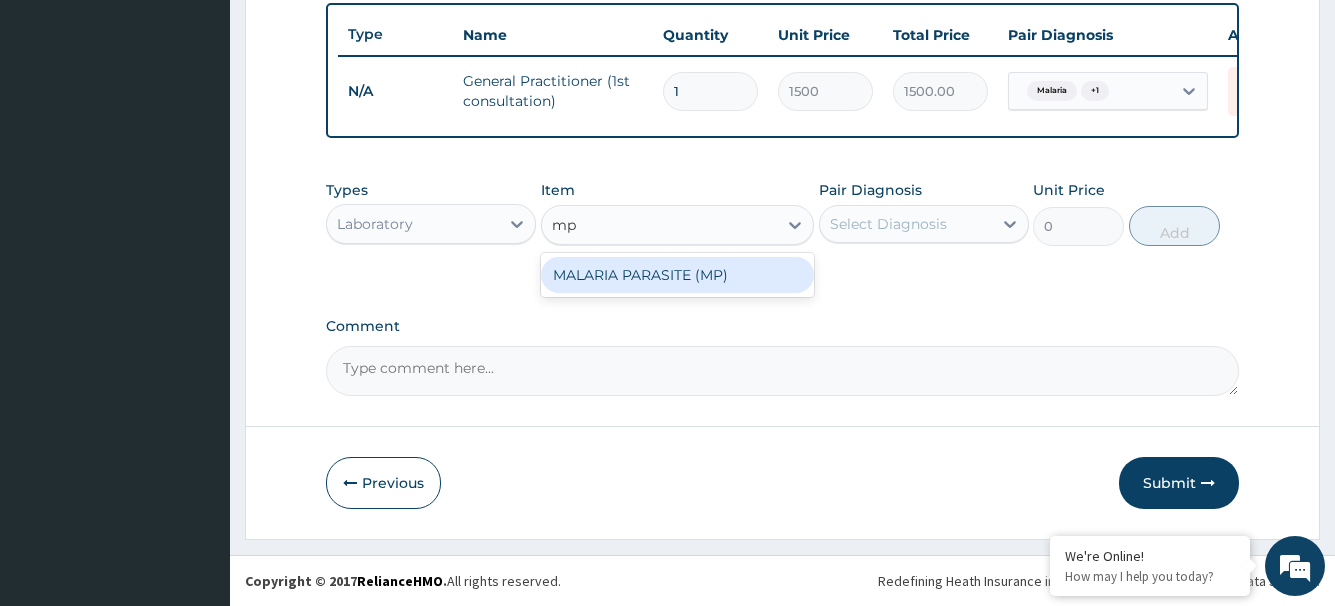 click on "MALARIA PARASITE (MP)" at bounding box center [678, 275] 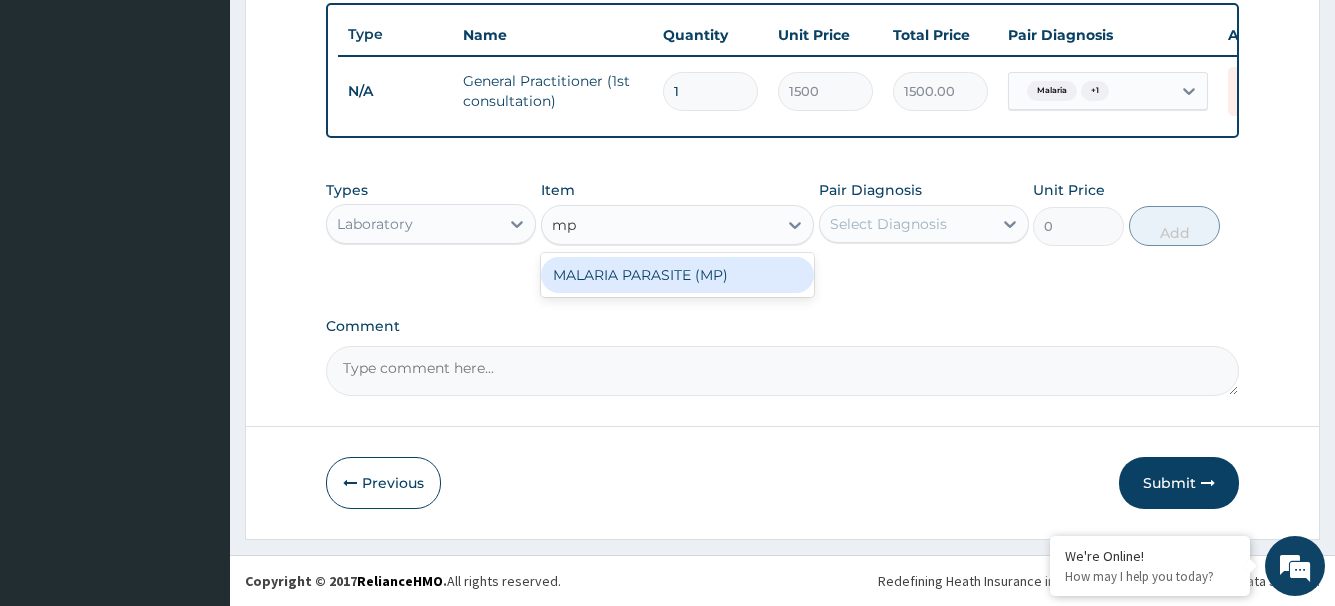 type 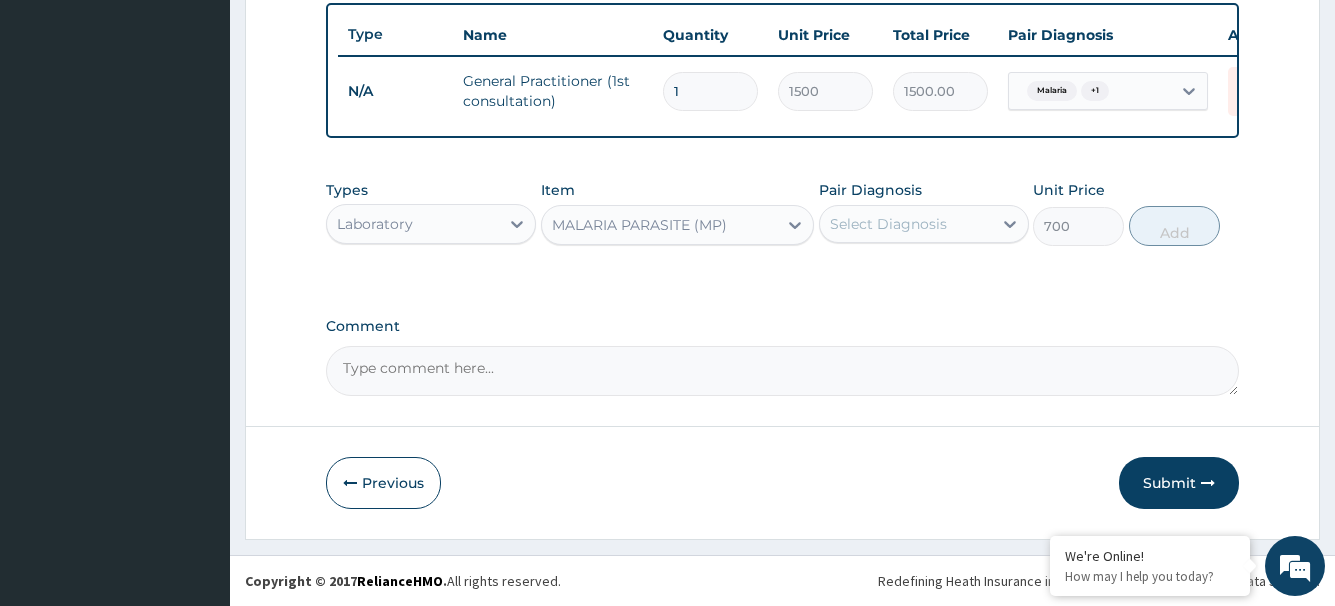 click on "Select Diagnosis" at bounding box center (906, 224) 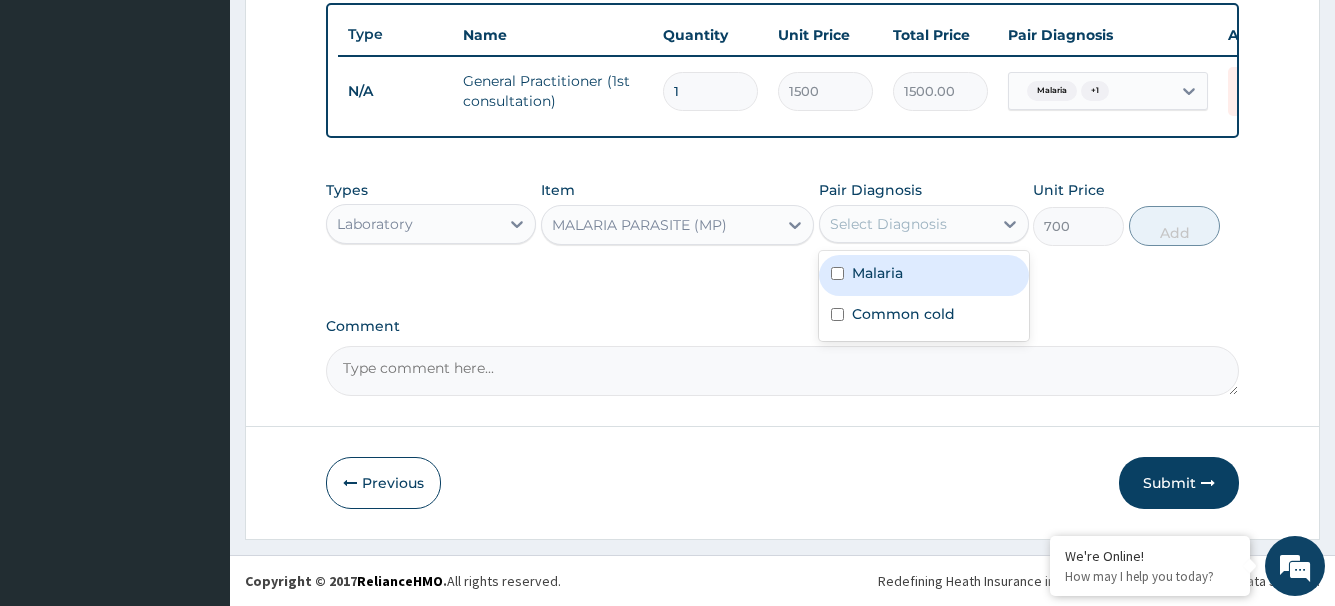 click on "Malaria" at bounding box center [924, 275] 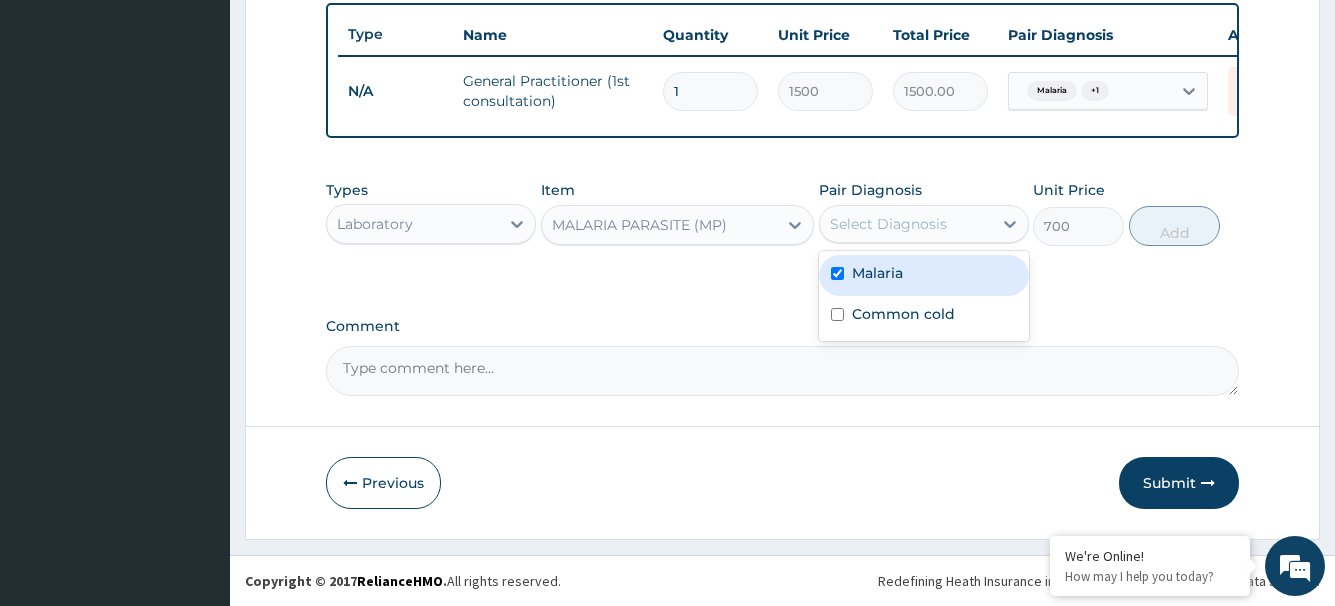 checkbox on "true" 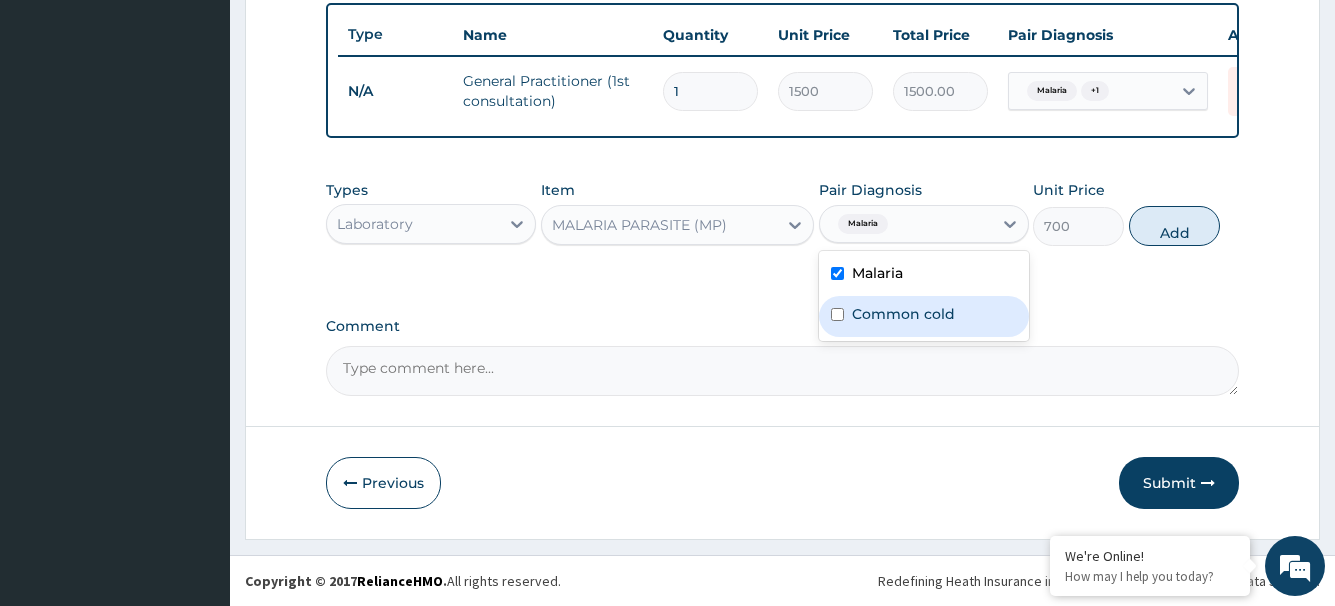 click on "Common cold" at bounding box center (903, 314) 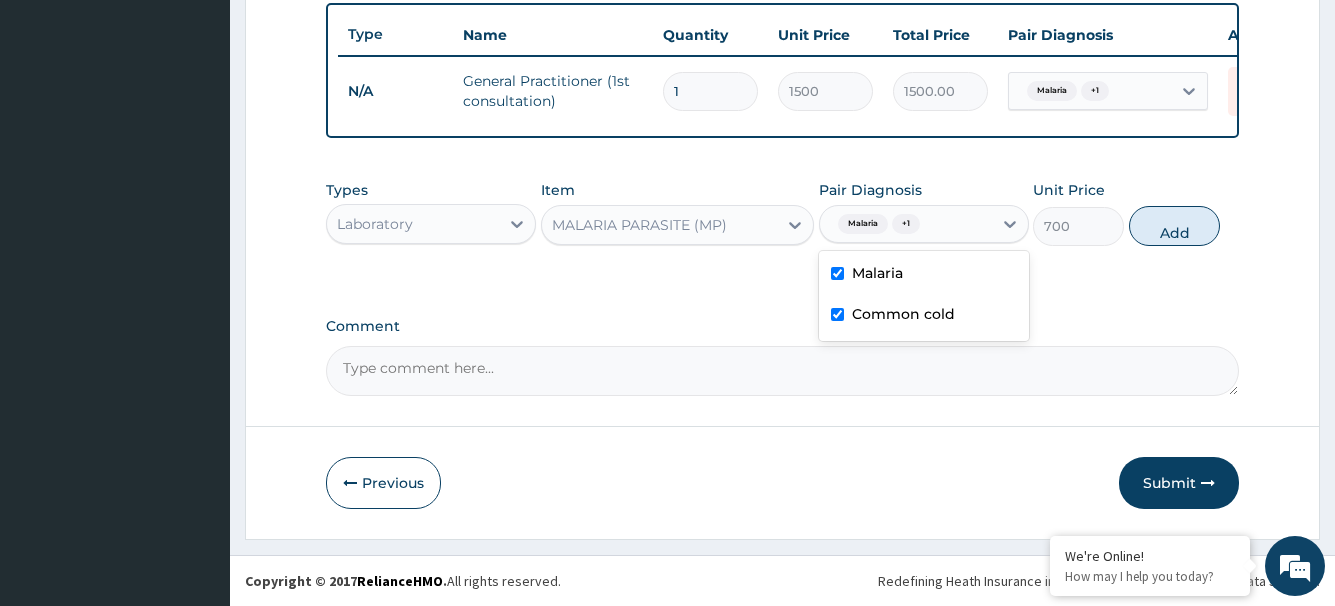 click on "Common cold" at bounding box center [924, 316] 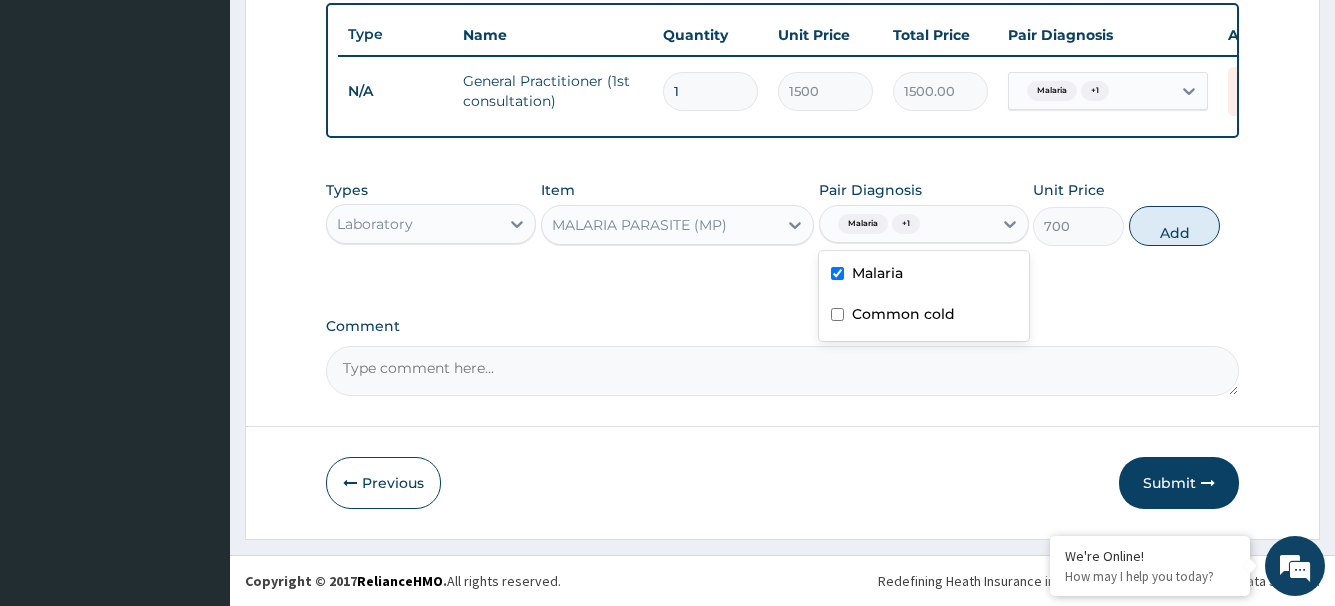 checkbox on "false" 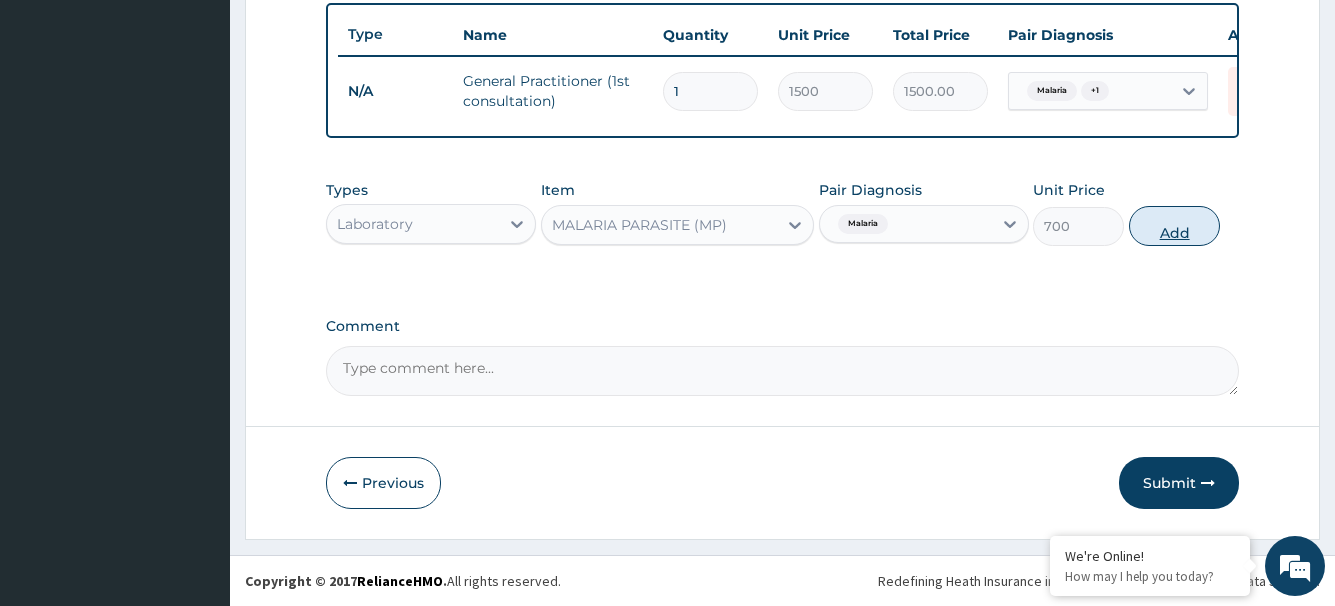 click on "Add" at bounding box center [1174, 226] 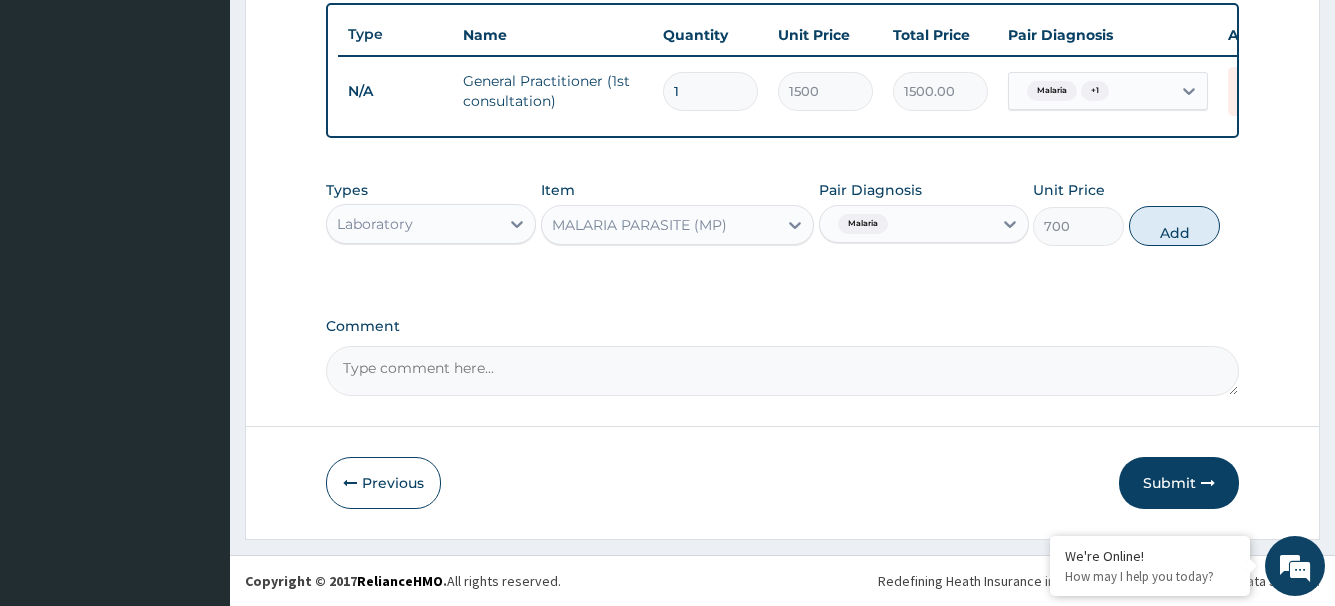 type on "0" 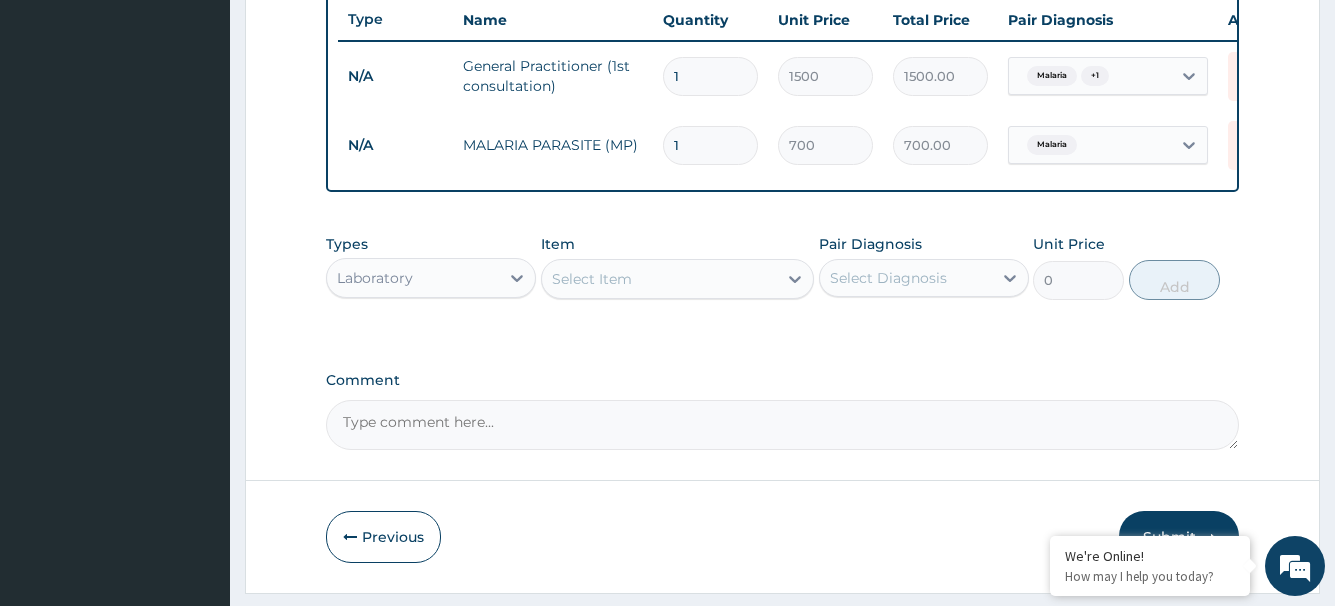 click on "Select Item" at bounding box center (660, 279) 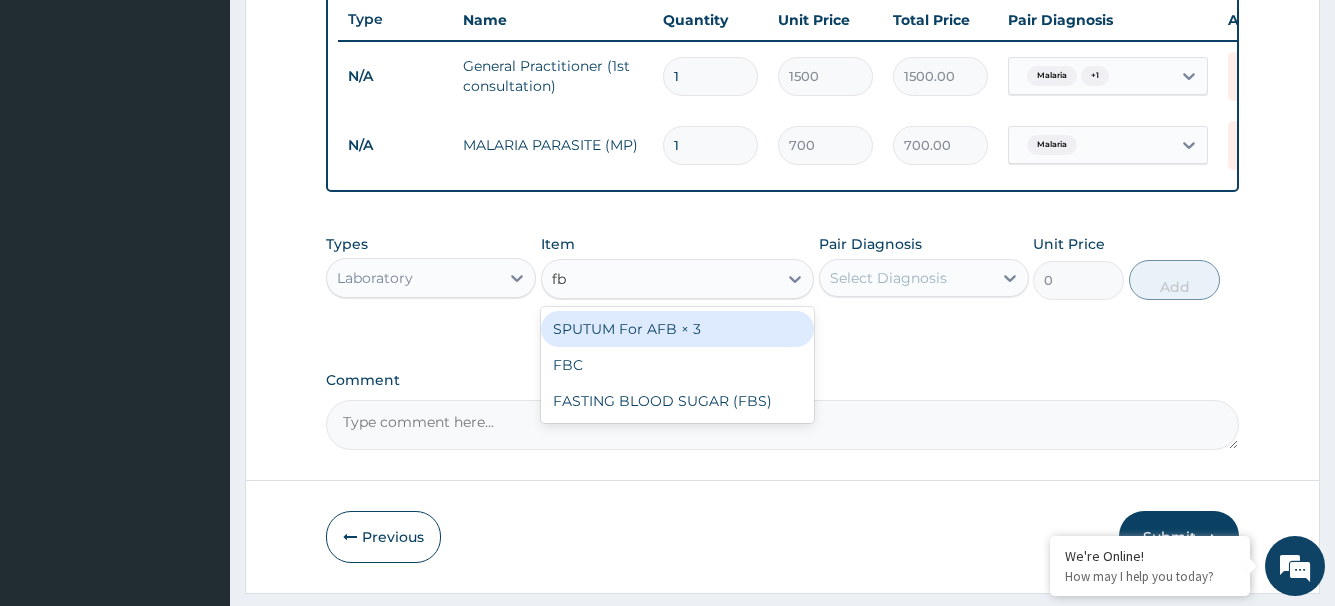 type on "fbc" 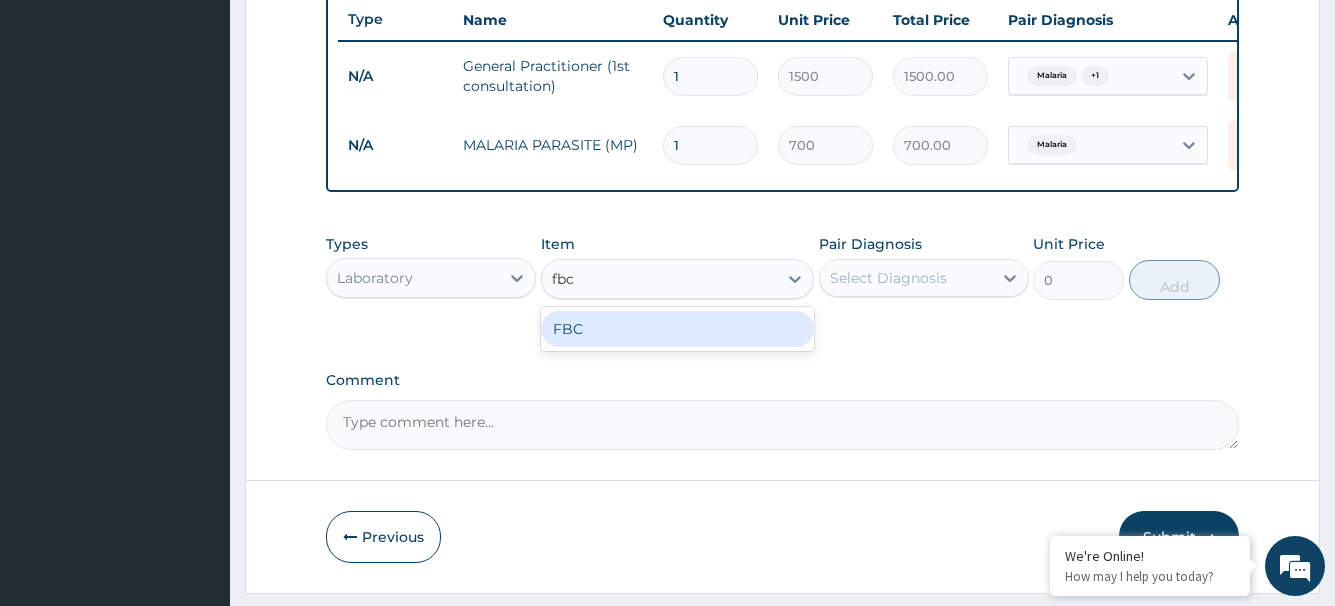 click on "FBC" at bounding box center [678, 329] 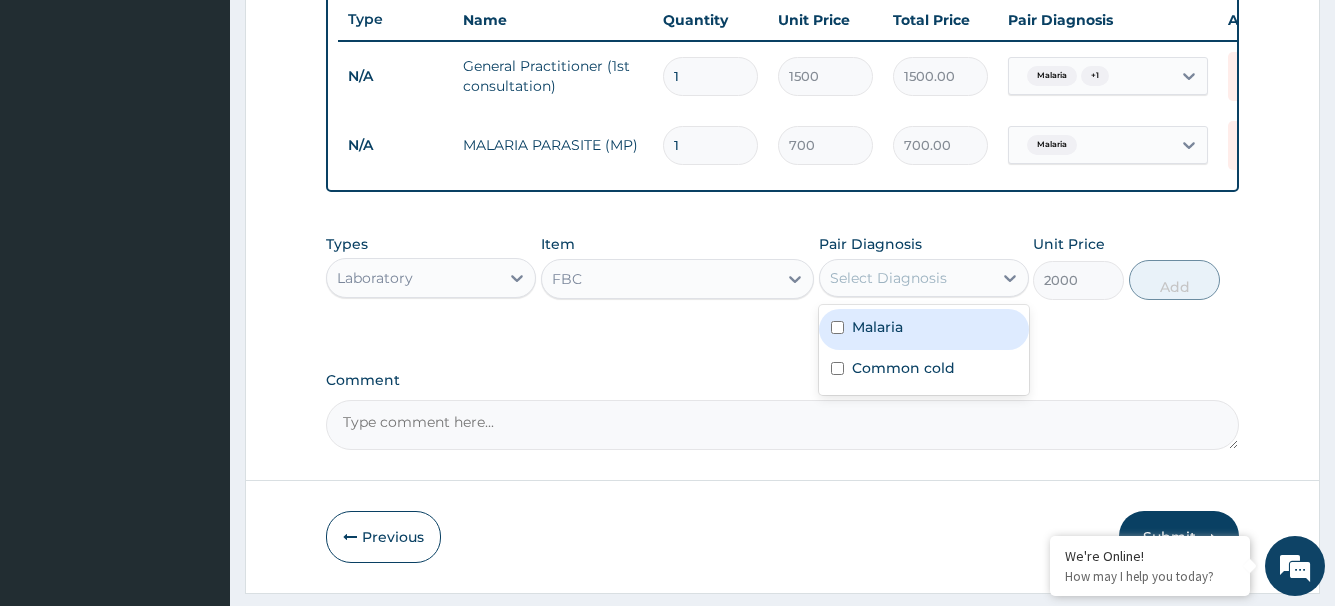 click on "Select Diagnosis" at bounding box center (888, 278) 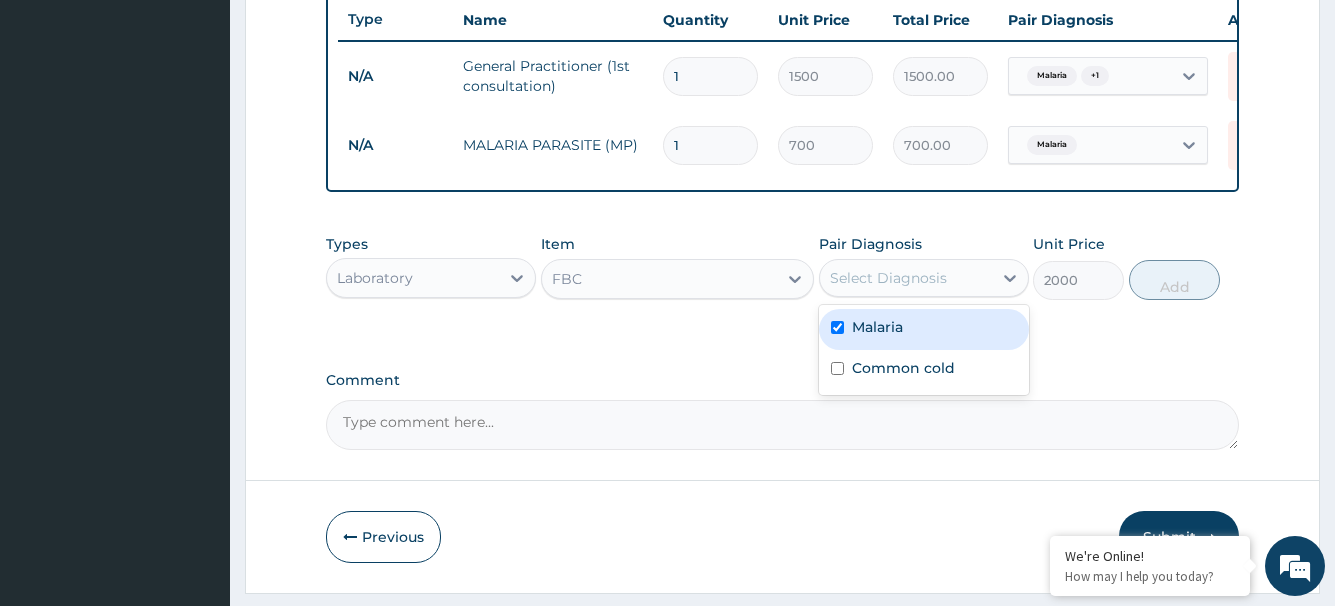 checkbox on "true" 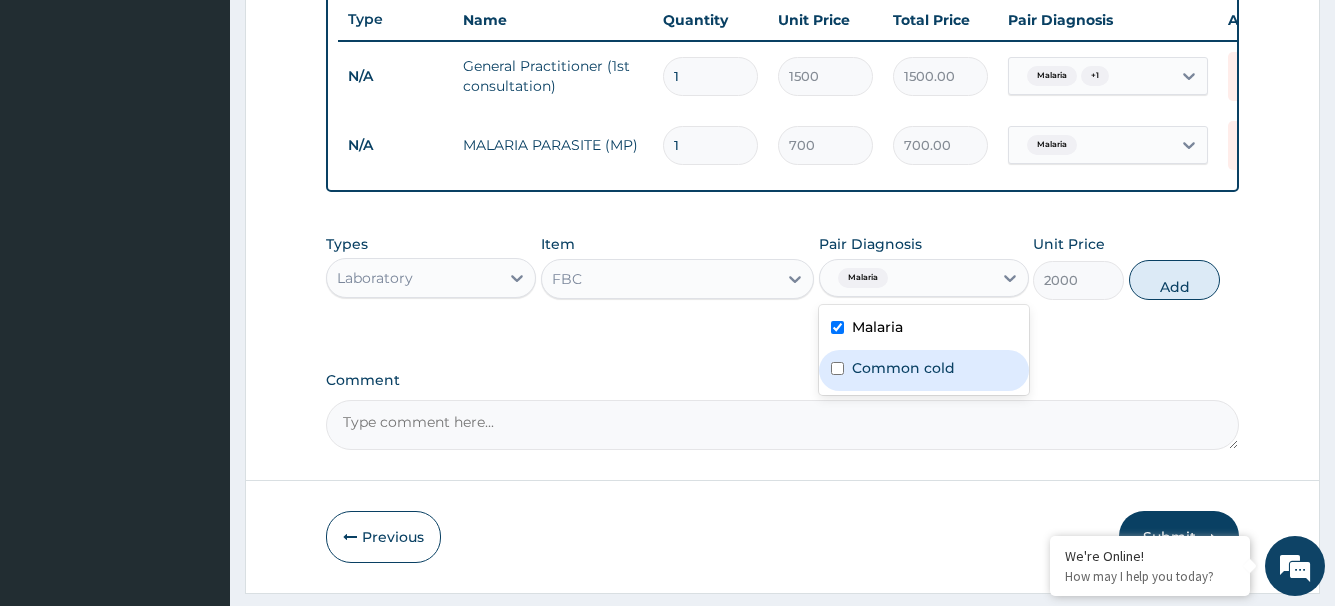 click on "Common cold" at bounding box center (903, 368) 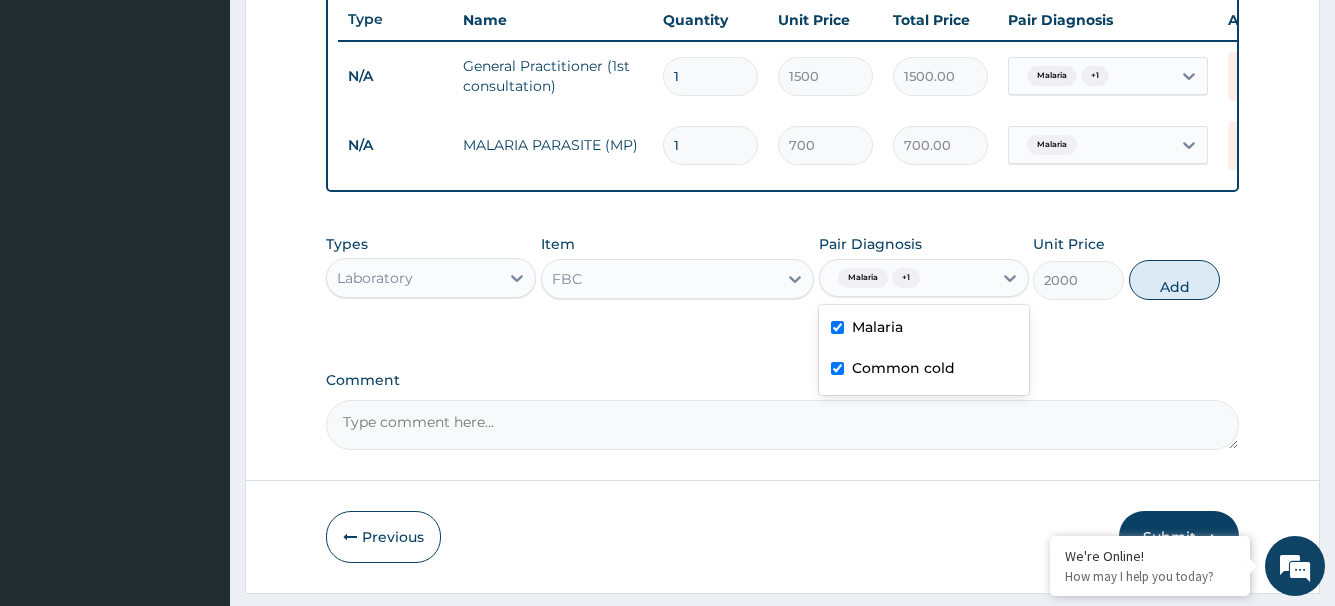 checkbox on "true" 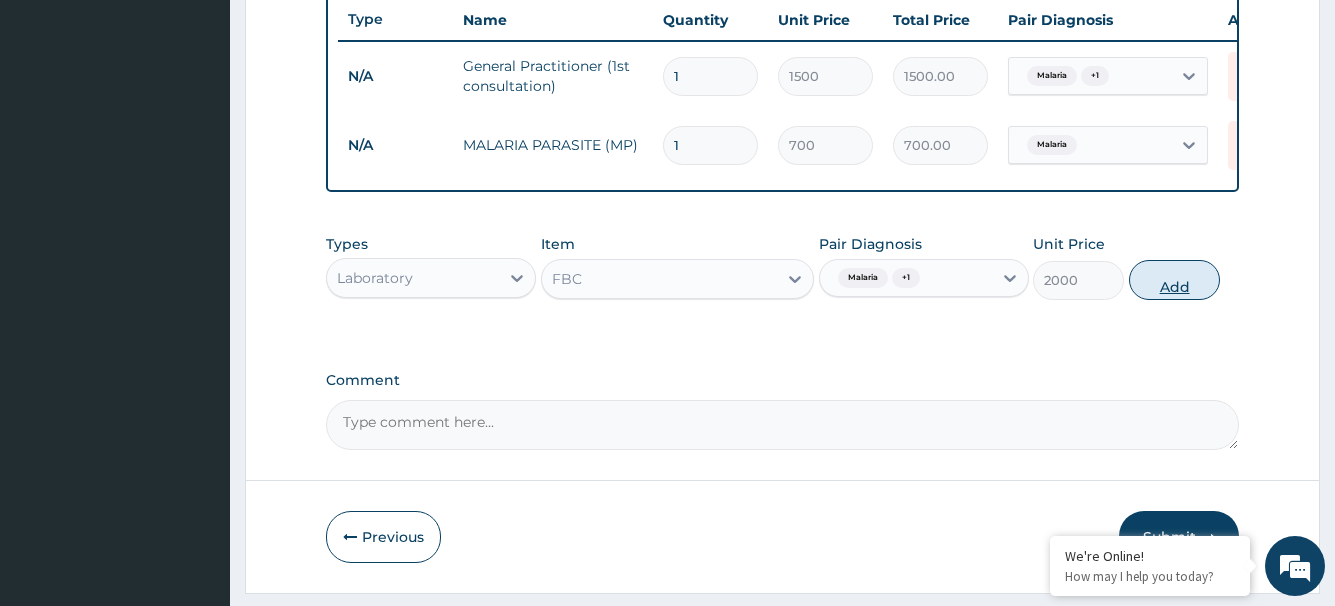 click on "Add" at bounding box center [1174, 280] 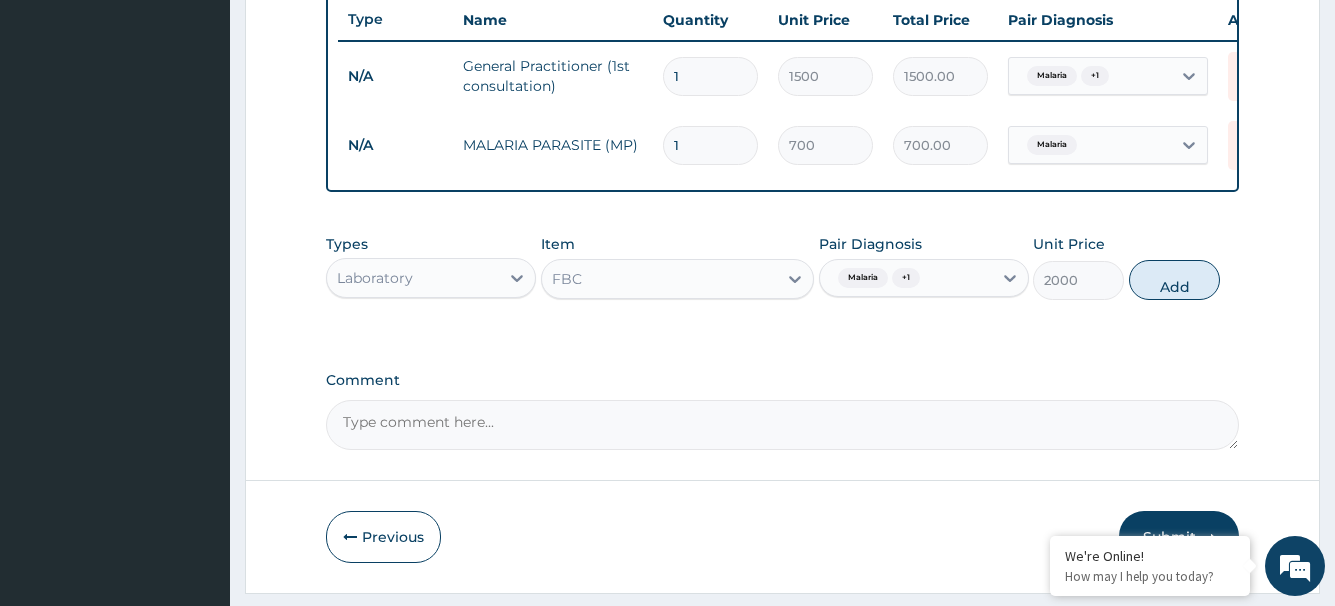 type on "0" 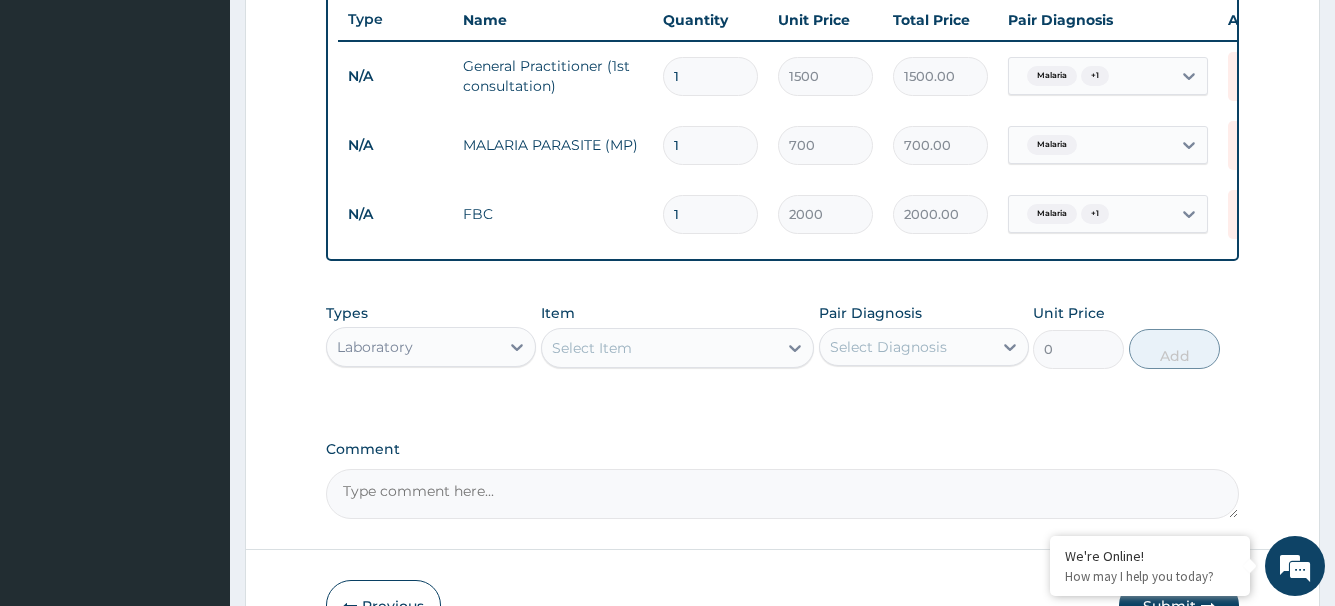 click on "Laboratory" at bounding box center [375, 347] 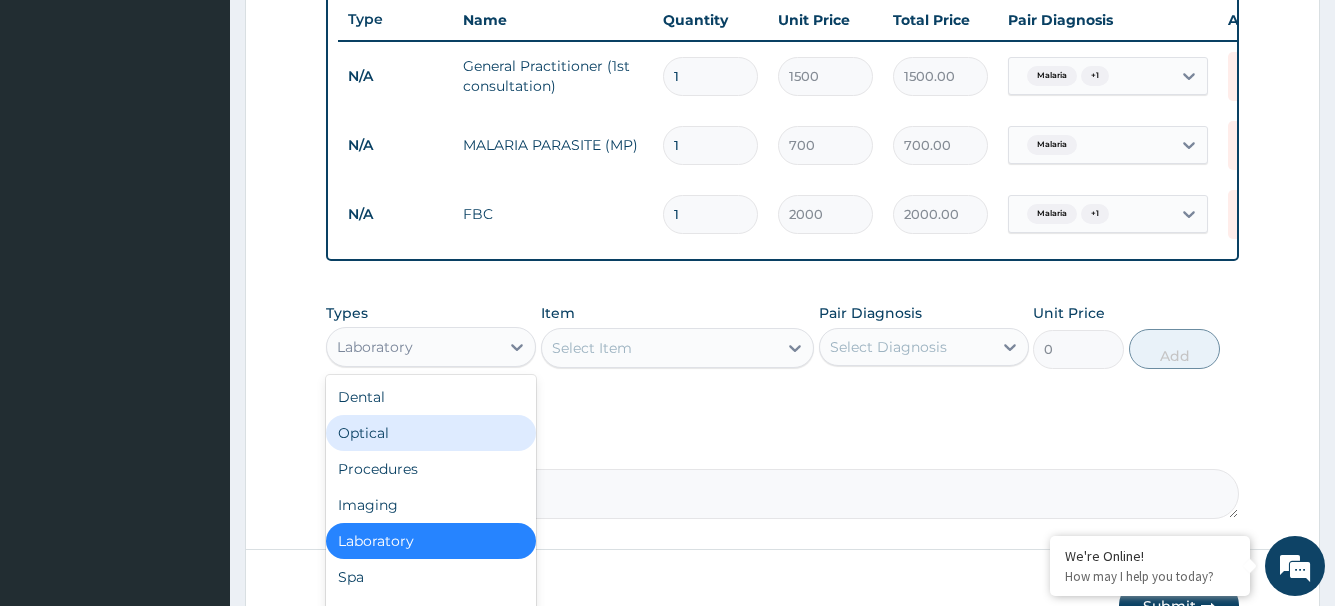 scroll, scrollTop: 68, scrollLeft: 0, axis: vertical 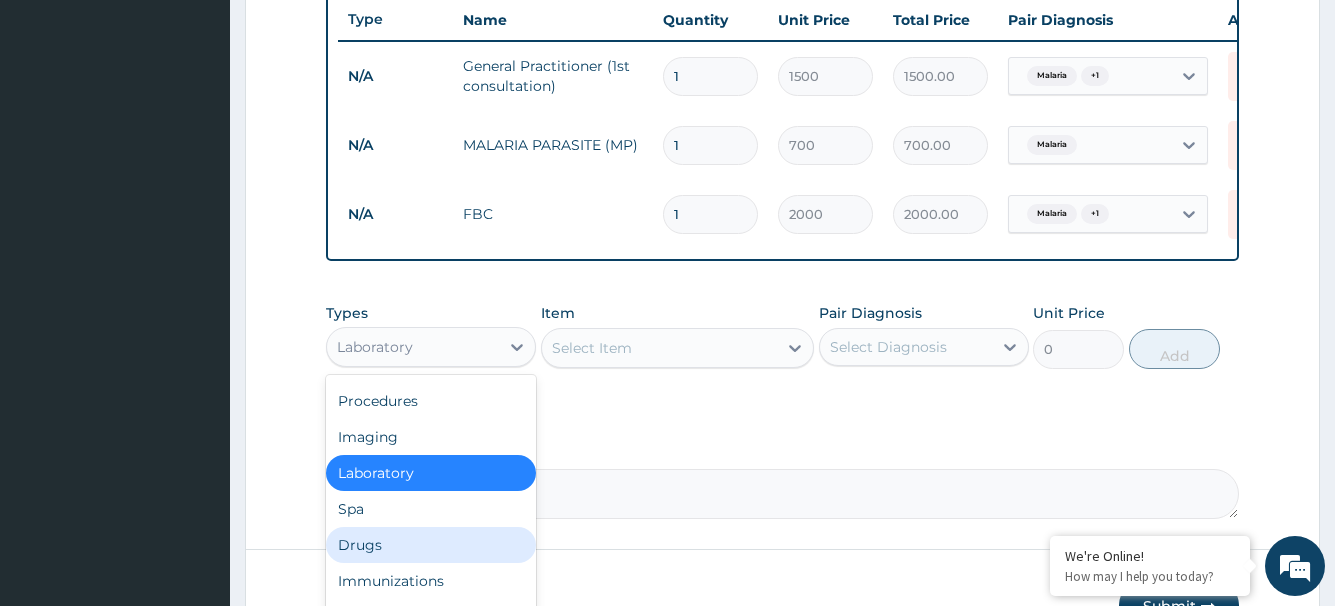 click on "Drugs" at bounding box center [431, 545] 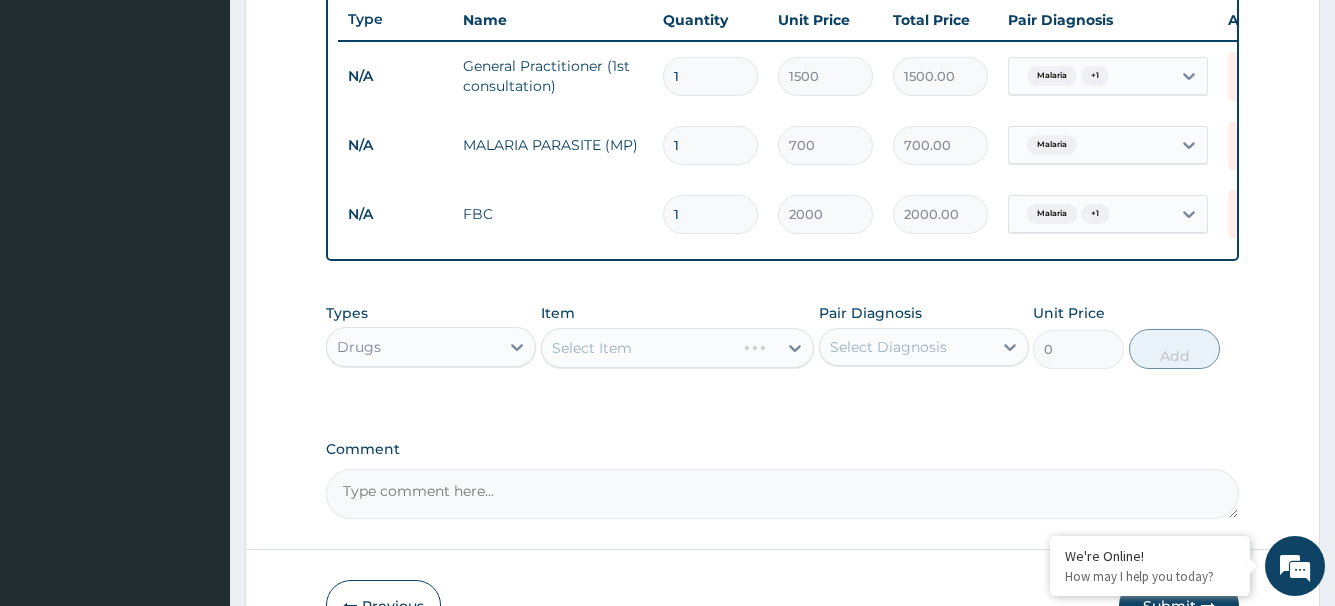click on "Select Item" at bounding box center [678, 348] 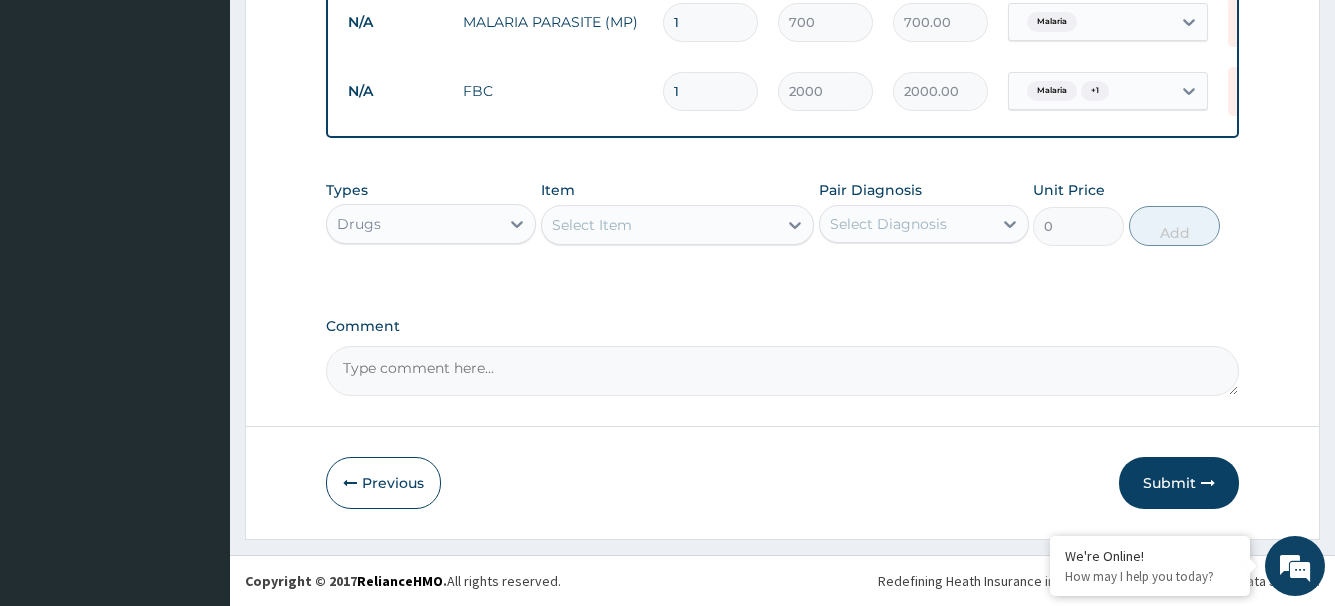 scroll, scrollTop: 894, scrollLeft: 0, axis: vertical 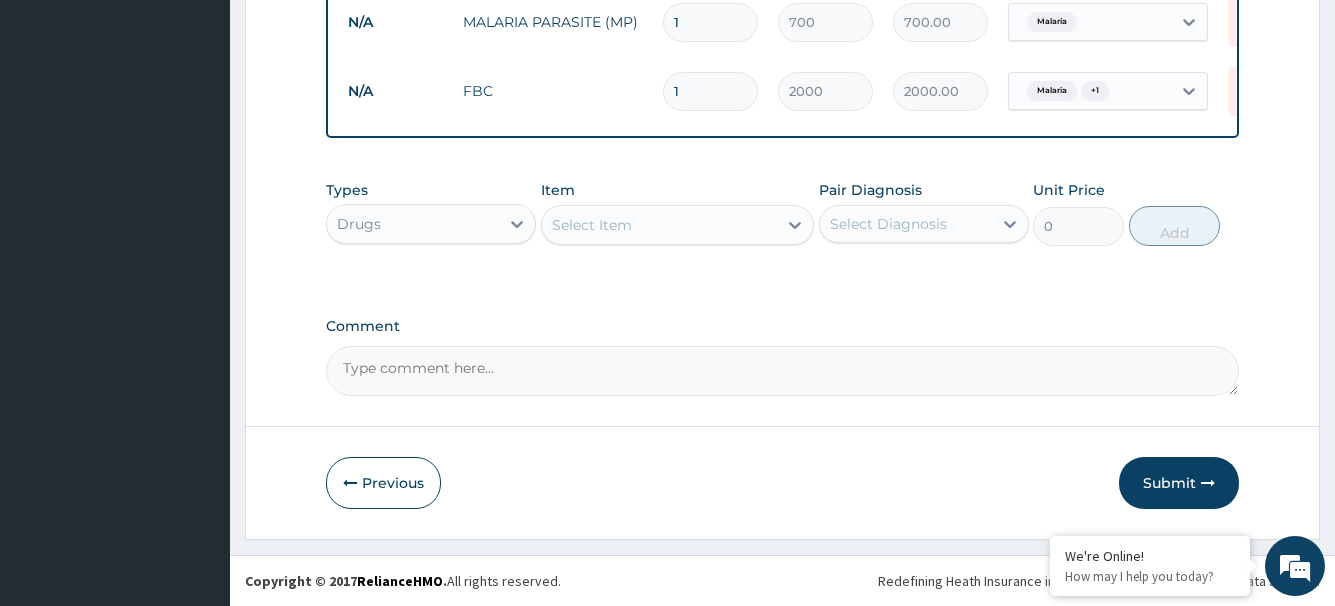 click on "Select Item" at bounding box center (660, 225) 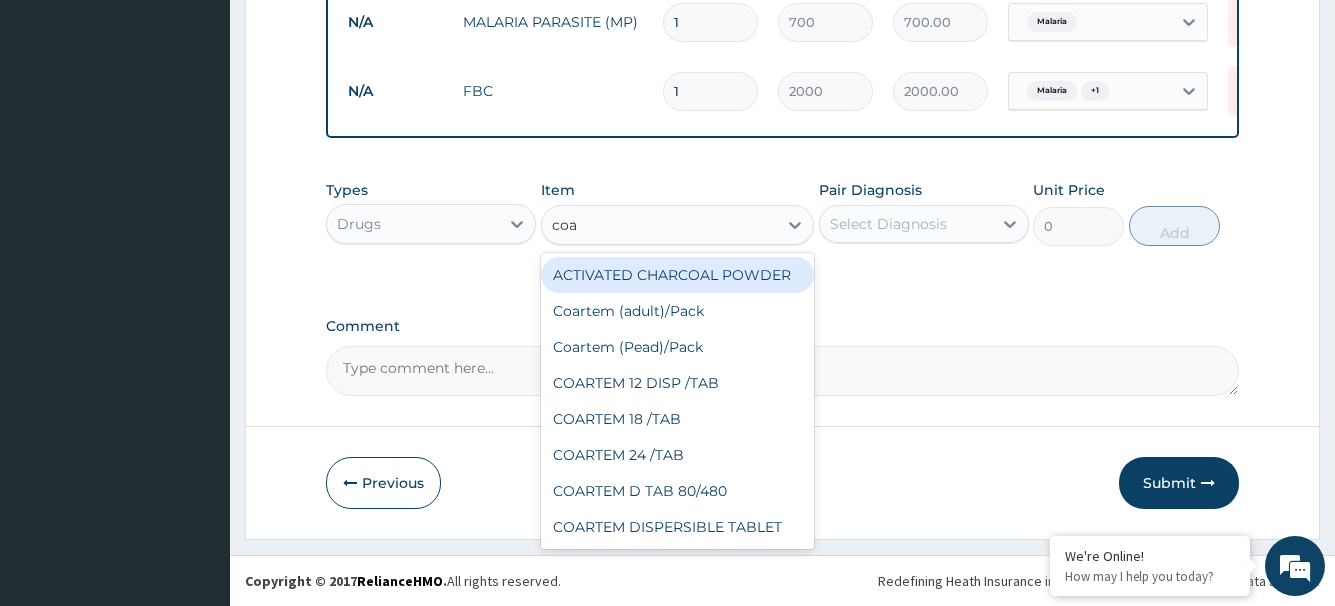 type on "coar" 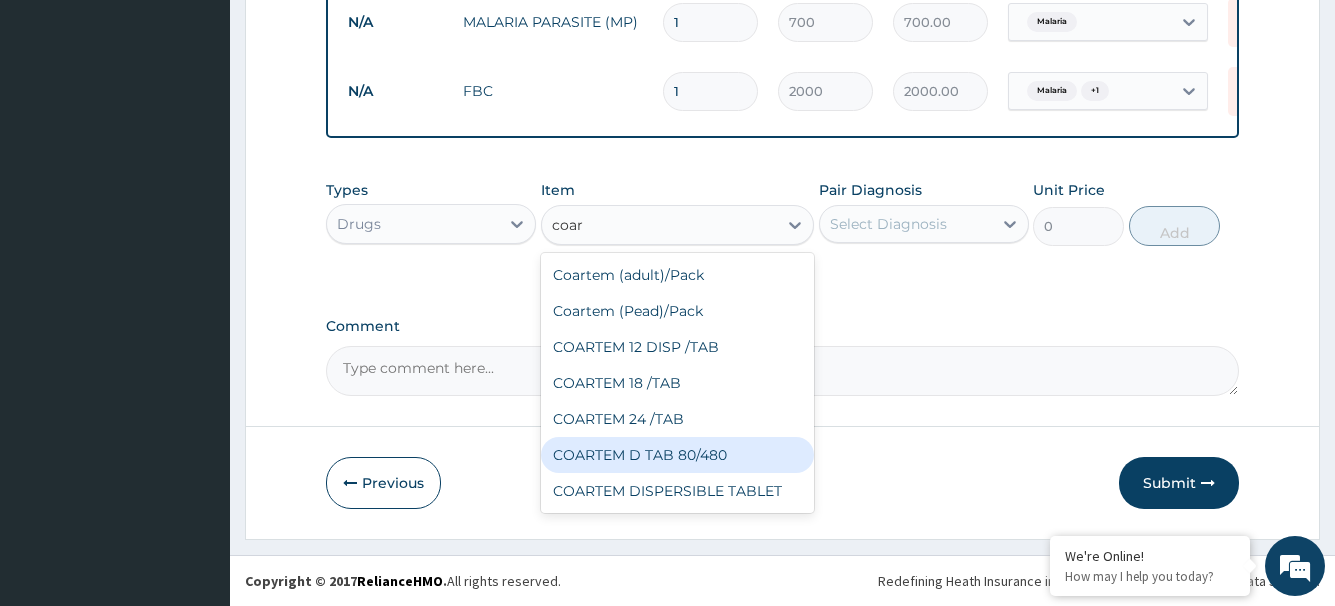click on "COARTEM D TAB 80/480" at bounding box center [678, 455] 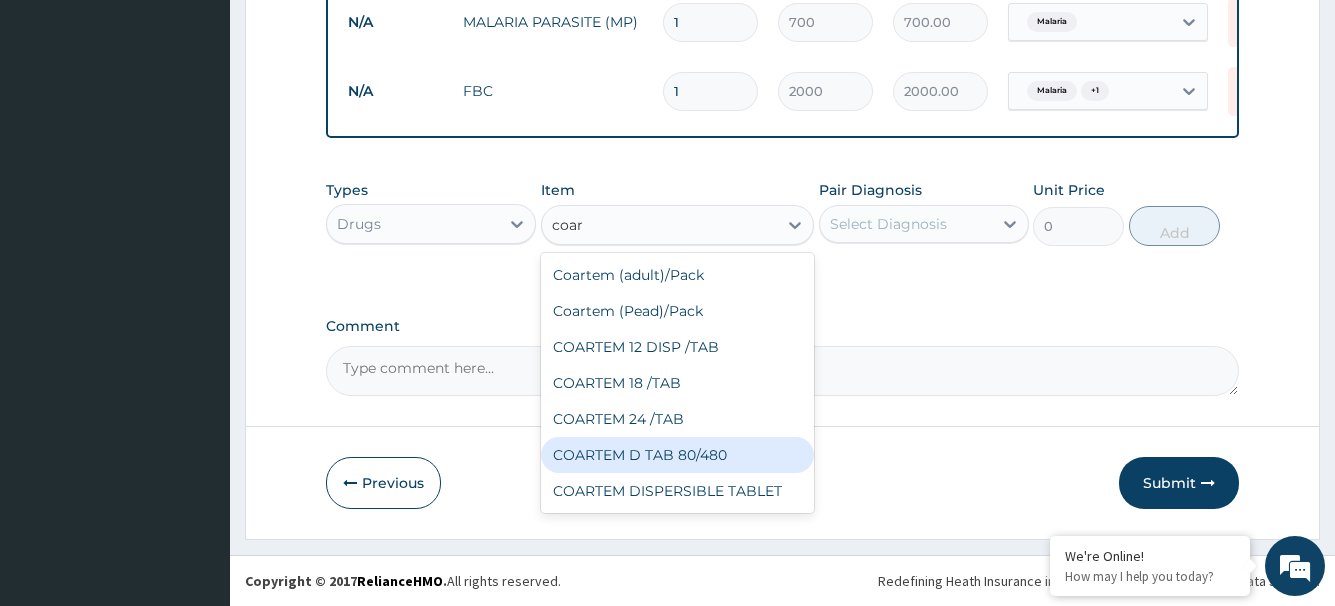 type 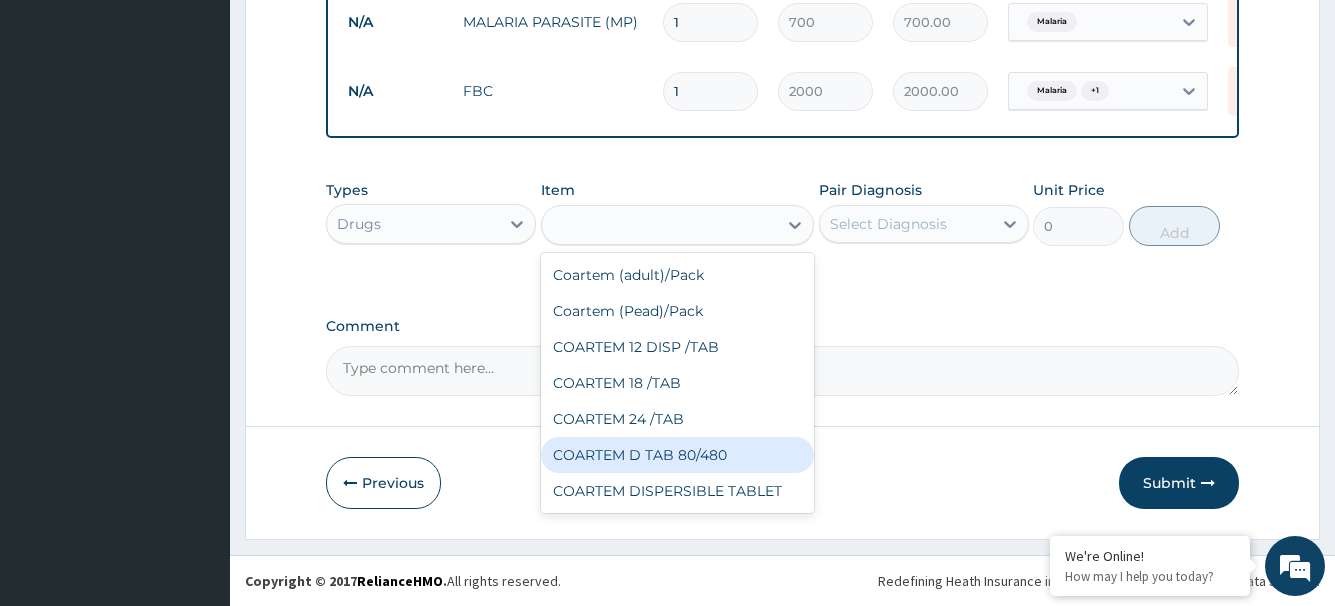 type on "1559.25" 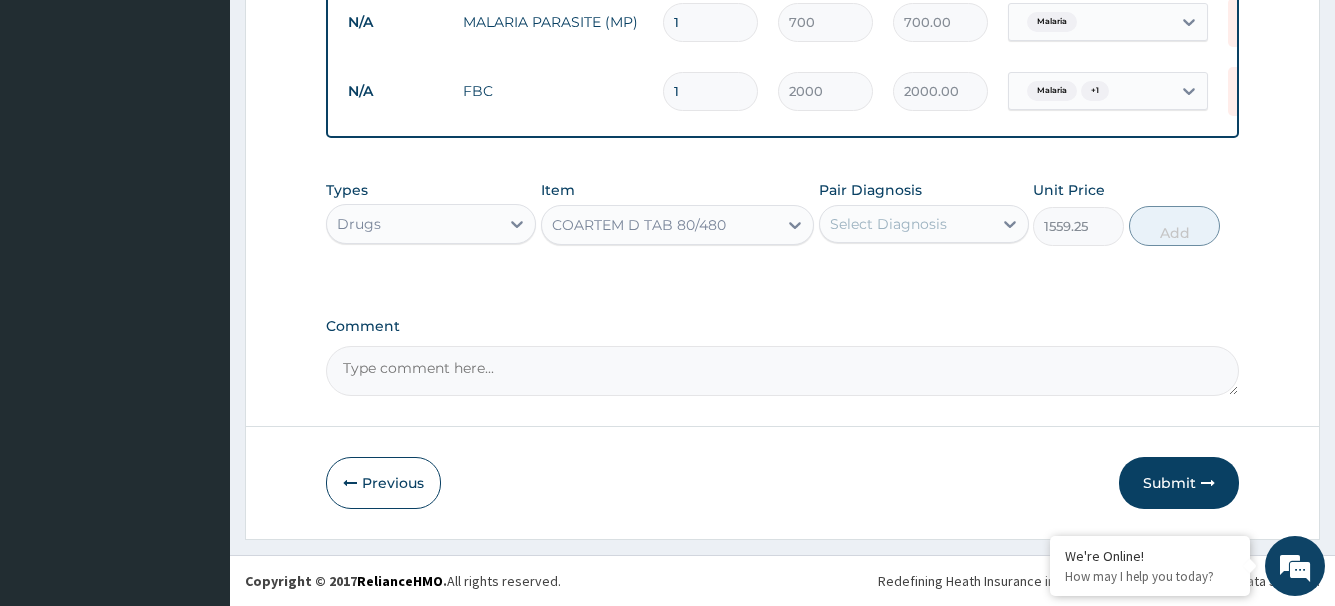 click on "Select Diagnosis" at bounding box center [906, 224] 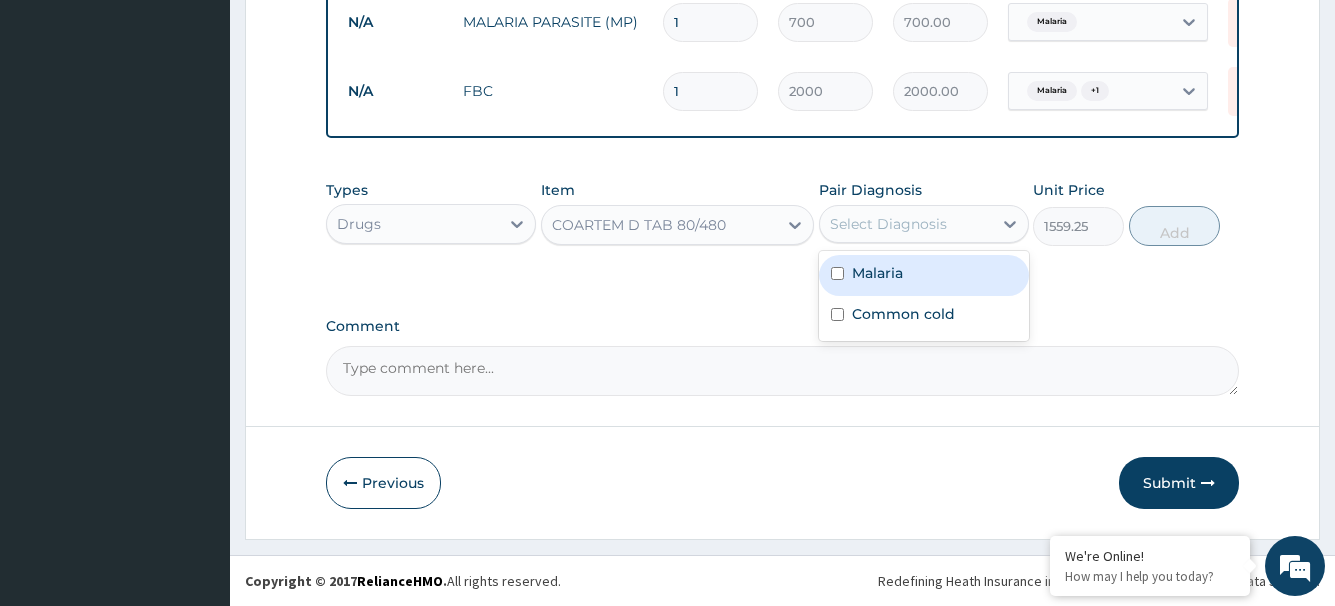 click on "Malaria" at bounding box center (924, 275) 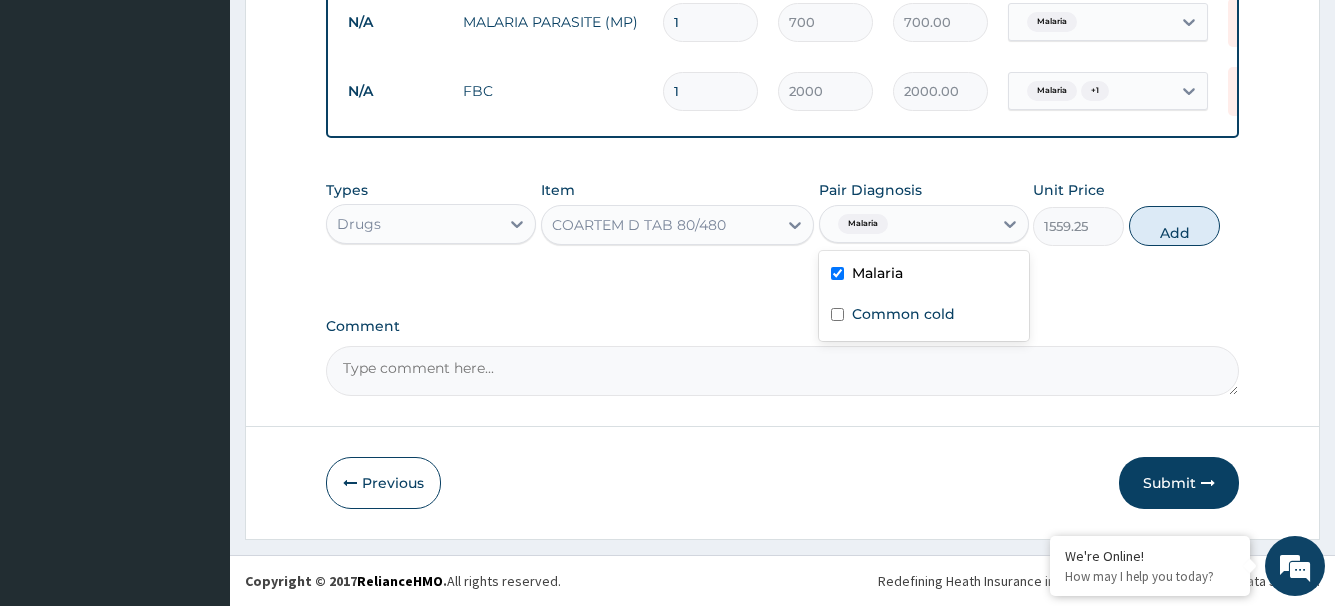 checkbox on "true" 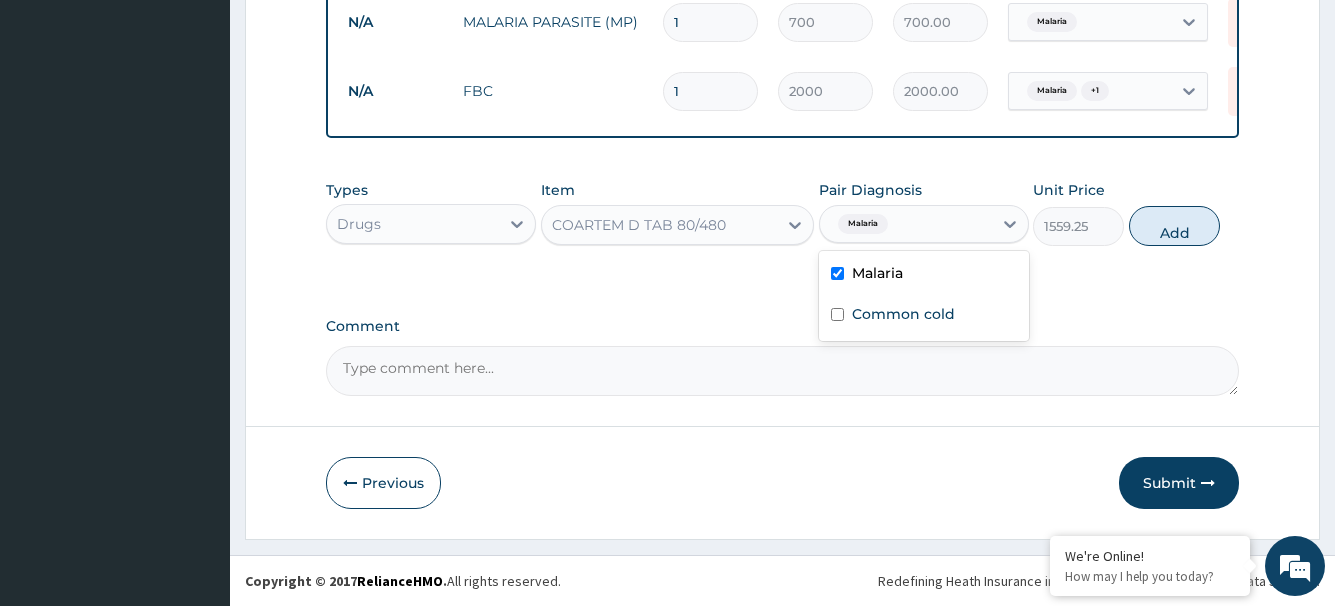 drag, startPoint x: 1172, startPoint y: 232, endPoint x: 1091, endPoint y: 255, distance: 84.20214 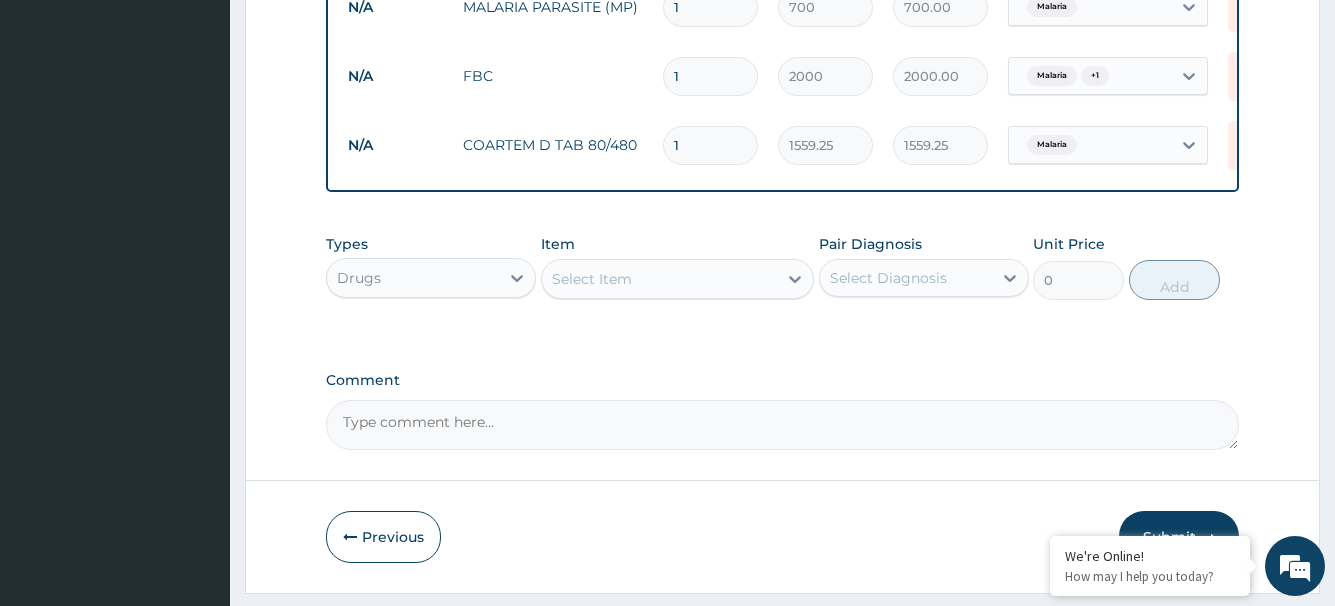 click on "Item Select Item" at bounding box center [678, 267] 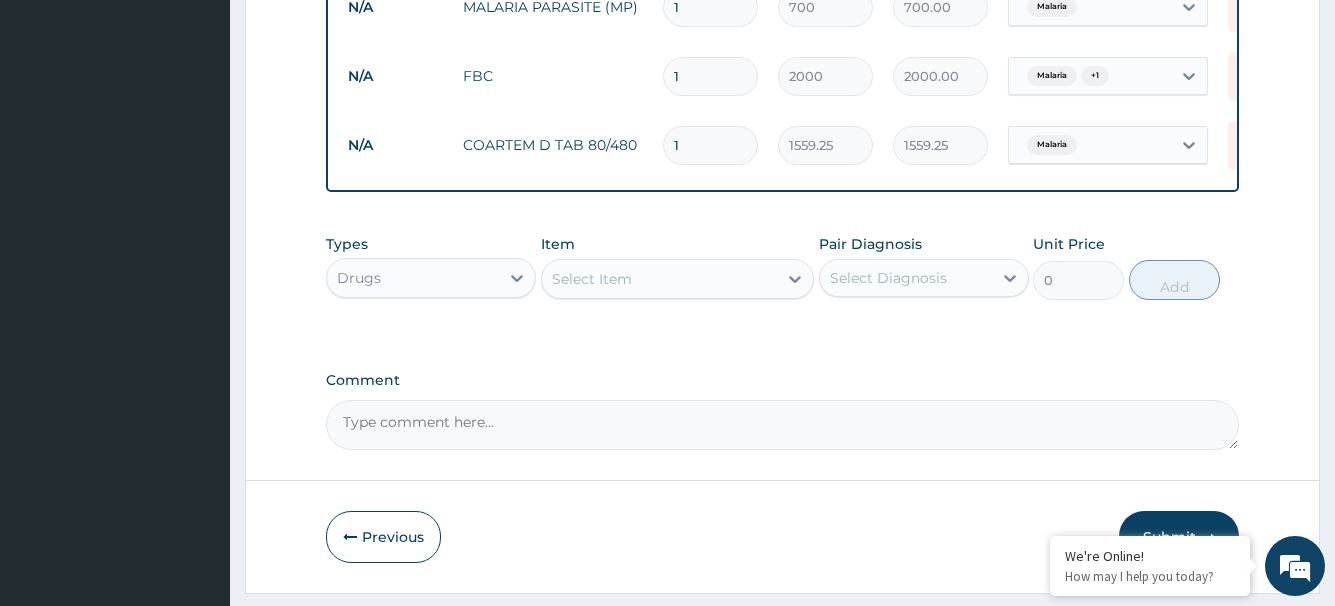click on "Select Item" at bounding box center (660, 279) 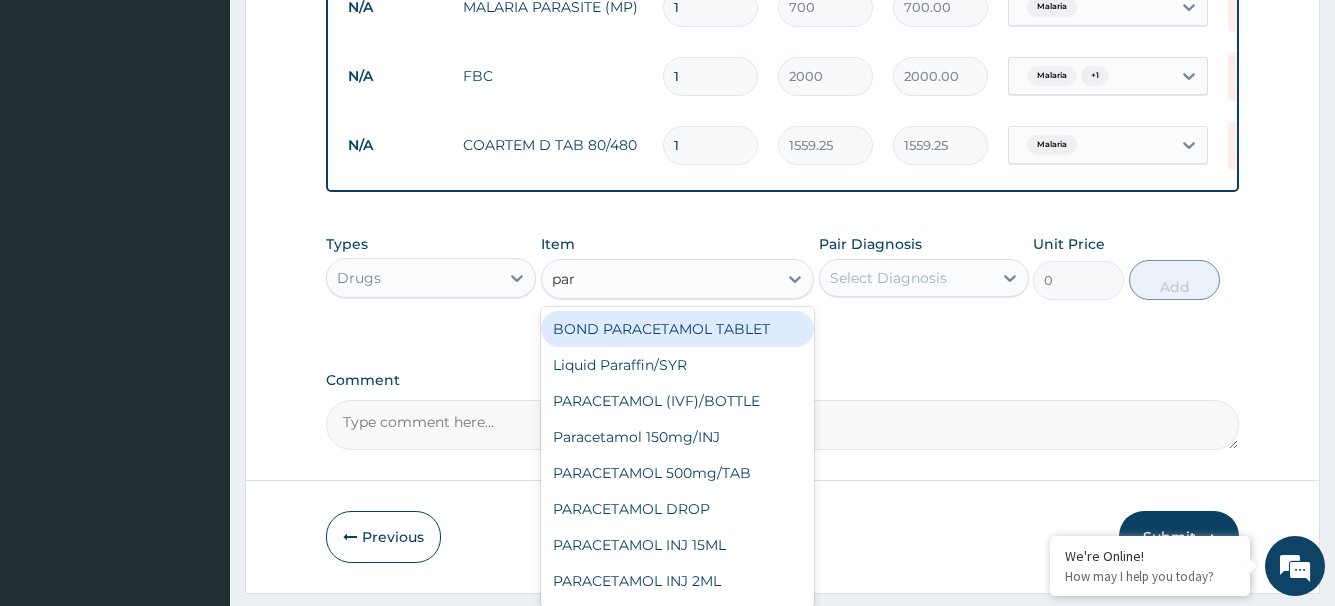 type on "para" 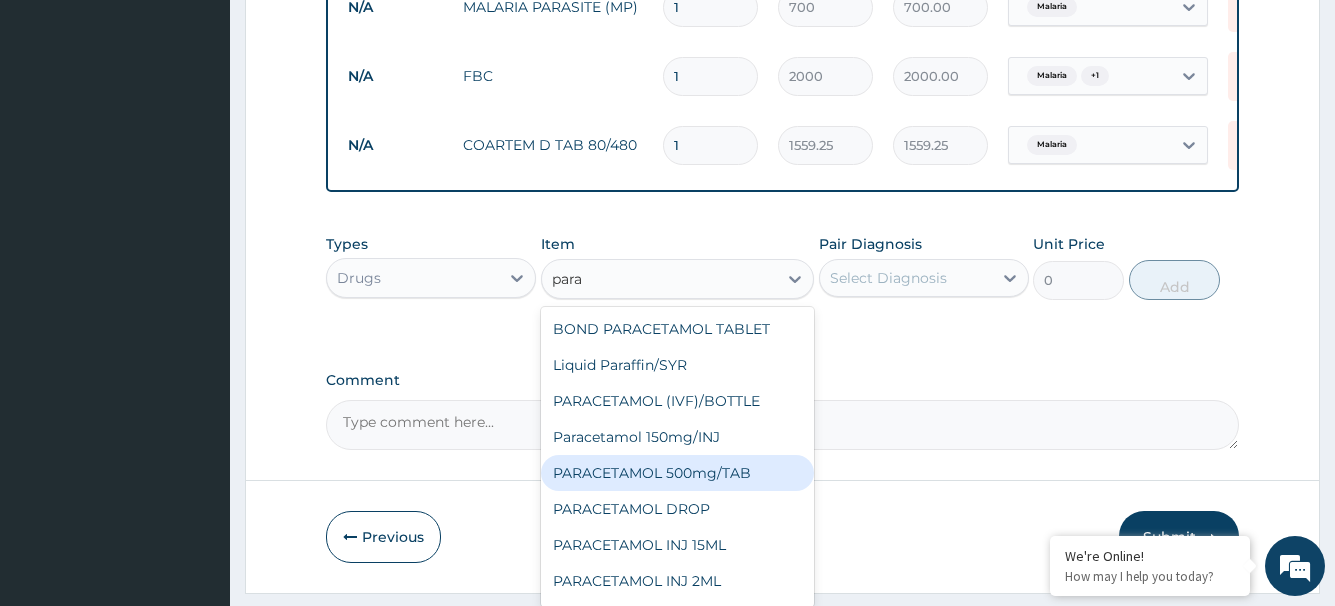 click on "PARACETAMOL 500mg/TAB" at bounding box center [678, 473] 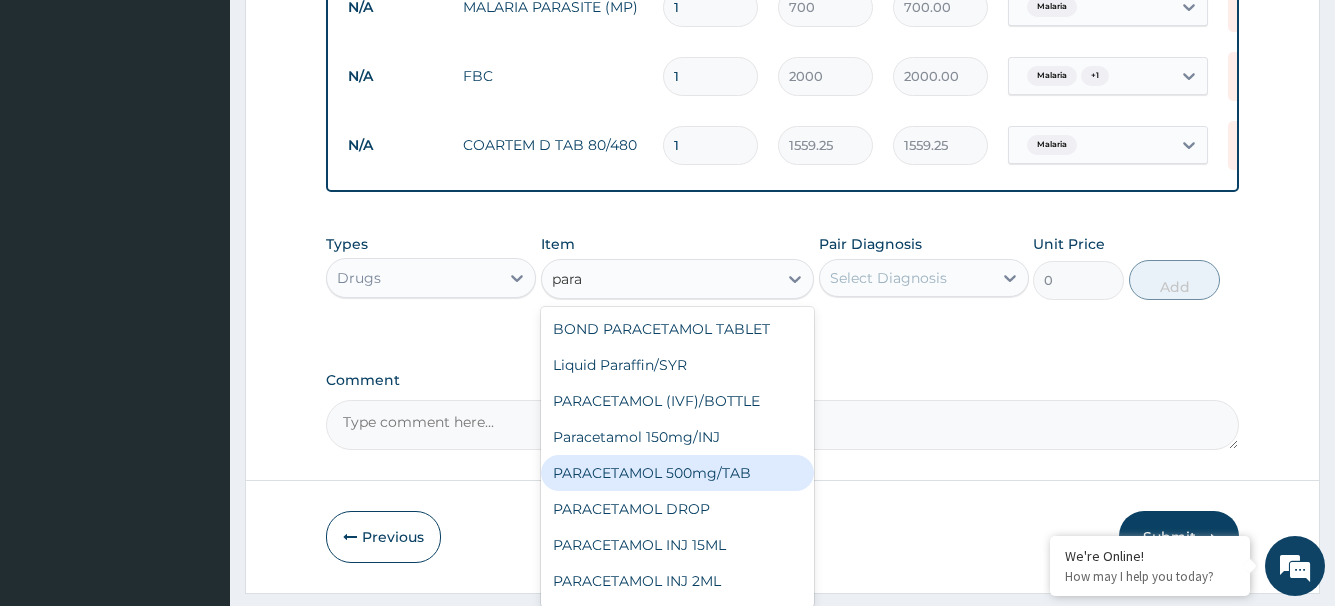 type 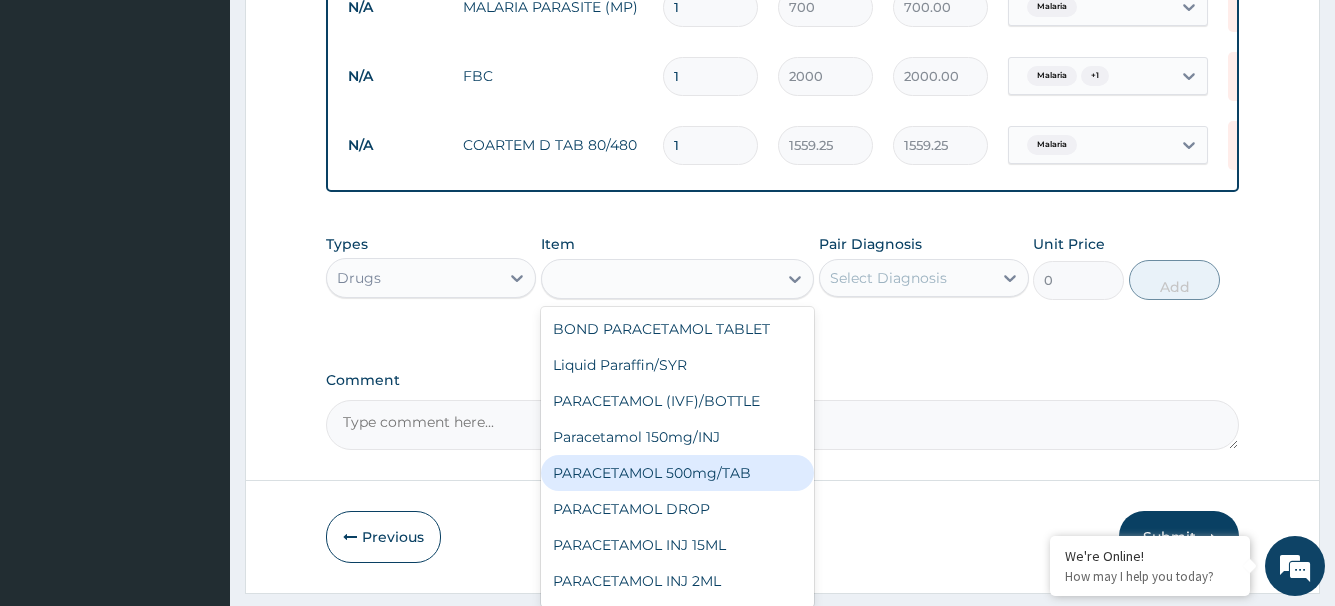 type on "9.45" 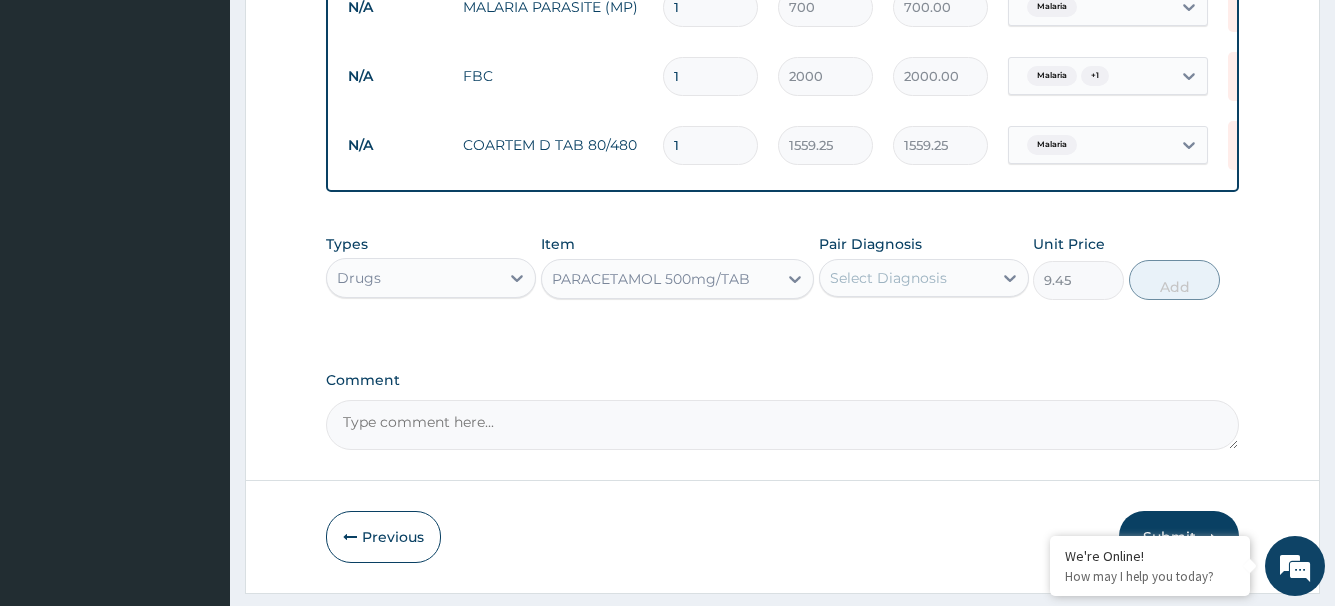 click on "Select Diagnosis" at bounding box center (888, 278) 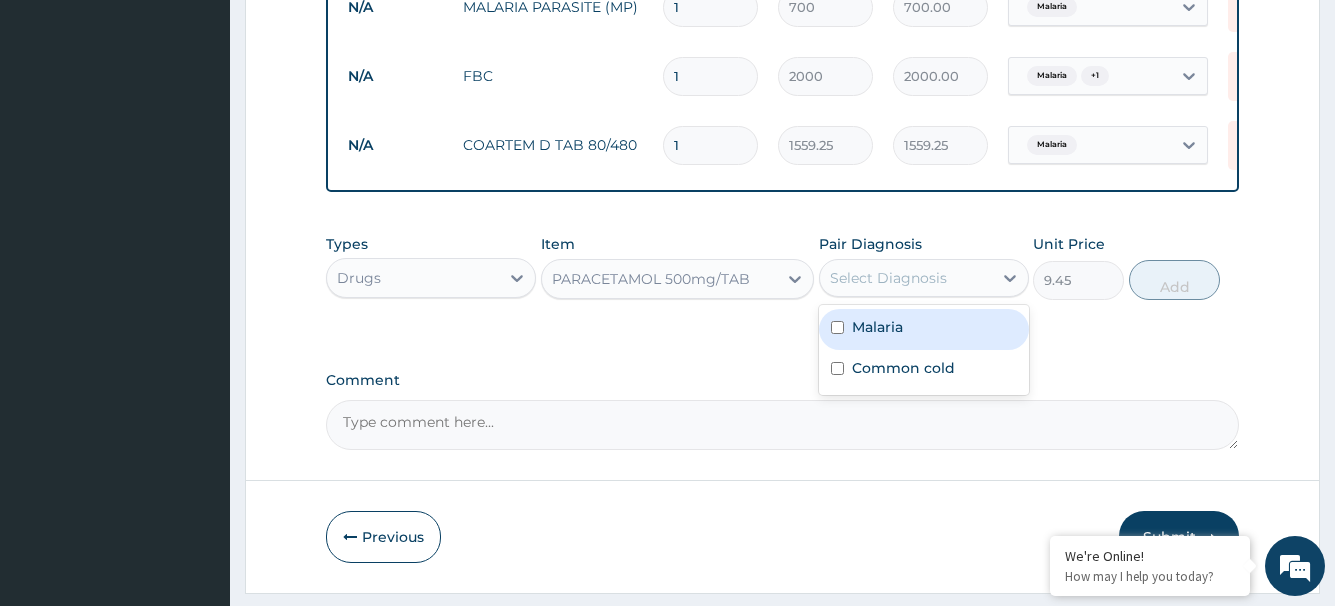 click on "Malaria" at bounding box center (924, 329) 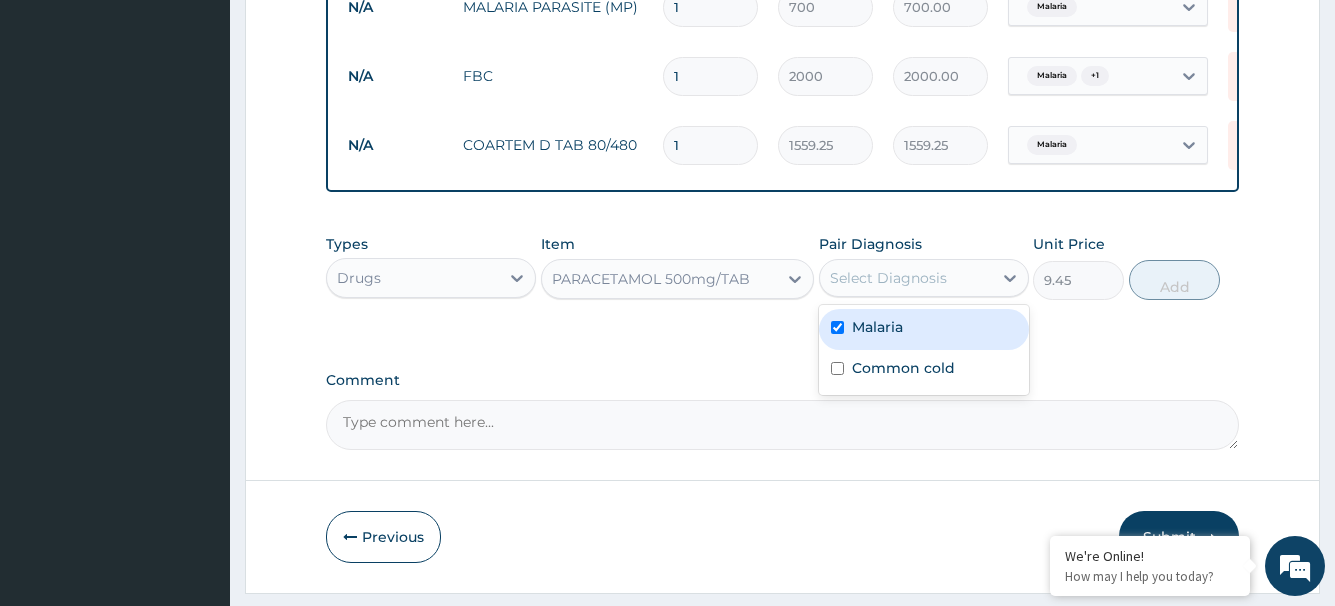 checkbox on "true" 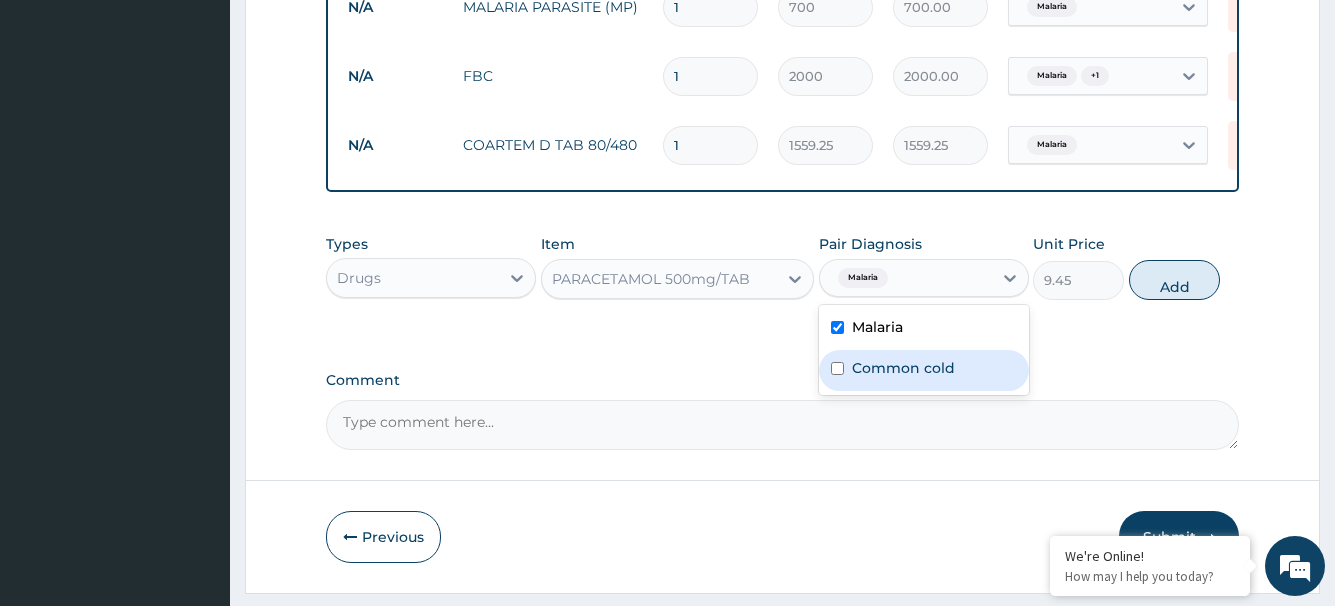click on "Common cold" at bounding box center [924, 370] 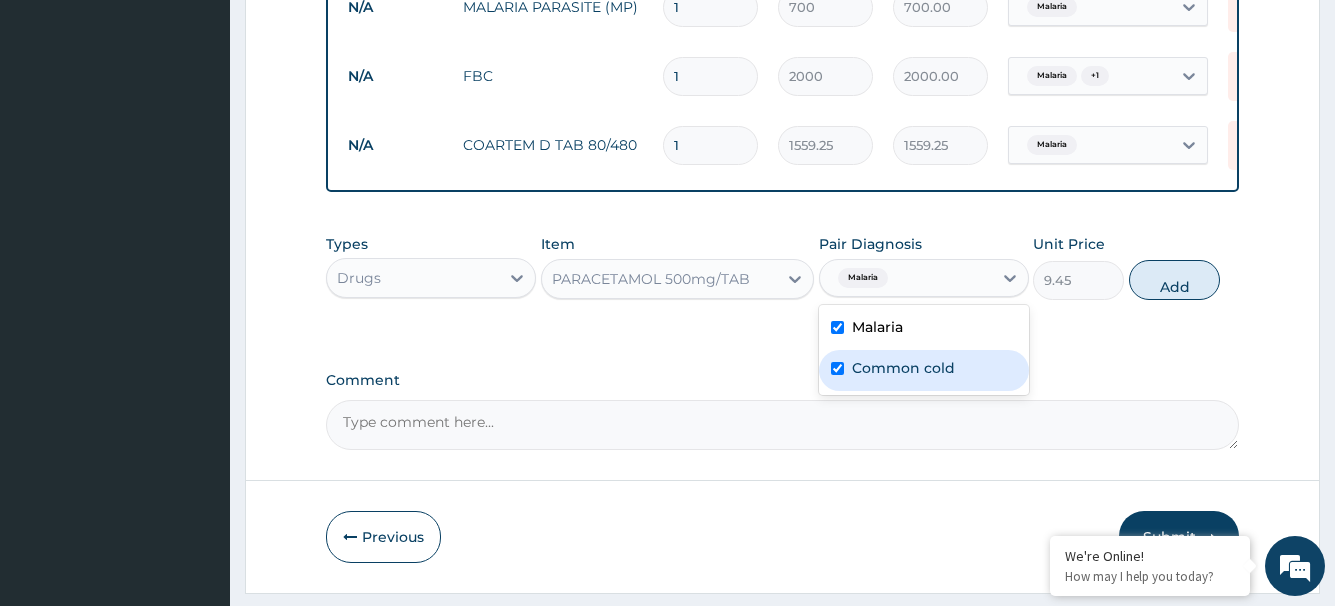 checkbox on "true" 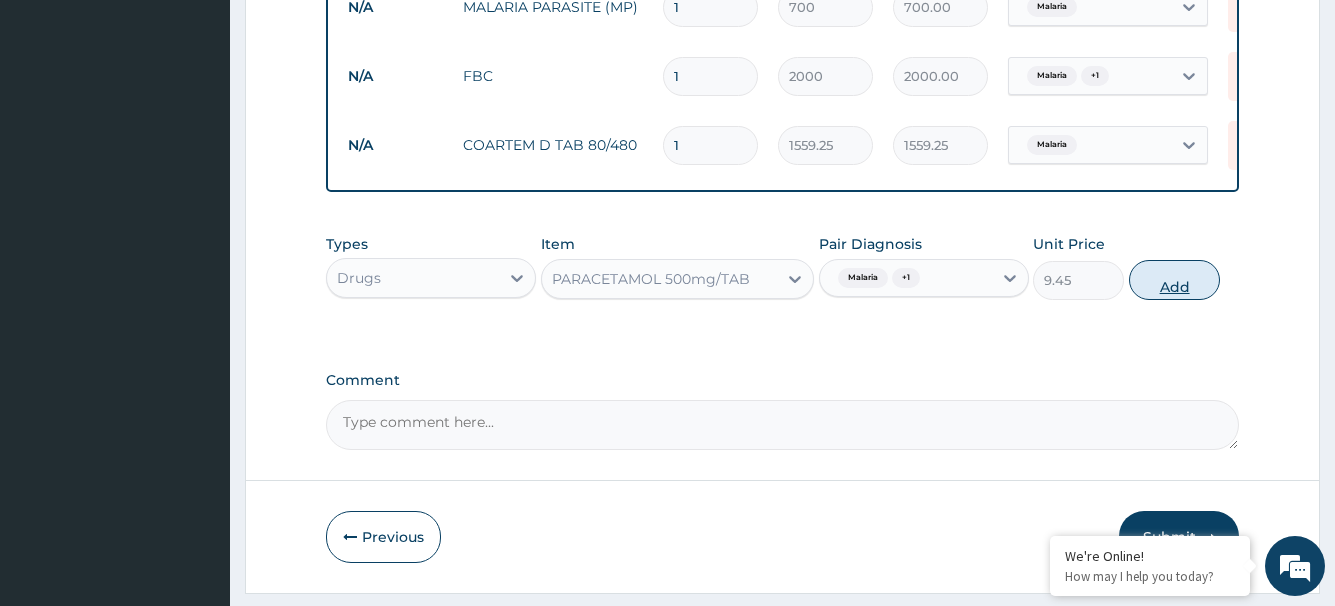 click on "Add" at bounding box center [1174, 280] 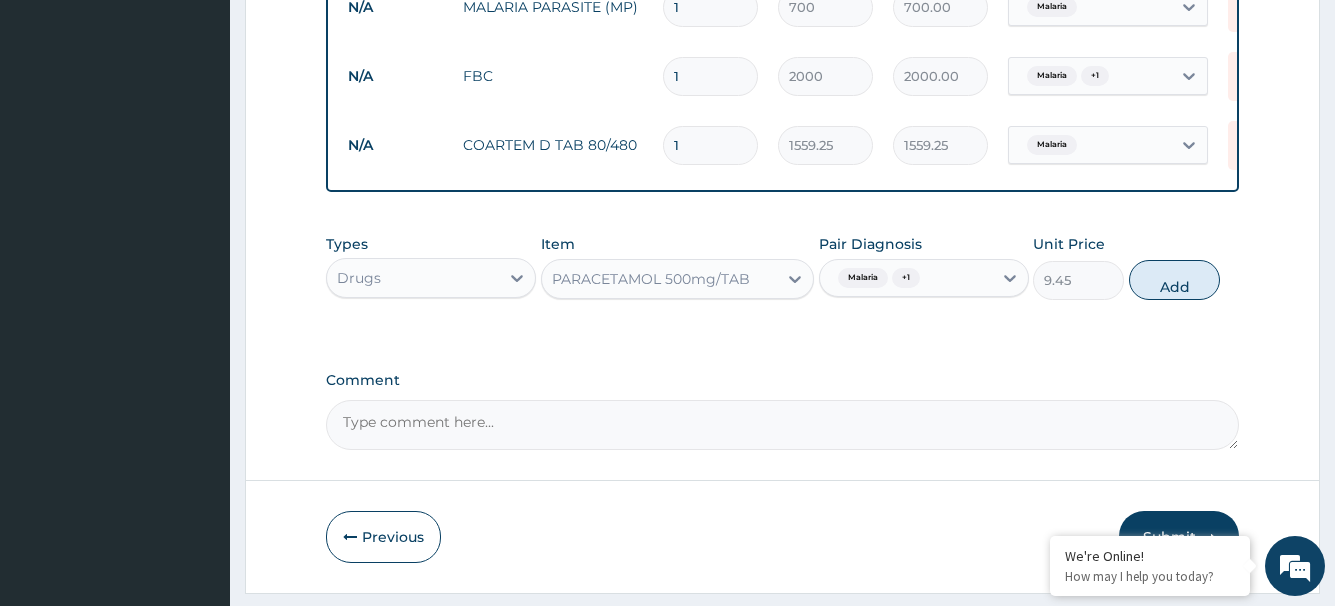 type on "0" 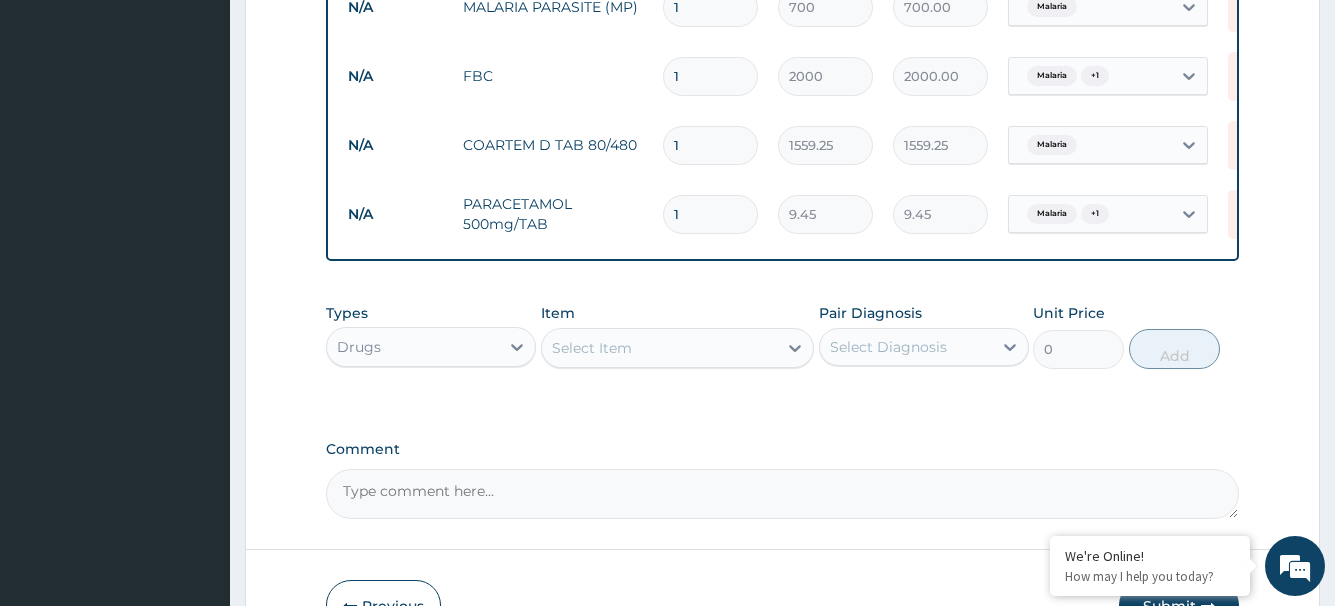 type 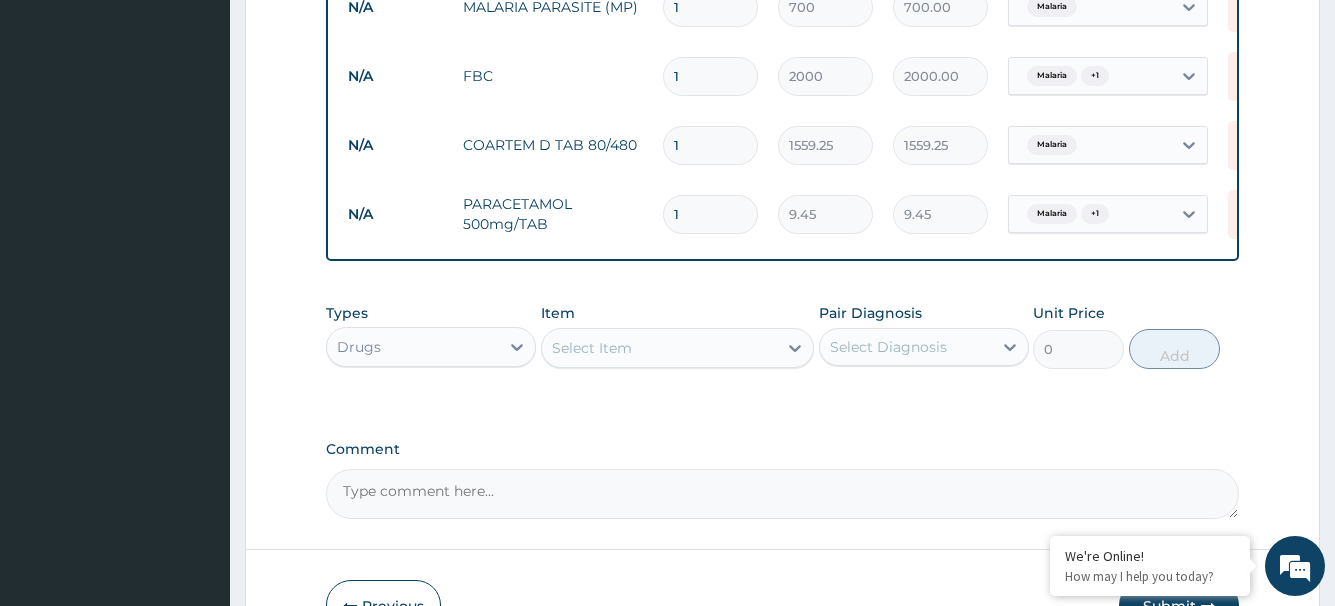 type on "0.00" 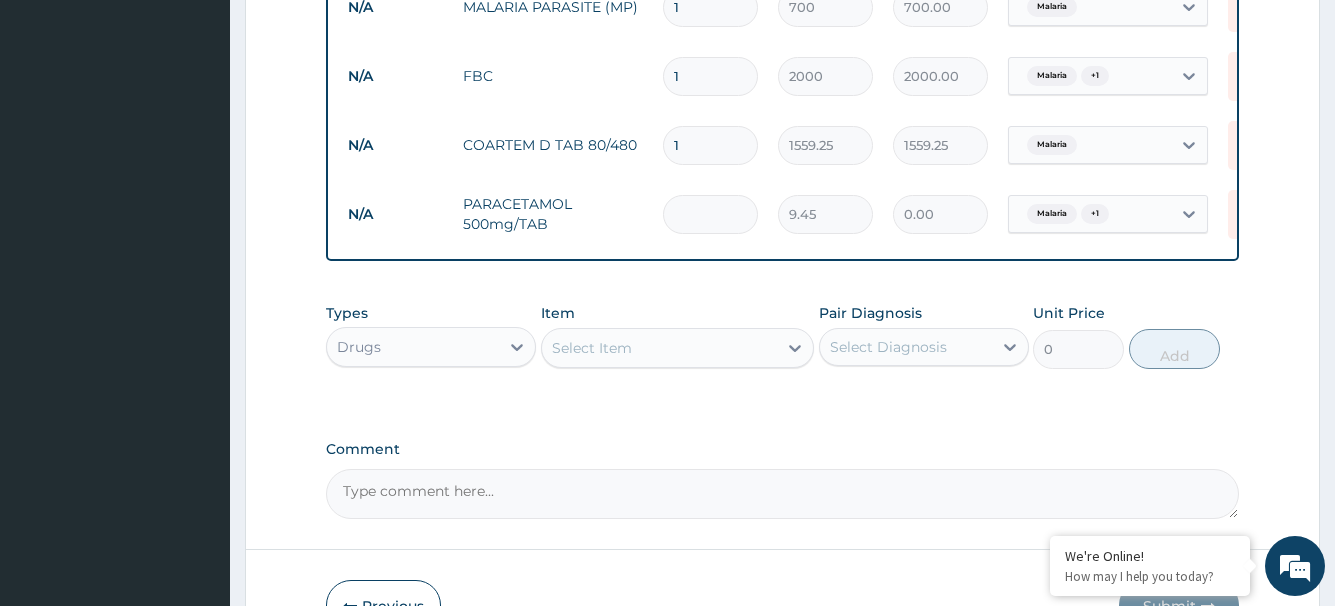type on "3" 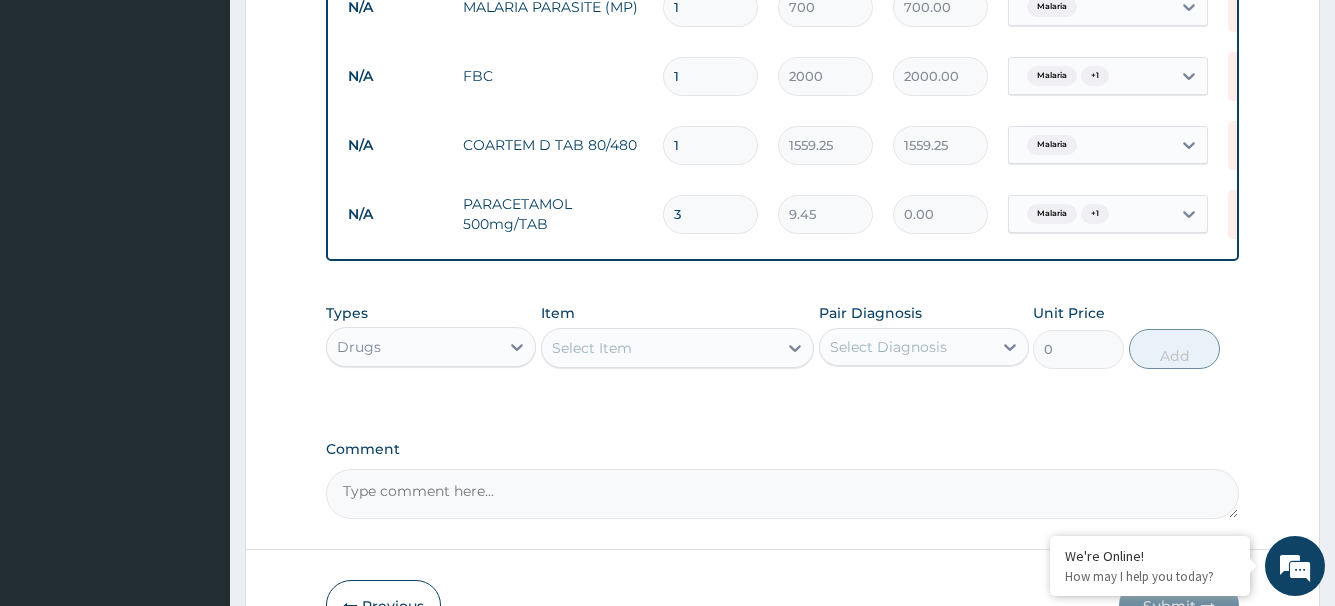 type on "28.35" 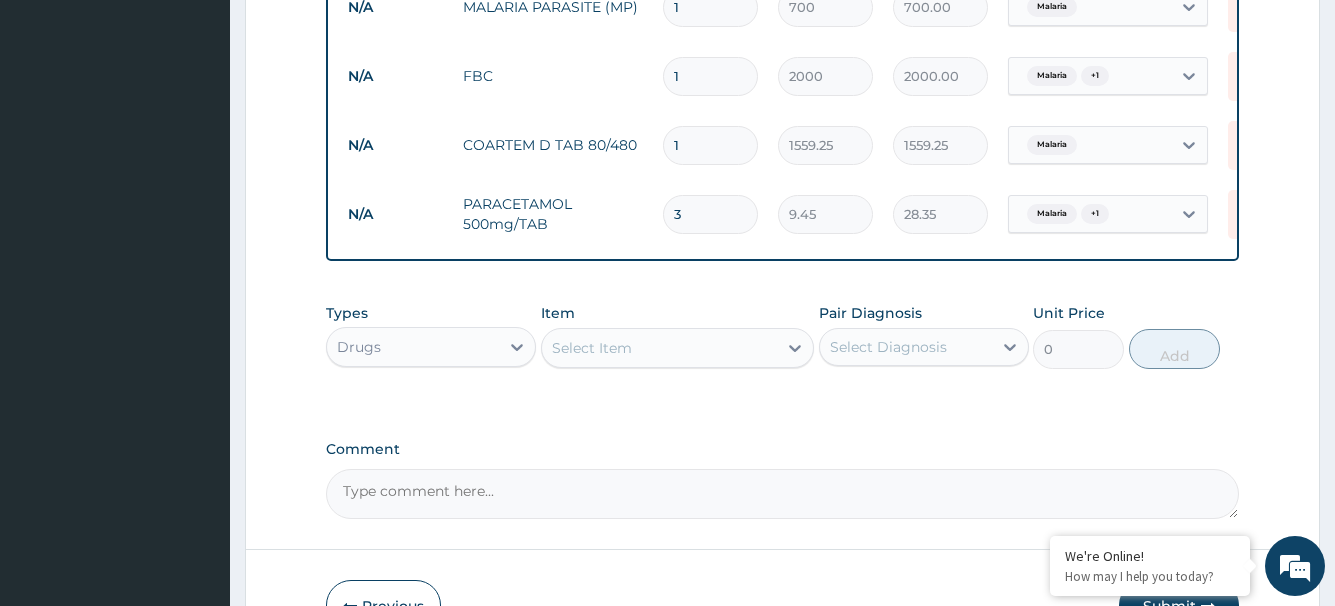 type on "30" 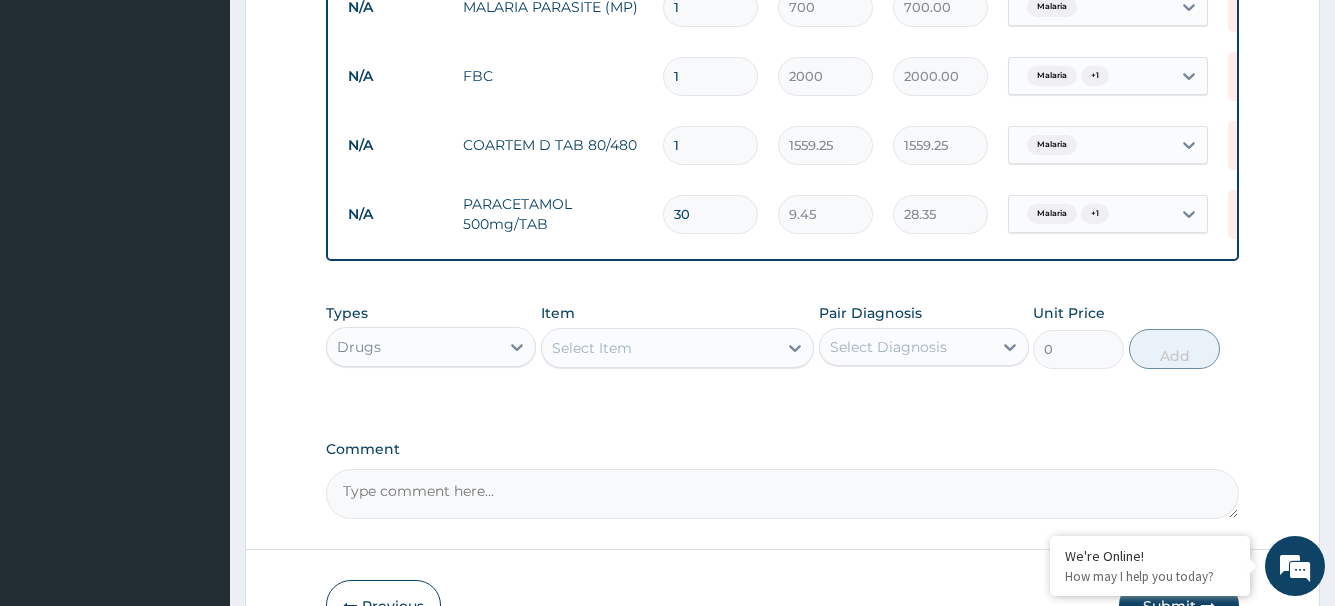 type on "283.50" 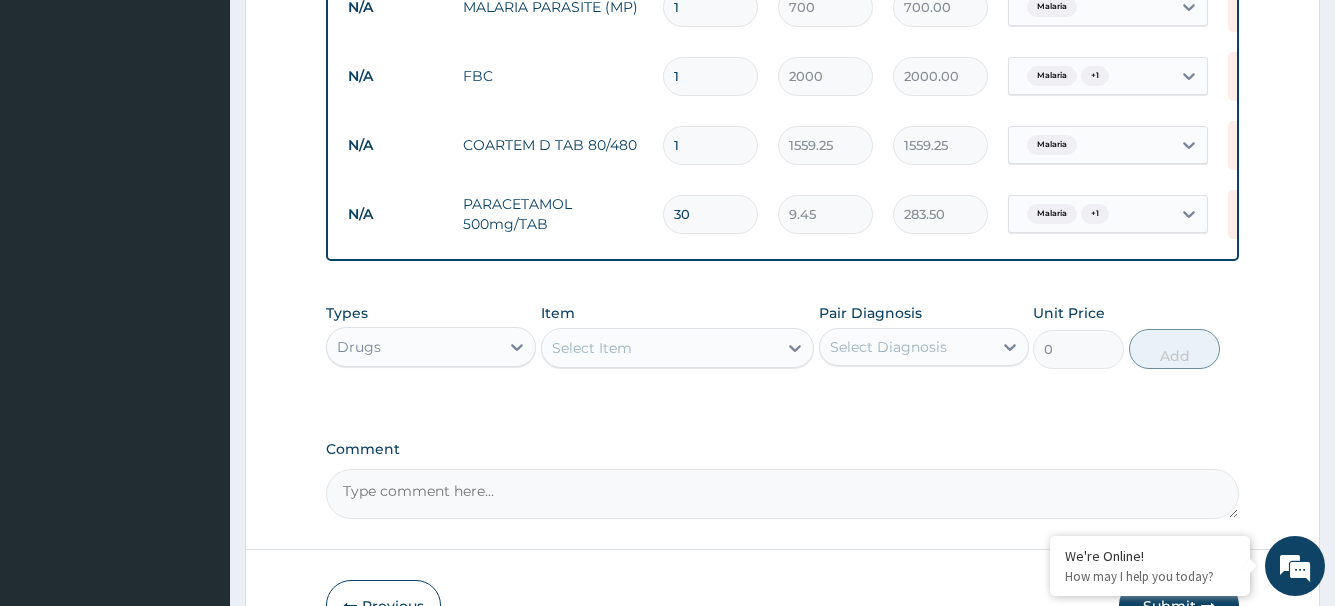 type on "30" 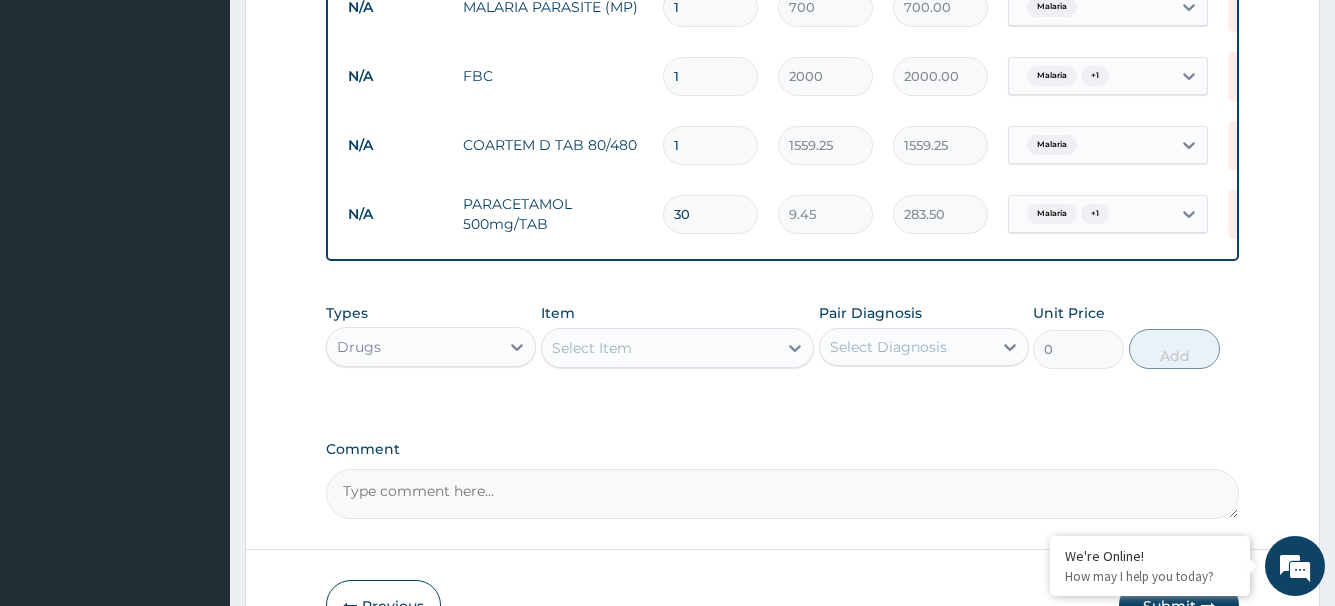 click on "Select Item" at bounding box center [660, 348] 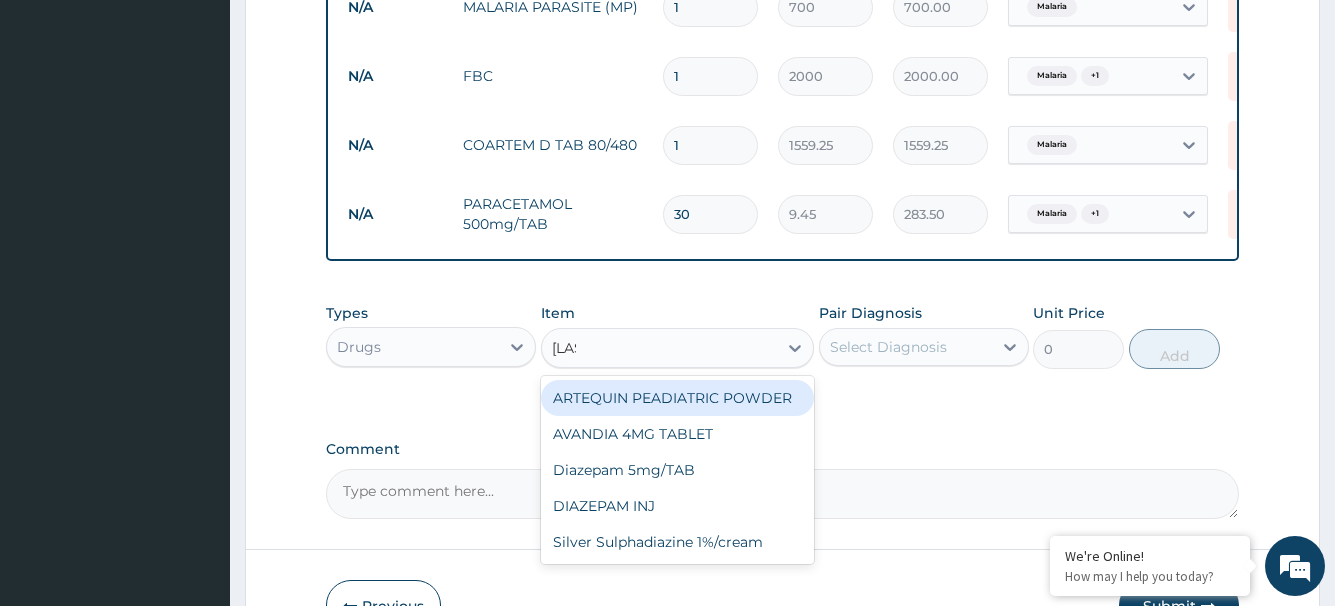 type on "diaze" 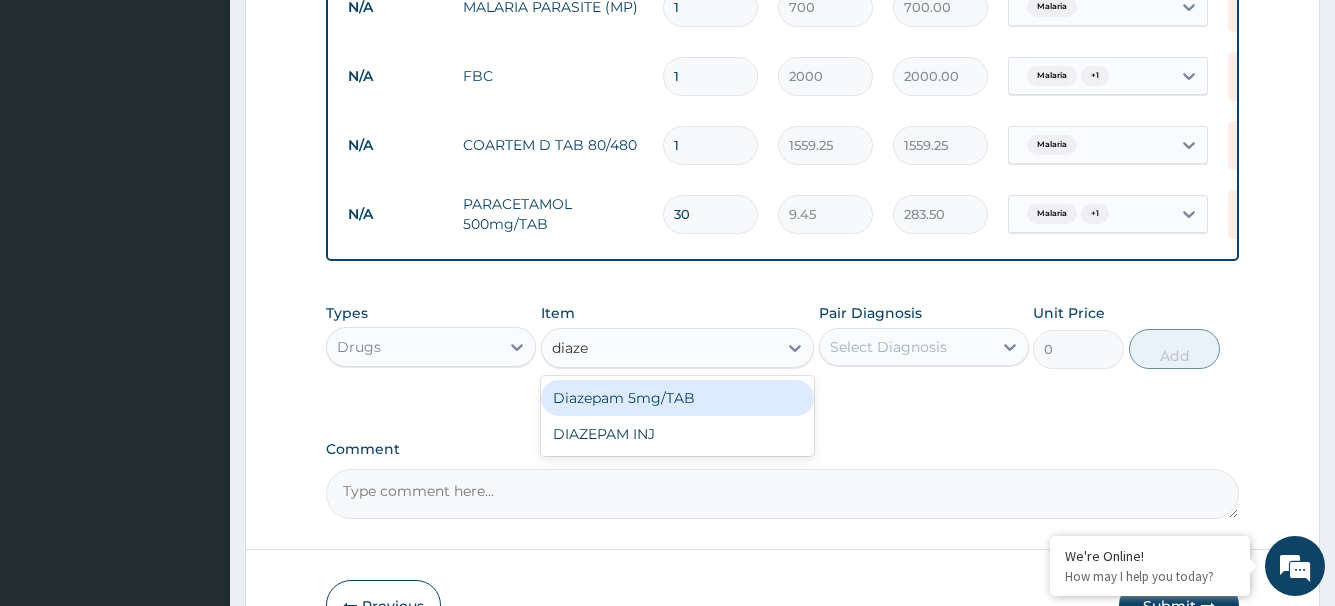 click on "Diazepam 5mg/TAB" at bounding box center [678, 398] 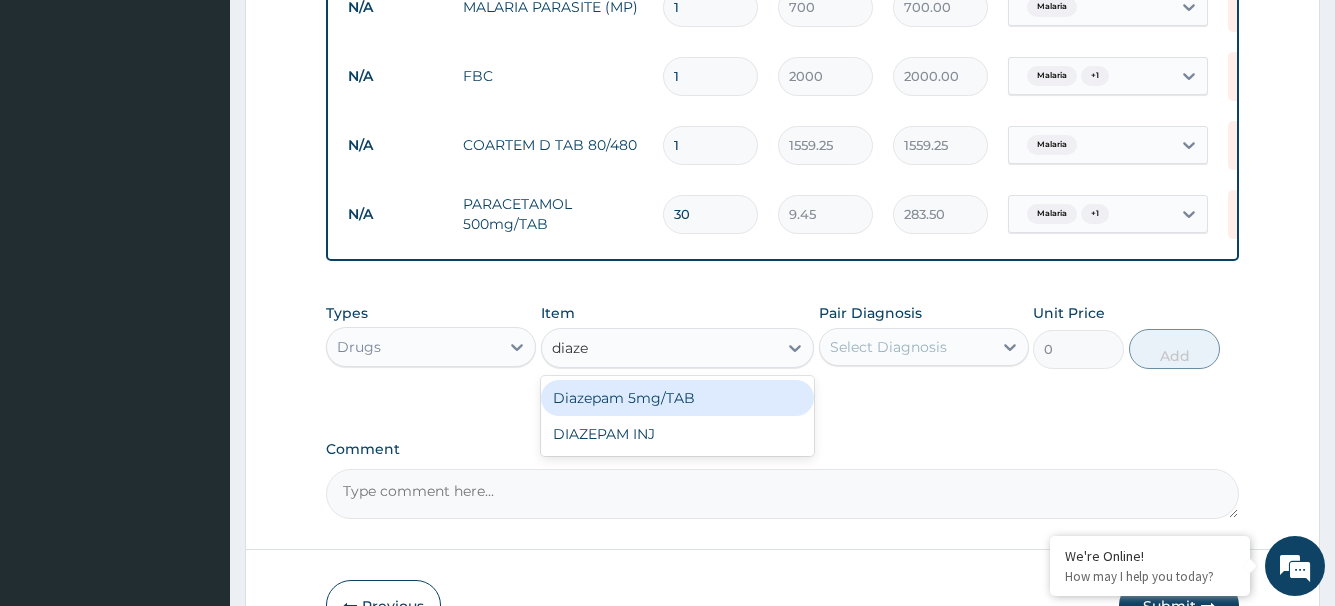 type 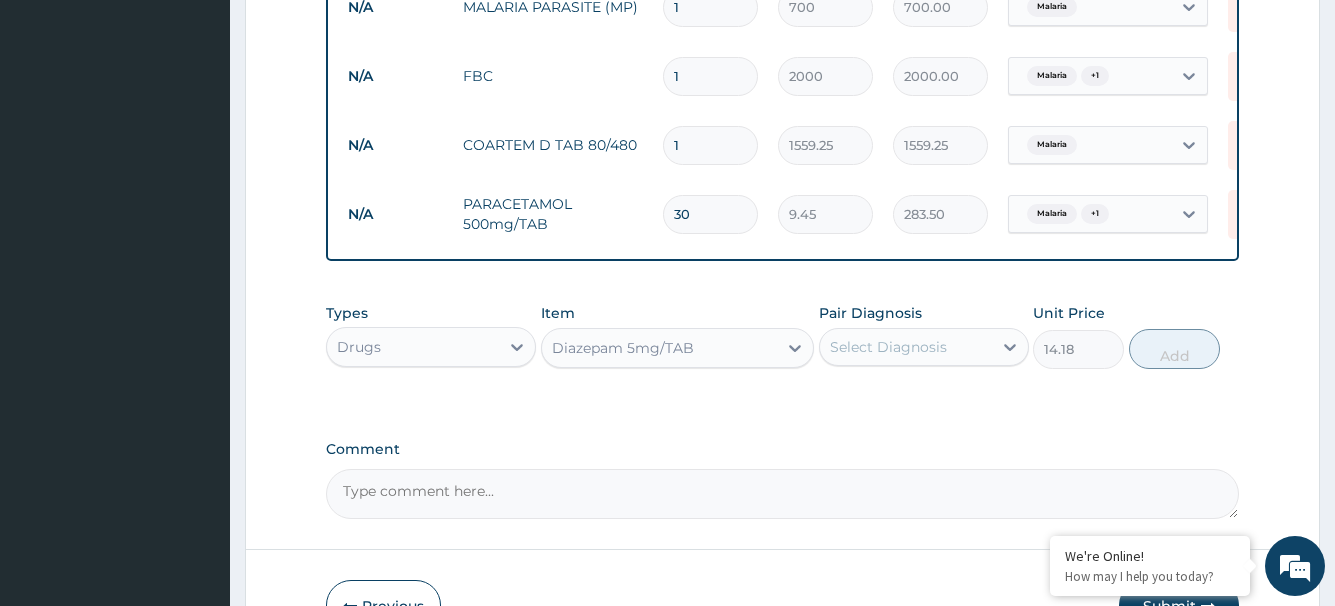 click on "Select Diagnosis" at bounding box center (888, 347) 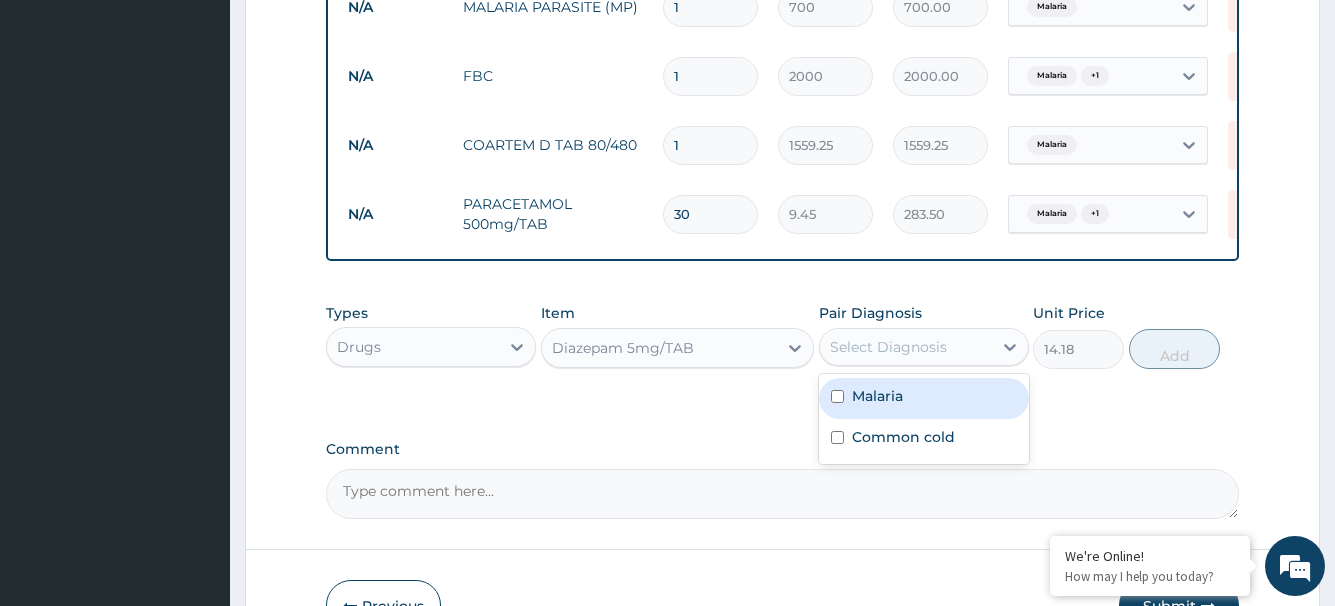 click on "Malaria" at bounding box center [924, 398] 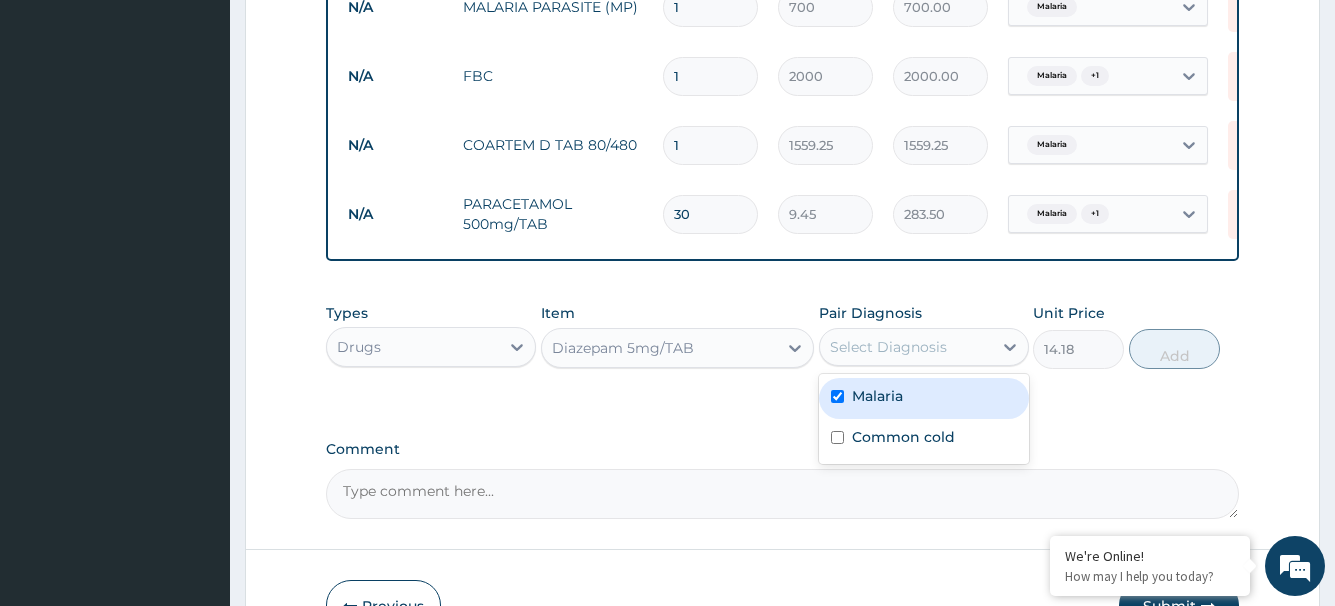 checkbox on "true" 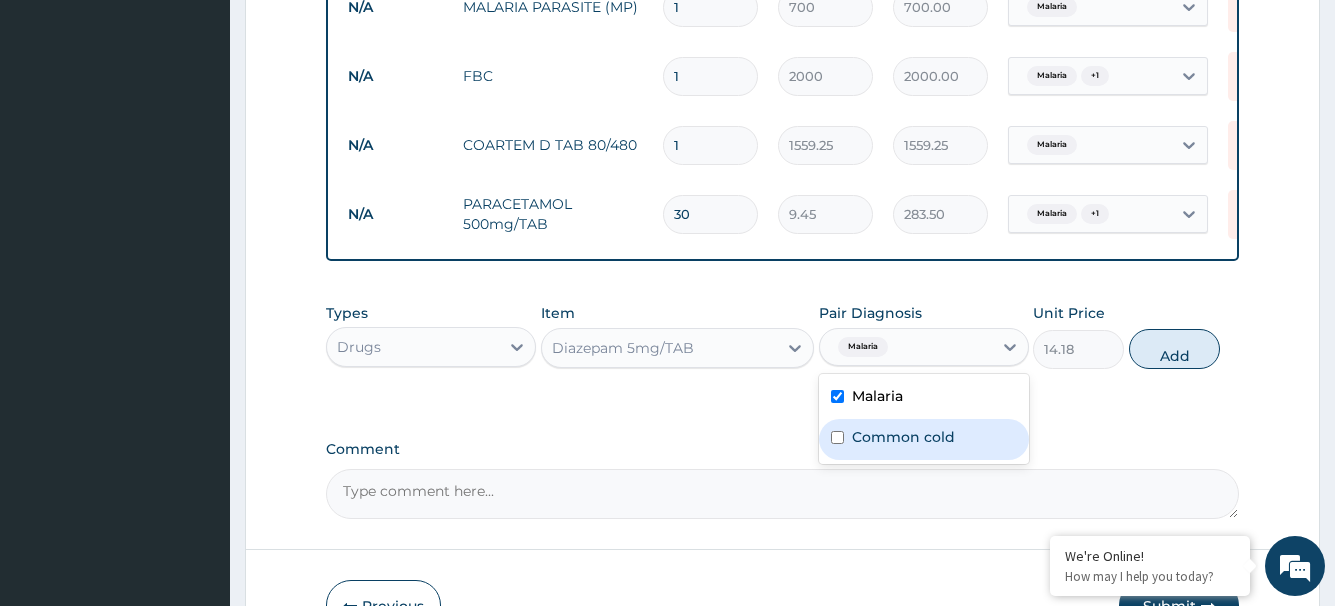 click on "Common cold" at bounding box center [903, 437] 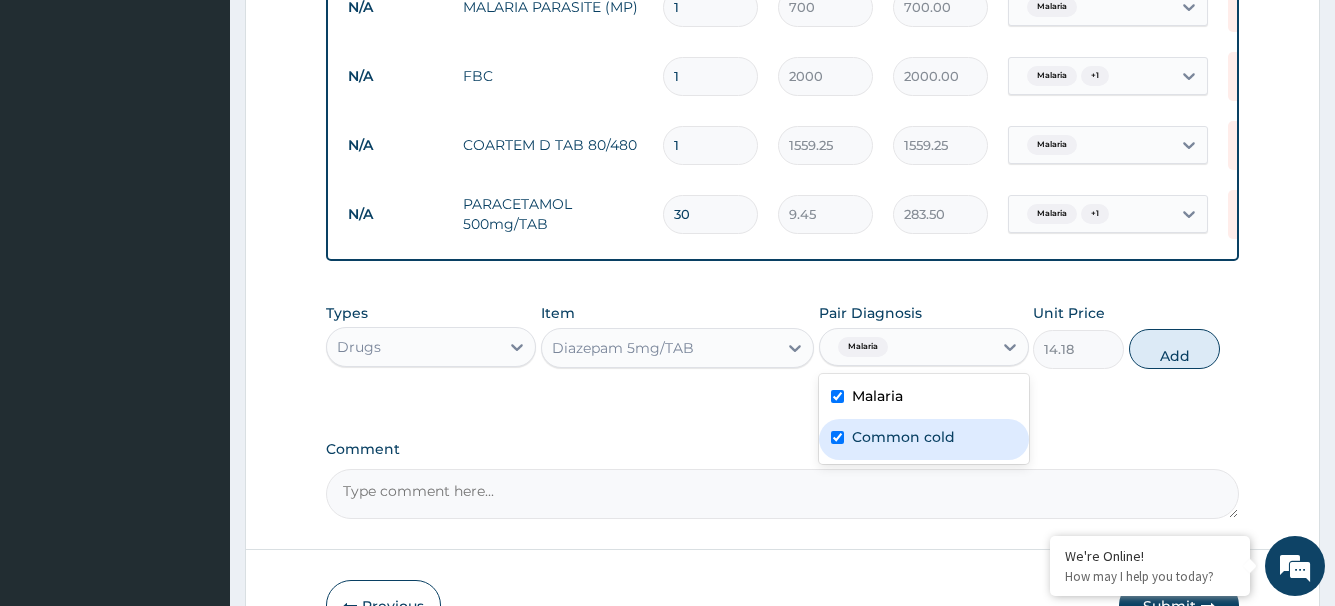 checkbox on "true" 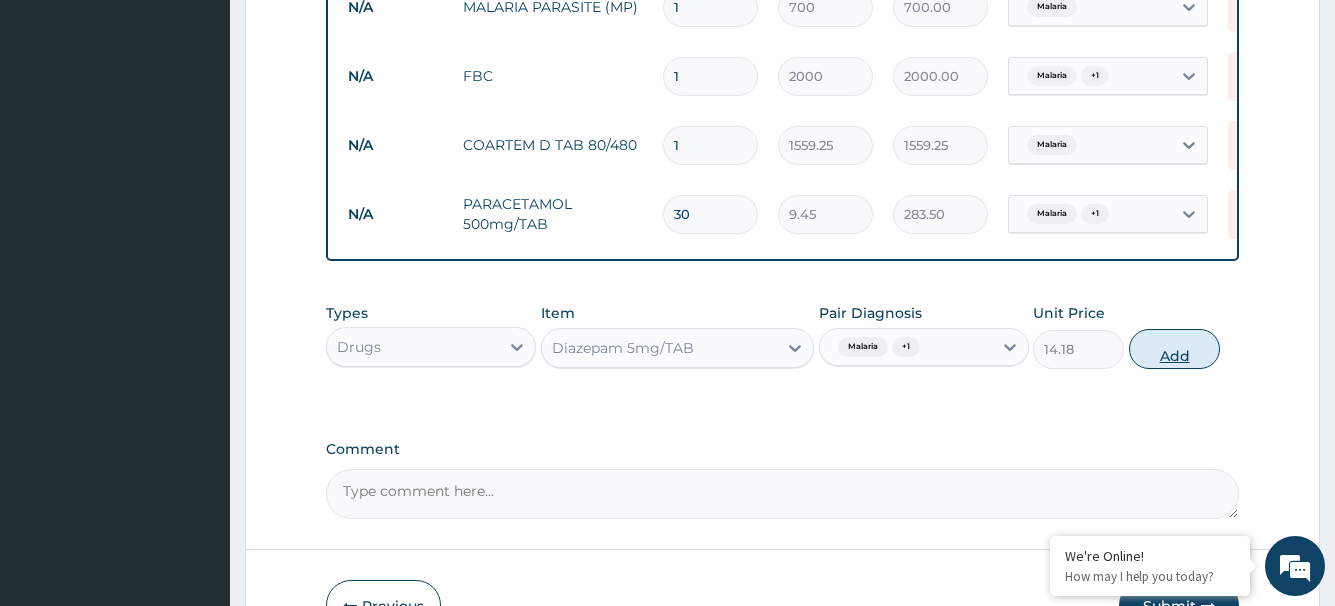 click on "Add" at bounding box center [1174, 349] 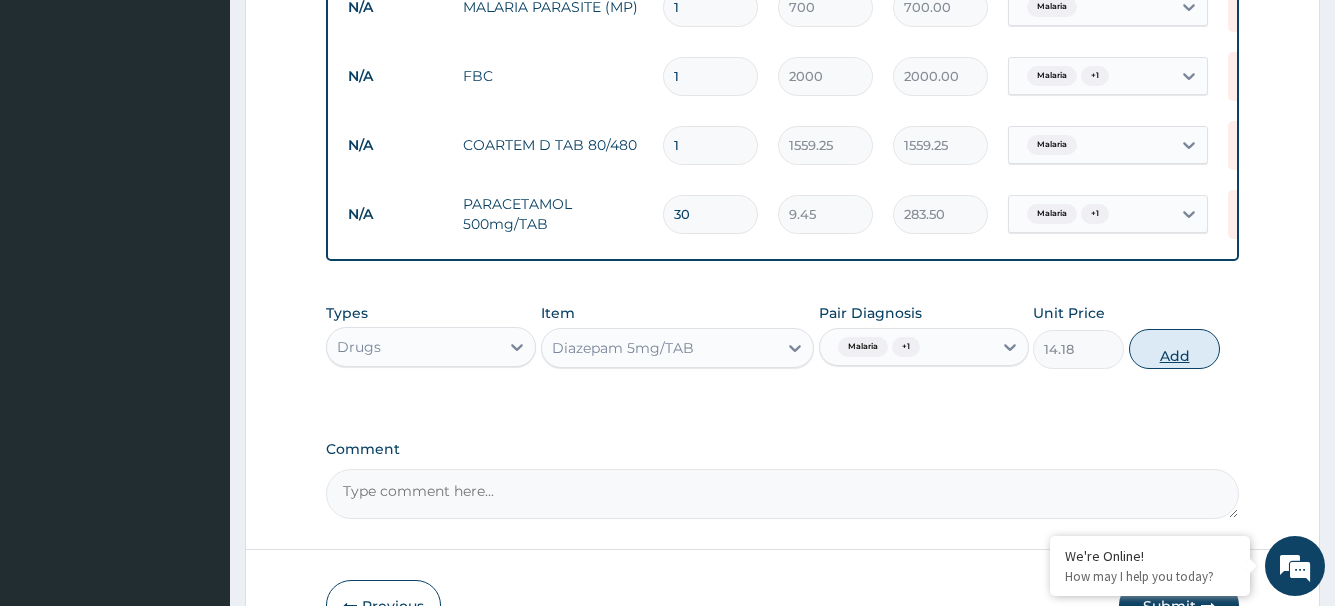 type on "0" 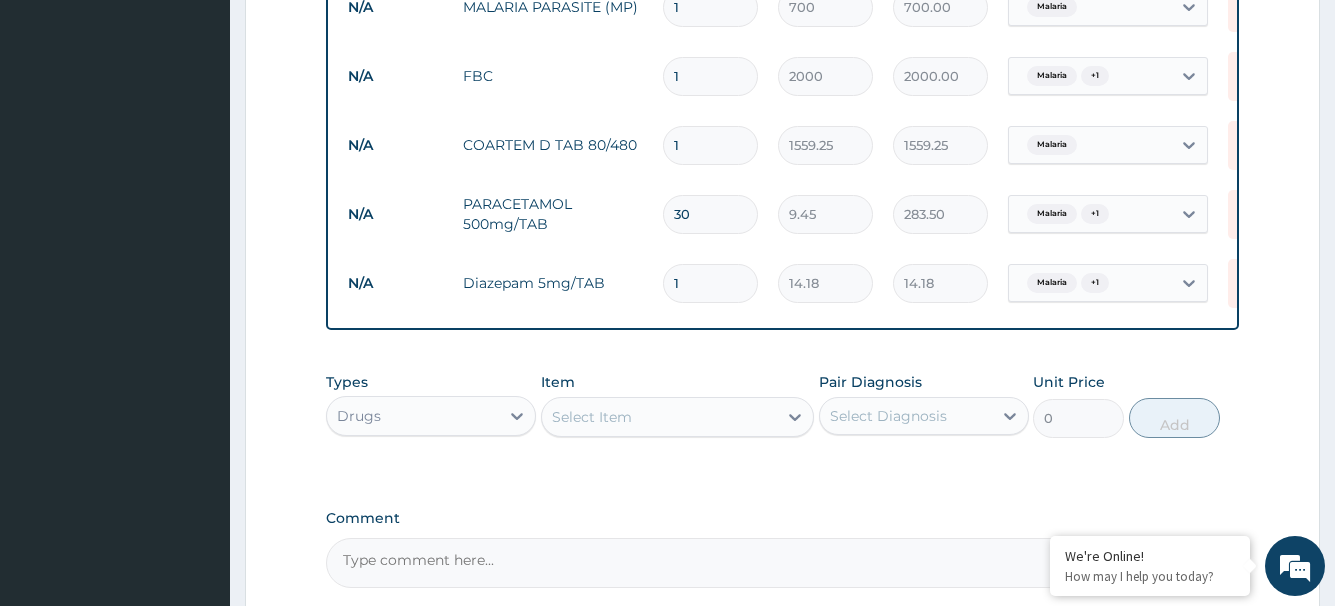 type 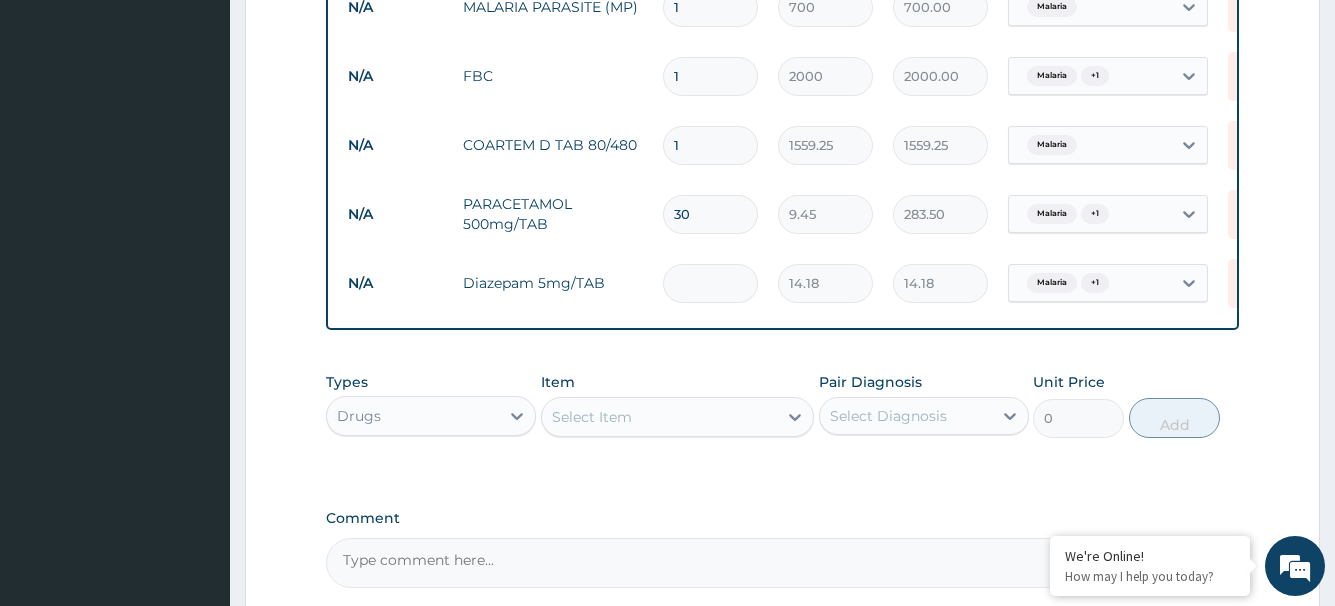 type on "0.00" 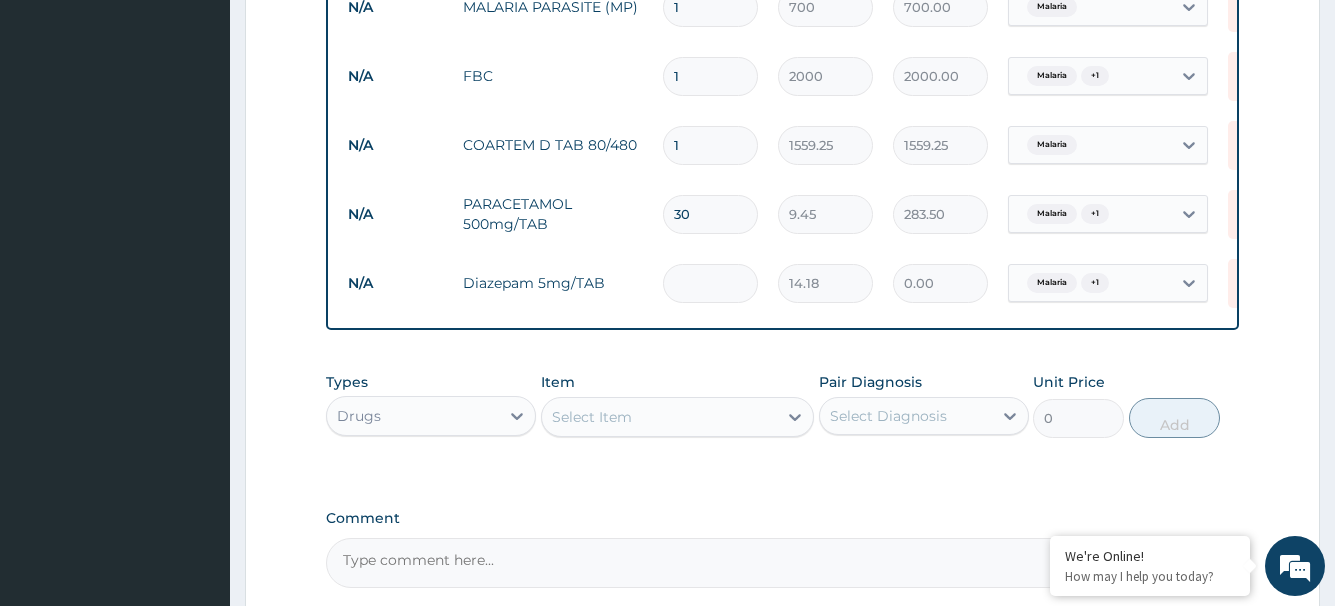 type on "5" 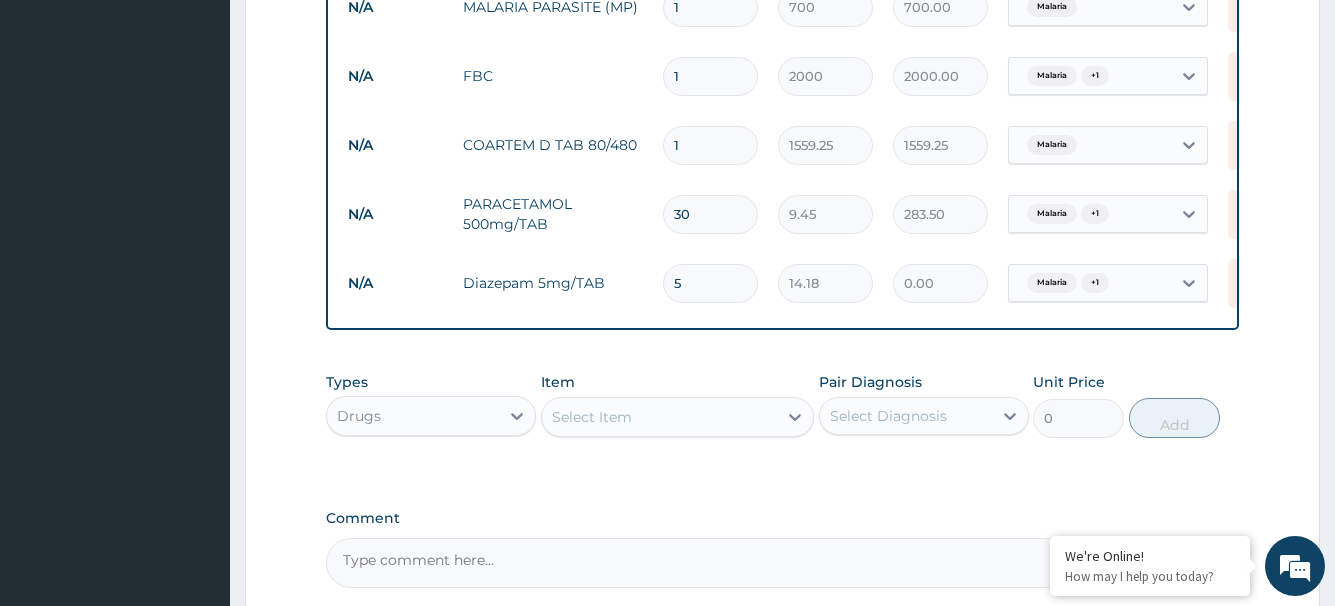 type on "70.90" 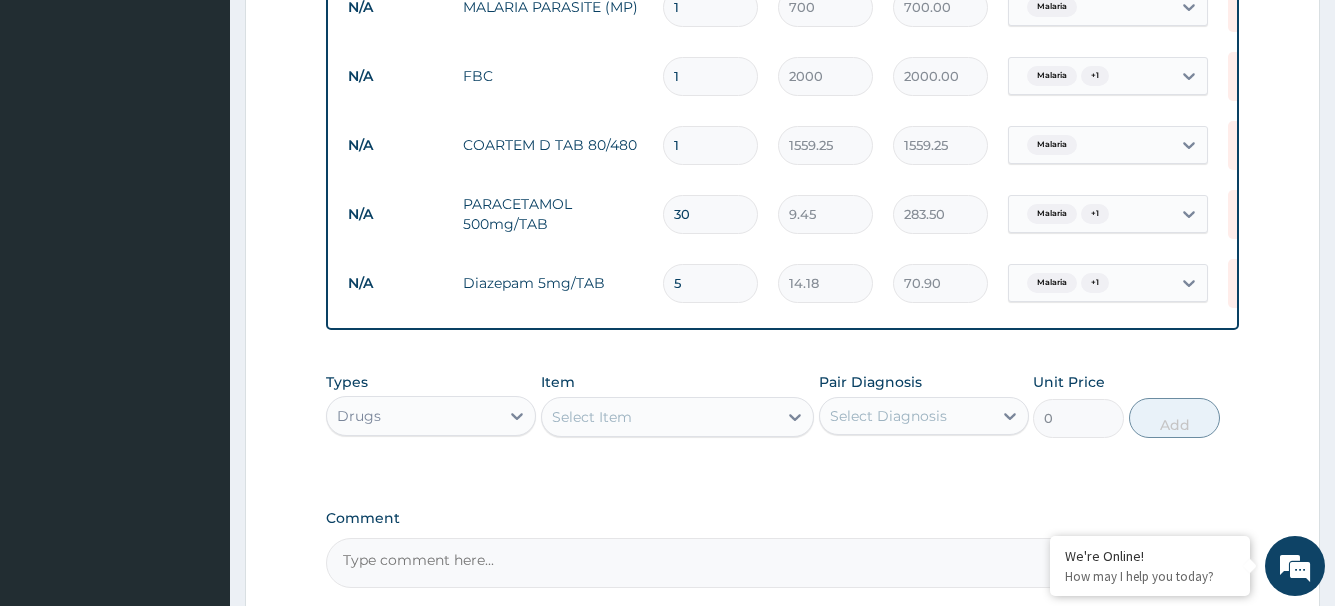 type on "5" 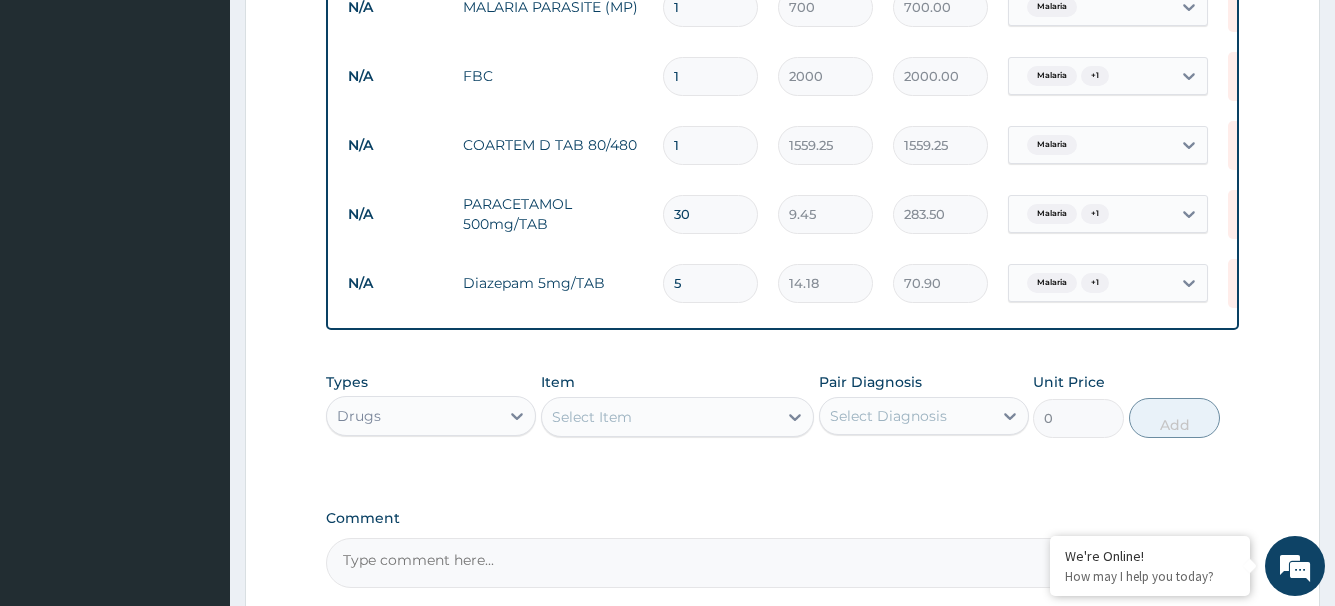 click on "Select Item" at bounding box center [660, 417] 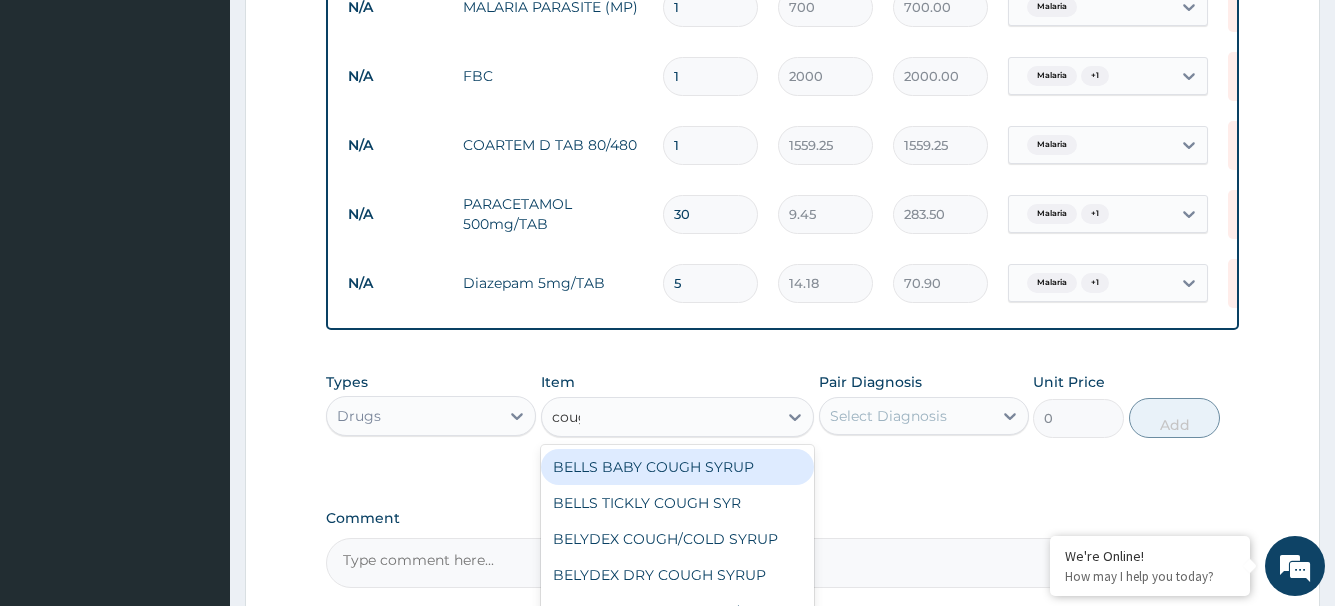 type on "cough" 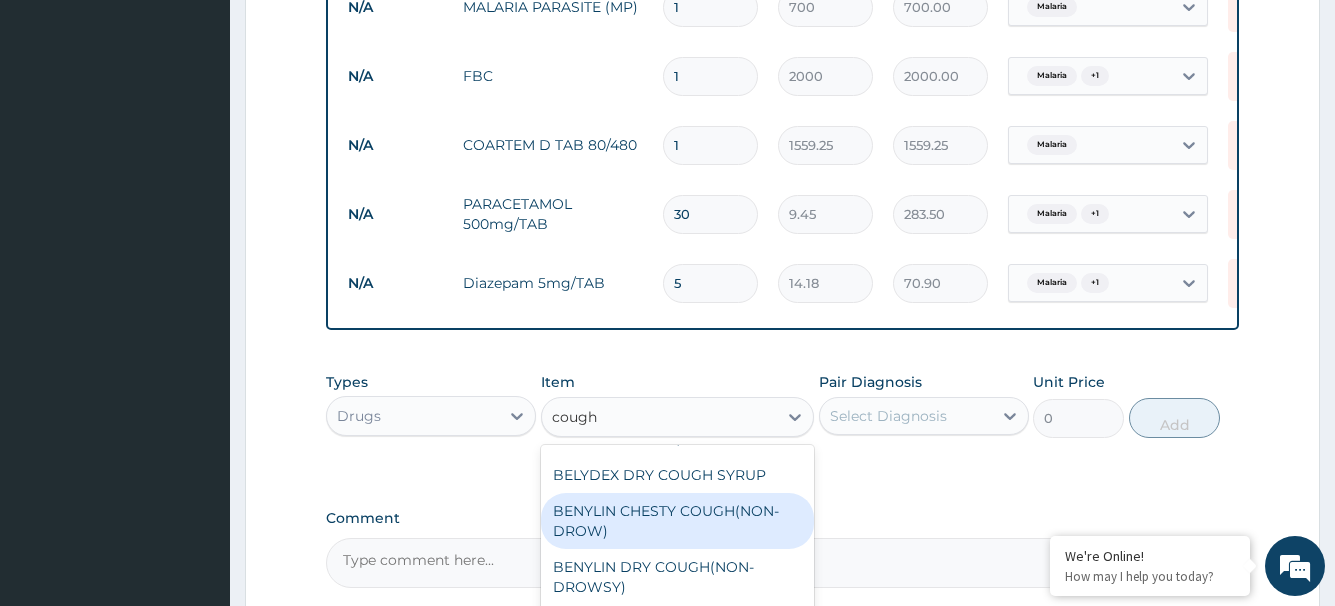 scroll, scrollTop: 108, scrollLeft: 0, axis: vertical 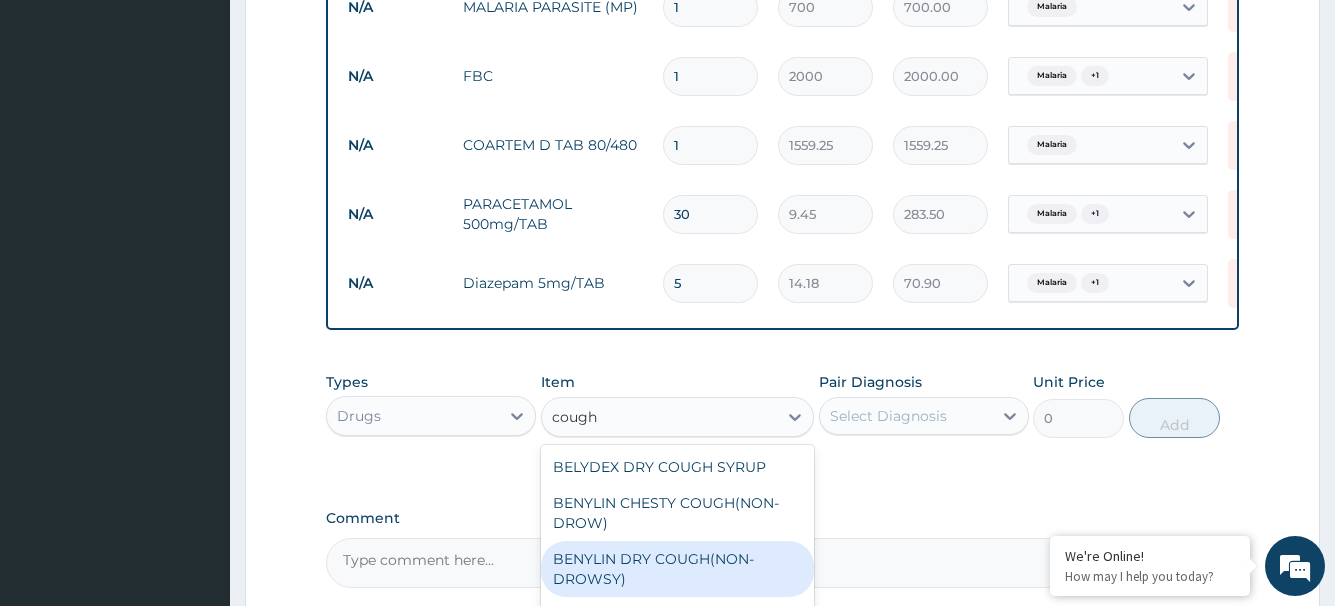 click on "BENYLIN DRY COUGH(NON-DROWSY)" at bounding box center (678, 569) 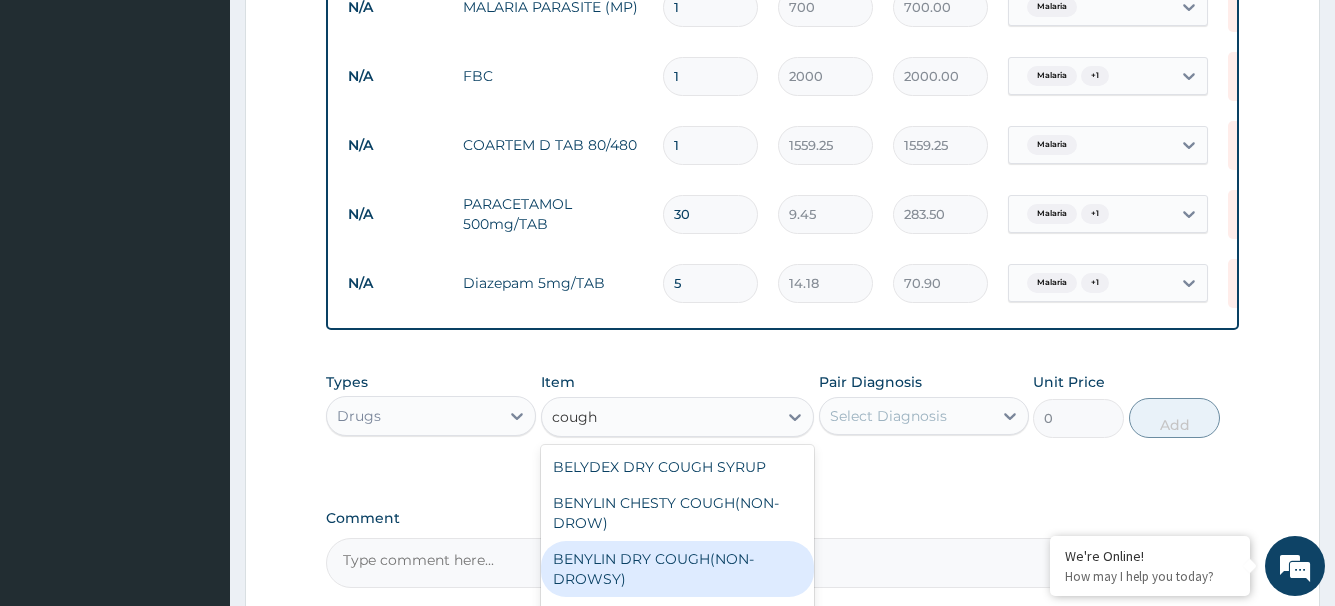 type 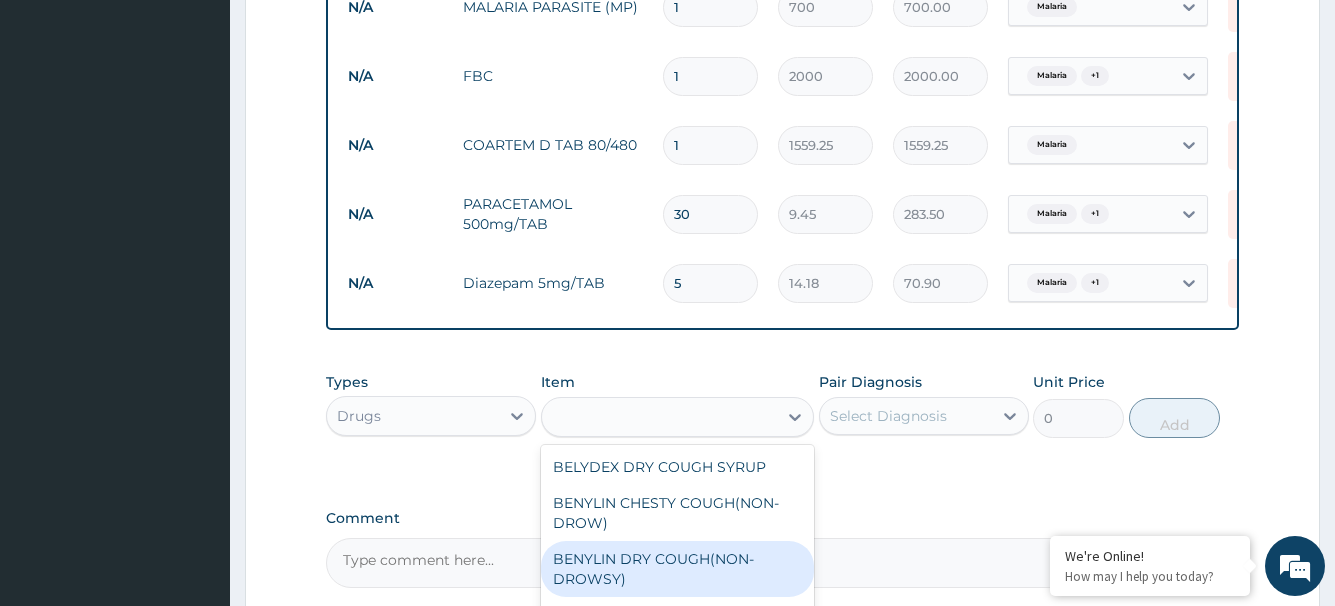 type on "1275.75" 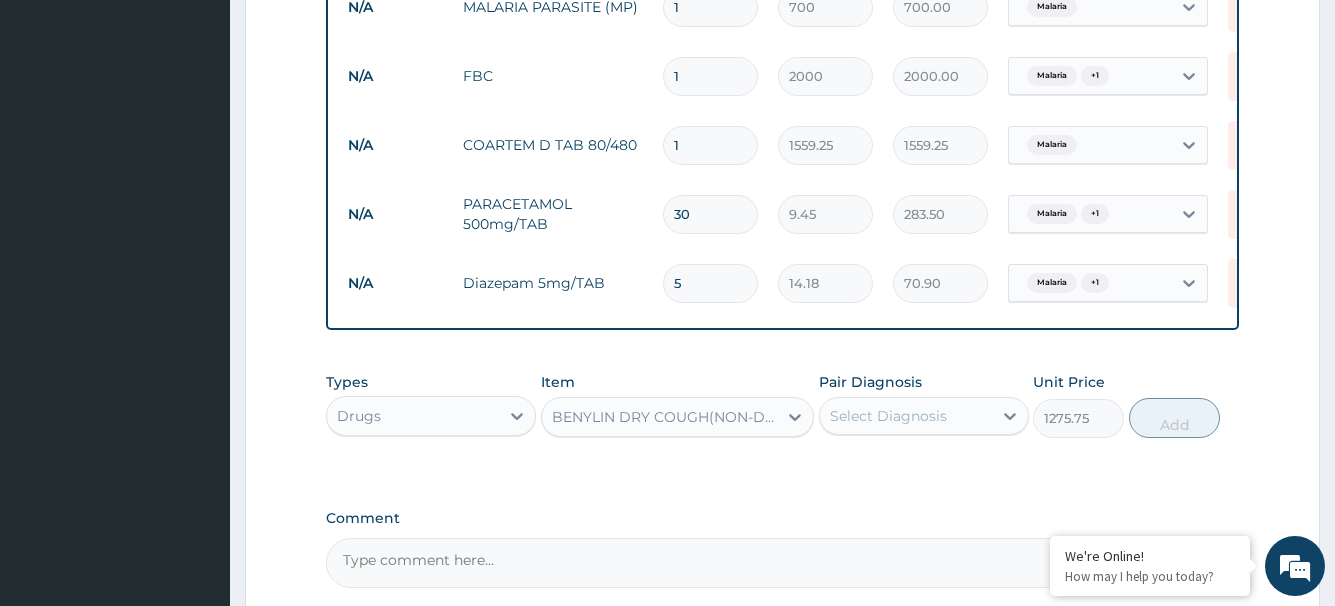 click on "Select Diagnosis" at bounding box center [888, 416] 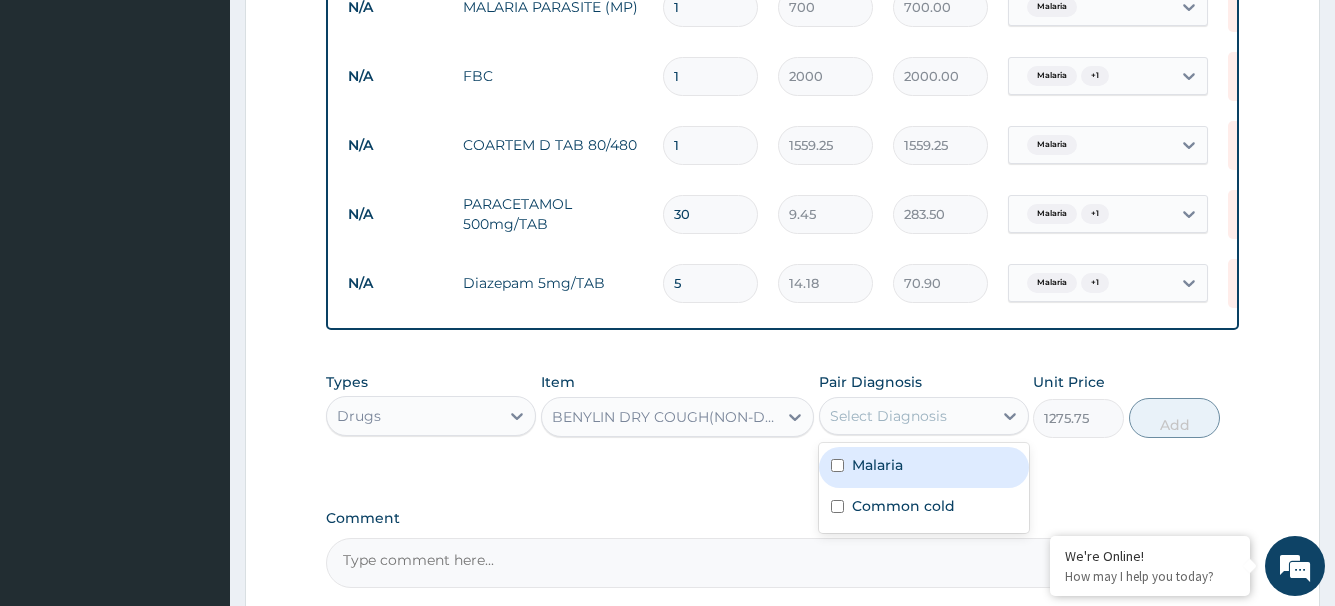 click on "Malaria" at bounding box center (924, 467) 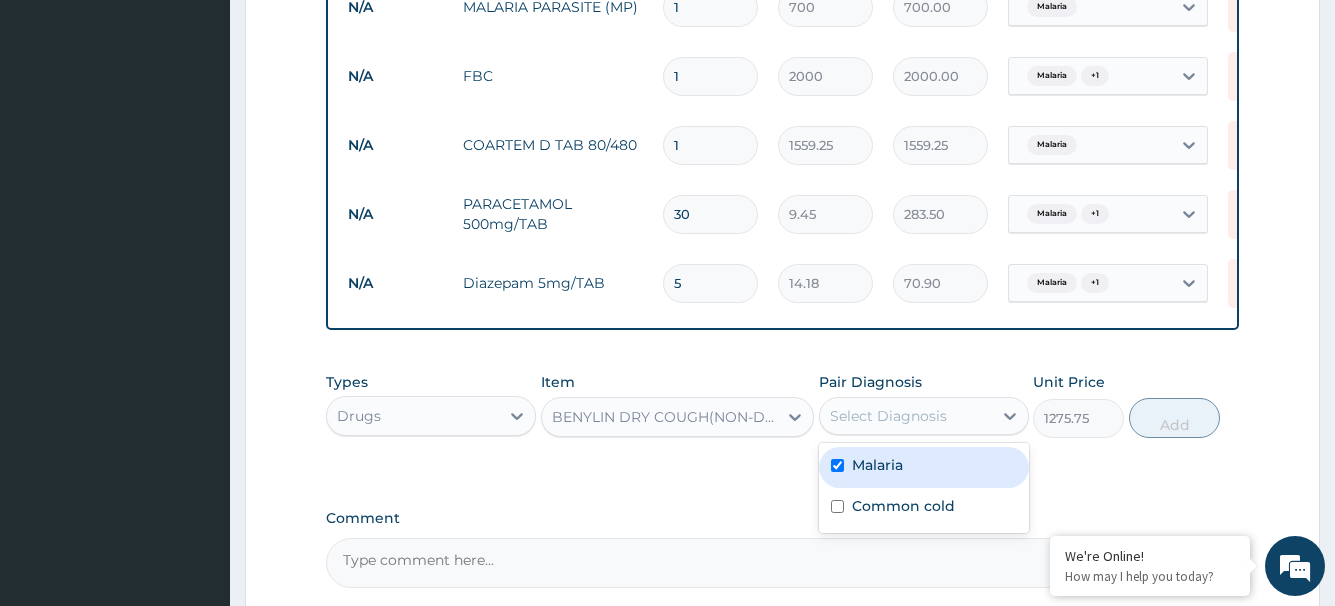 checkbox on "true" 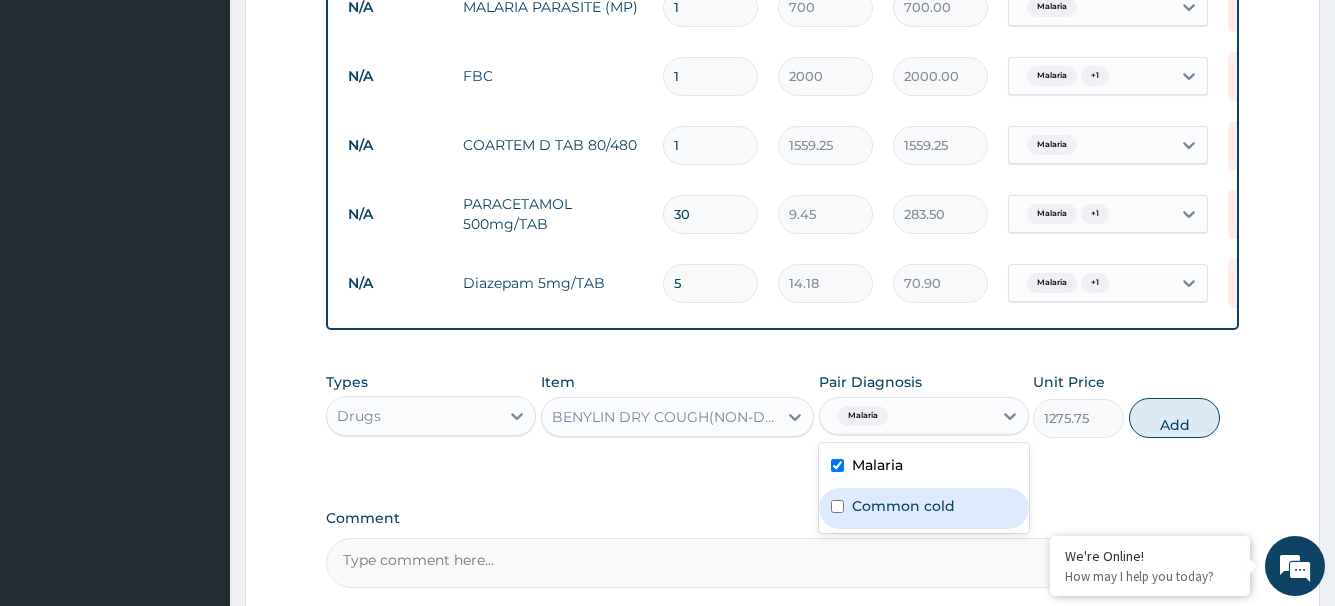 click on "Common cold" at bounding box center [903, 506] 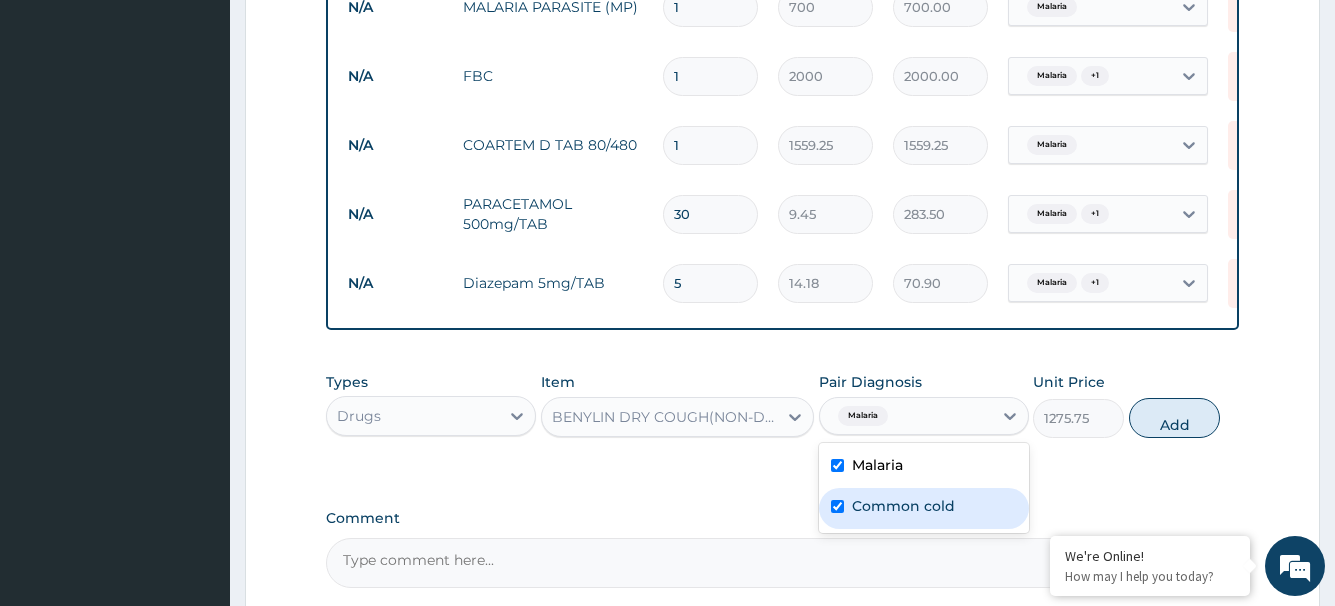 checkbox on "true" 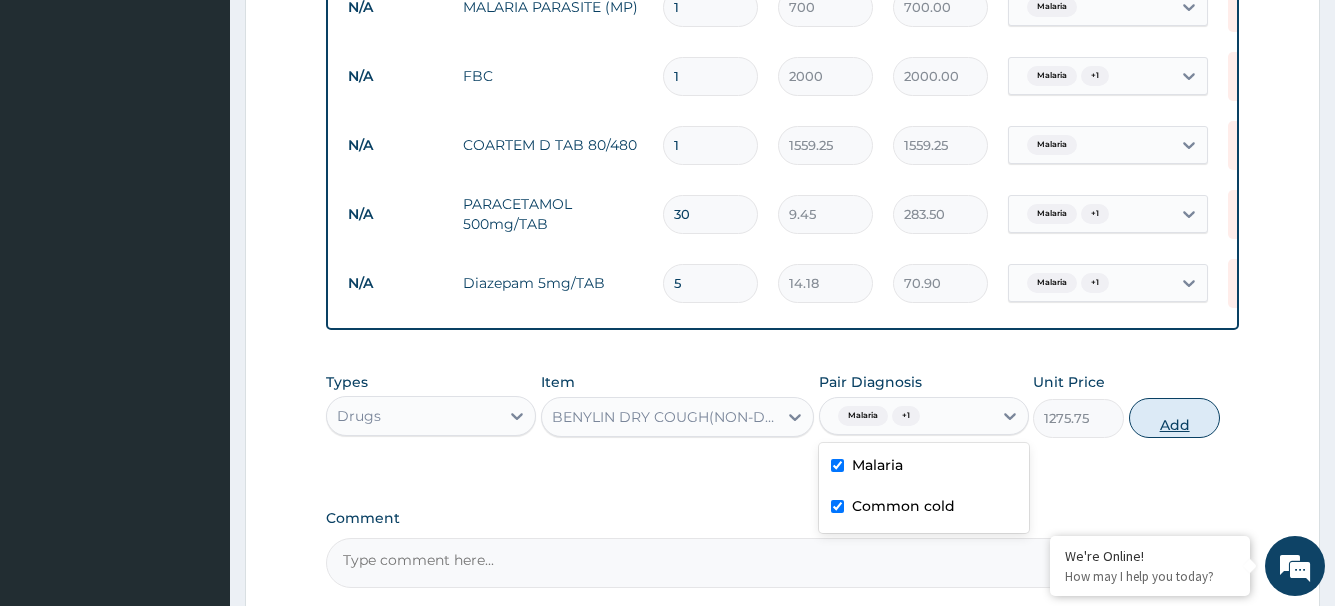 click on "Add" at bounding box center (1174, 418) 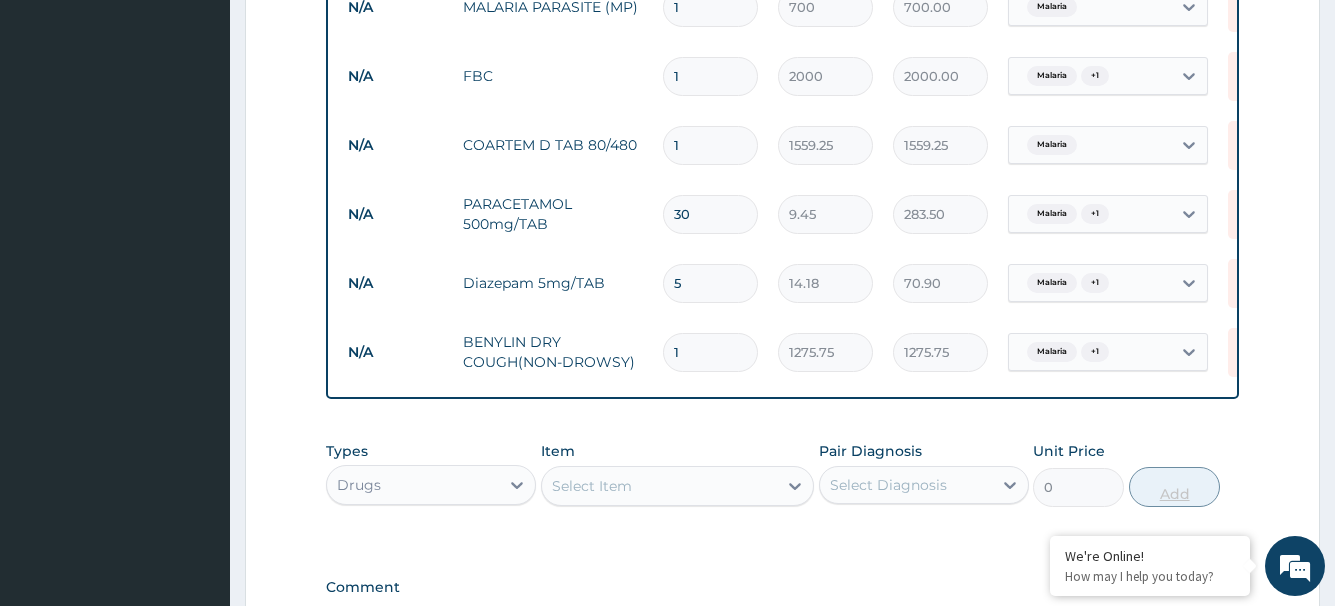 scroll, scrollTop: 1170, scrollLeft: 0, axis: vertical 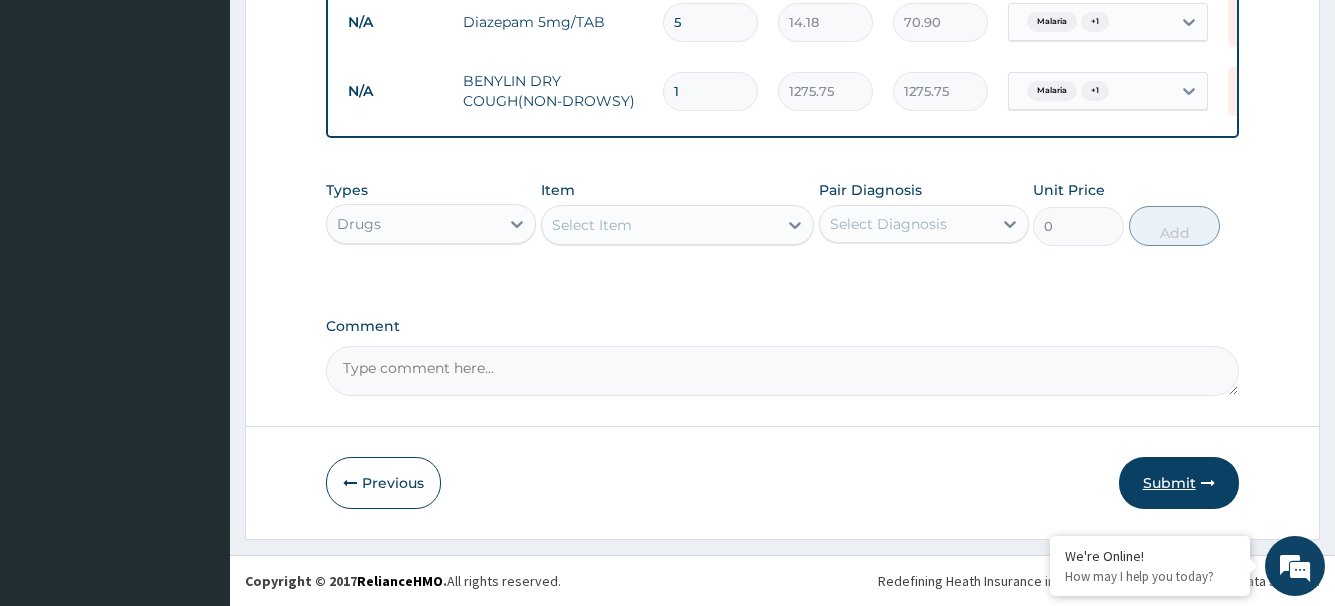 click on "Submit" at bounding box center [1179, 483] 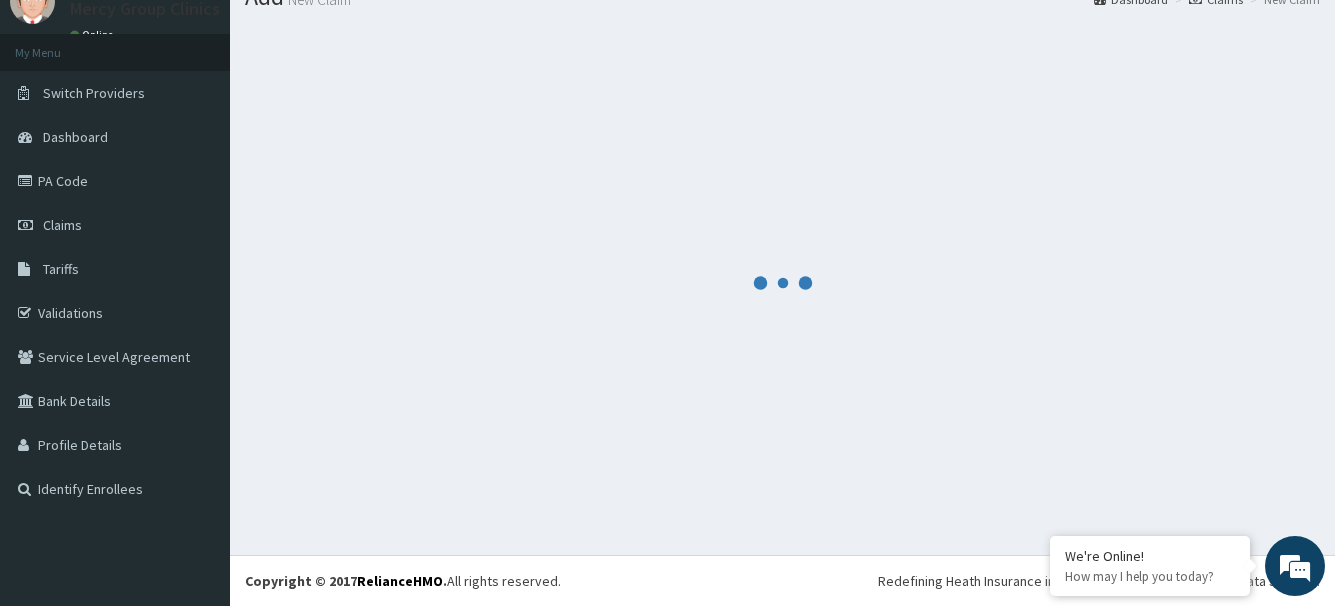 scroll, scrollTop: 81, scrollLeft: 0, axis: vertical 